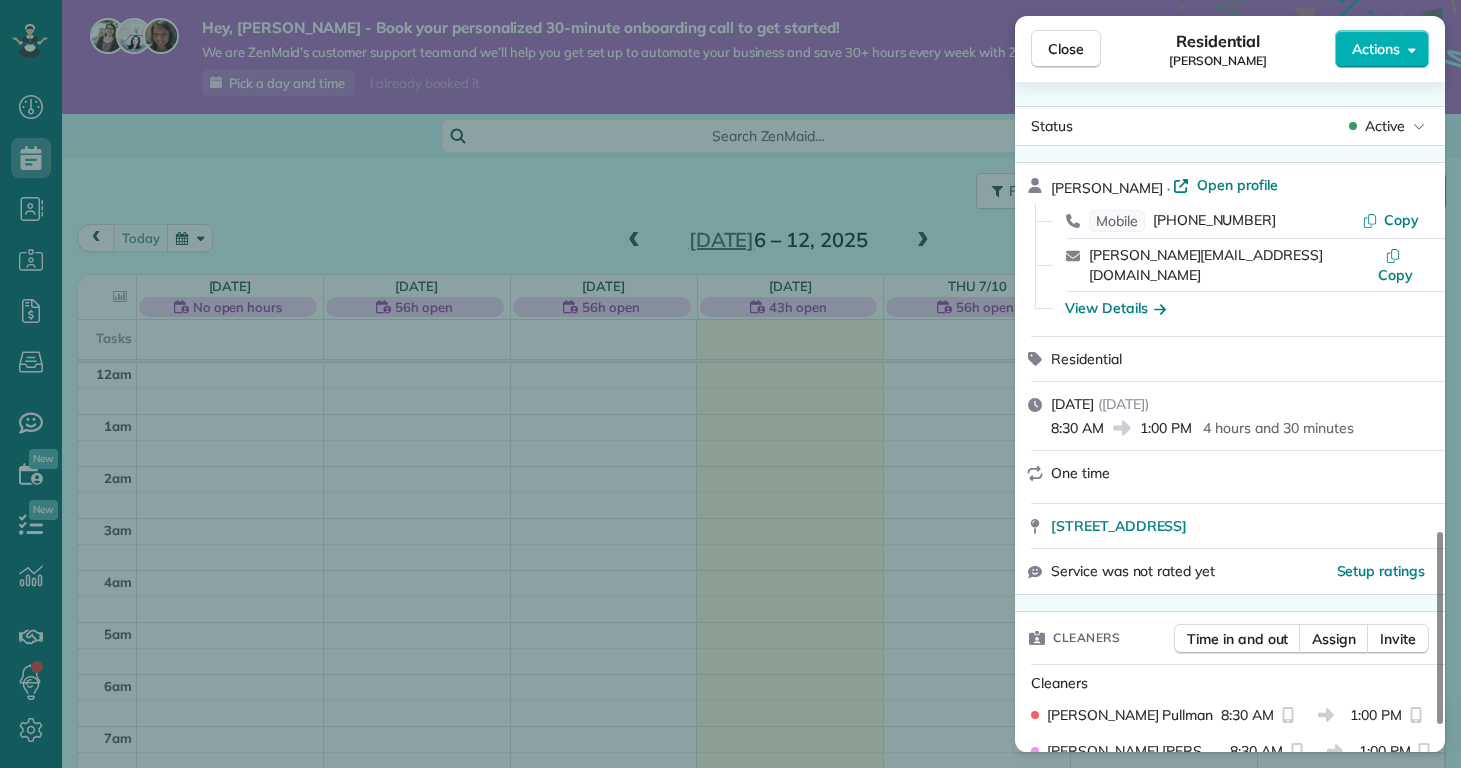 scroll, scrollTop: 0, scrollLeft: 0, axis: both 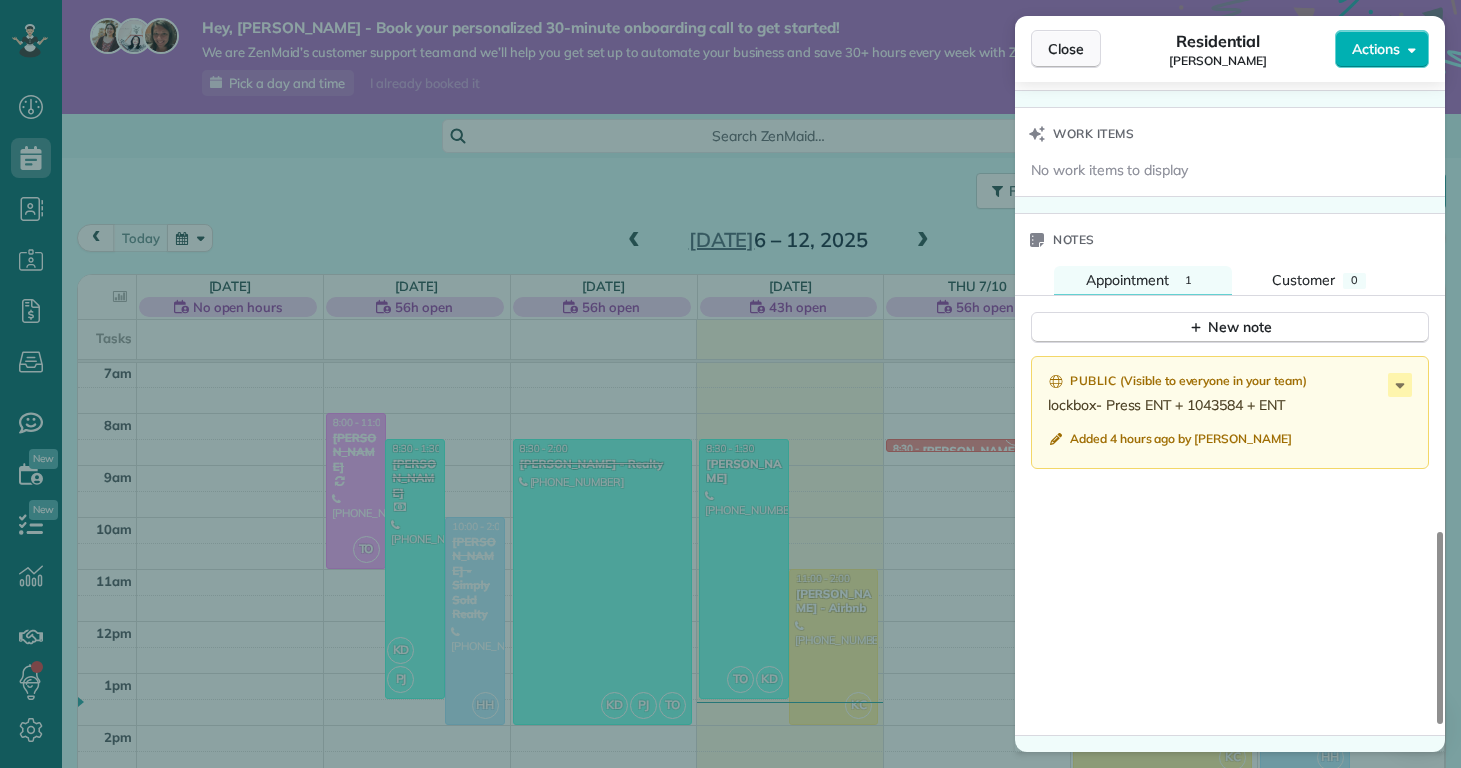 click on "Close" at bounding box center (1066, 49) 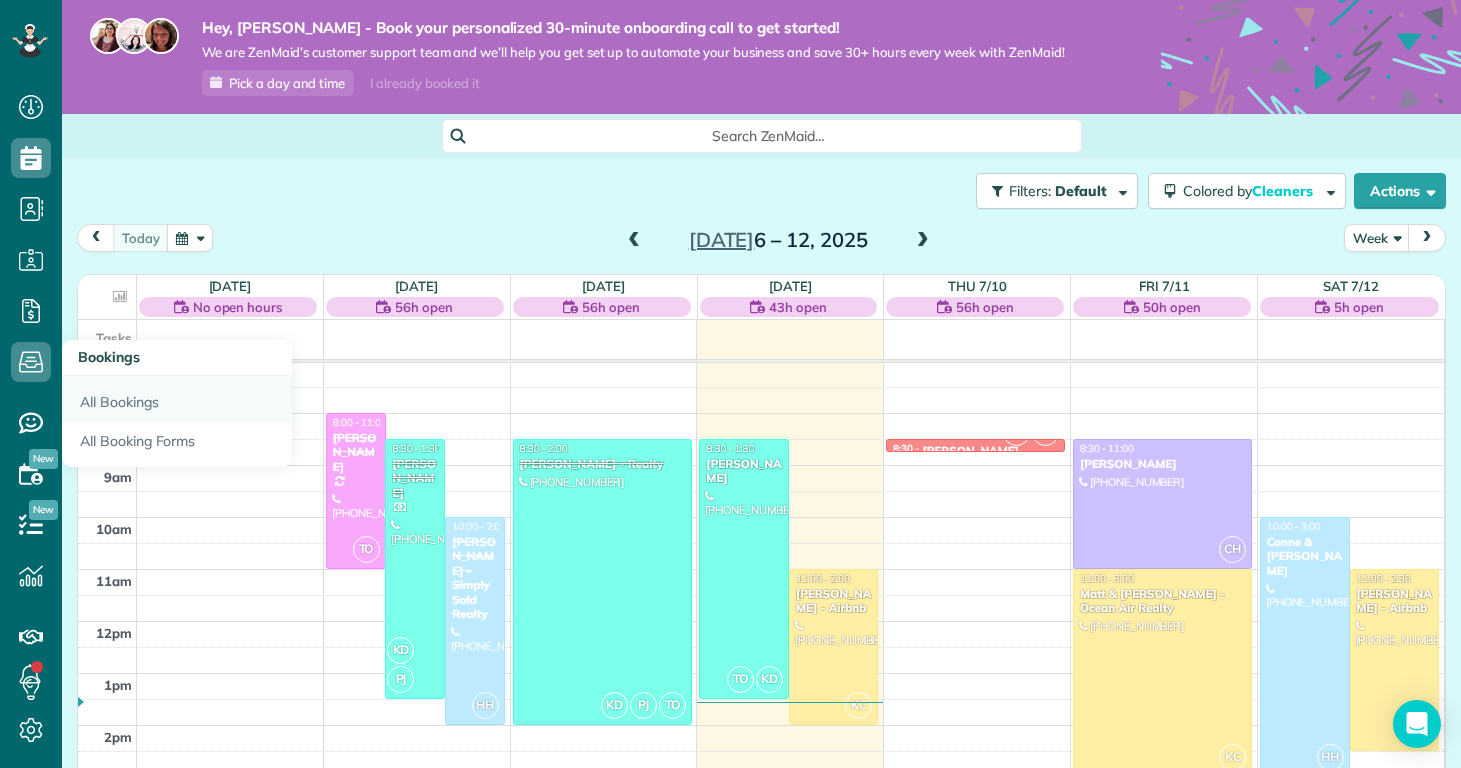 click on "All Bookings" at bounding box center [177, 399] 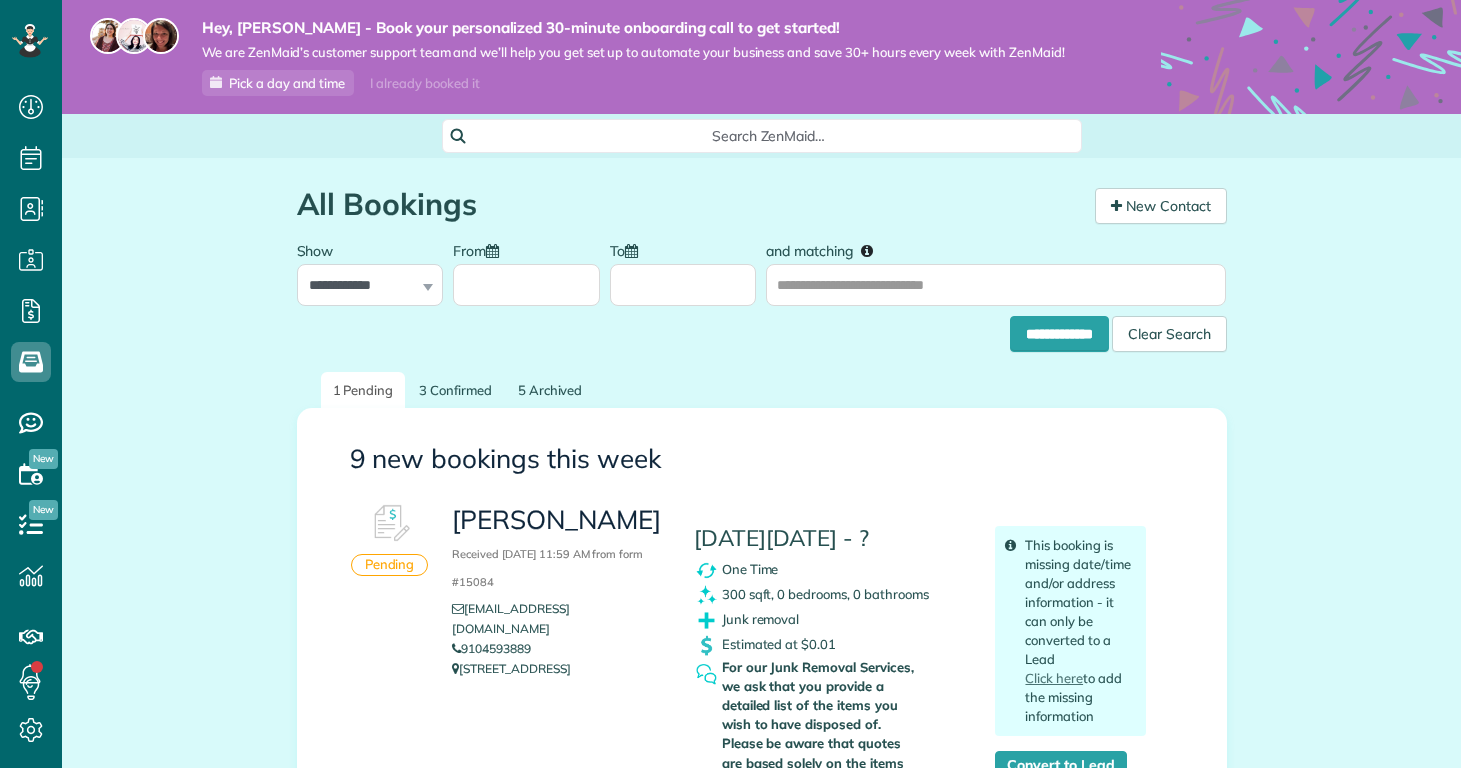 scroll, scrollTop: 0, scrollLeft: 0, axis: both 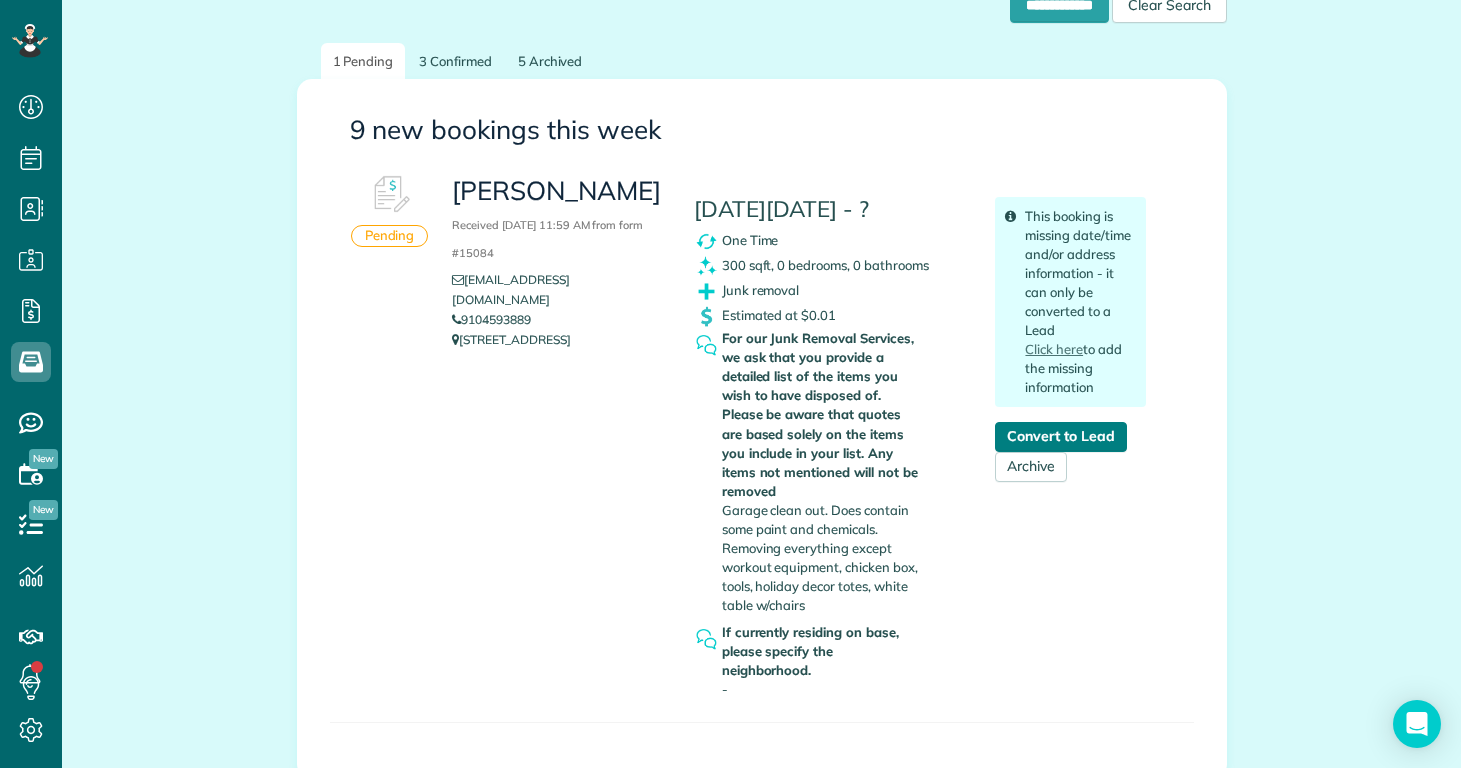 click on "Convert to Lead" at bounding box center (1060, 437) 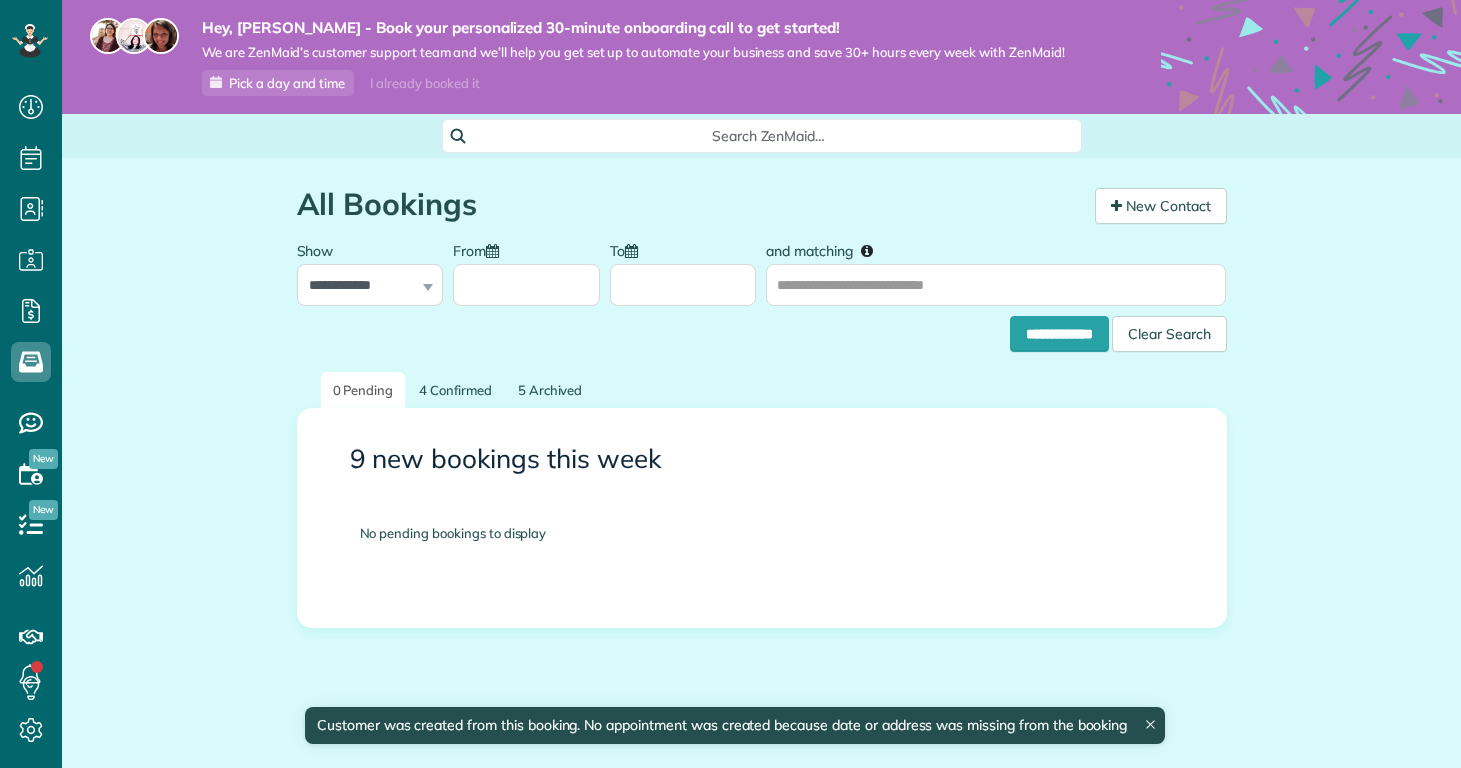 scroll, scrollTop: 0, scrollLeft: 0, axis: both 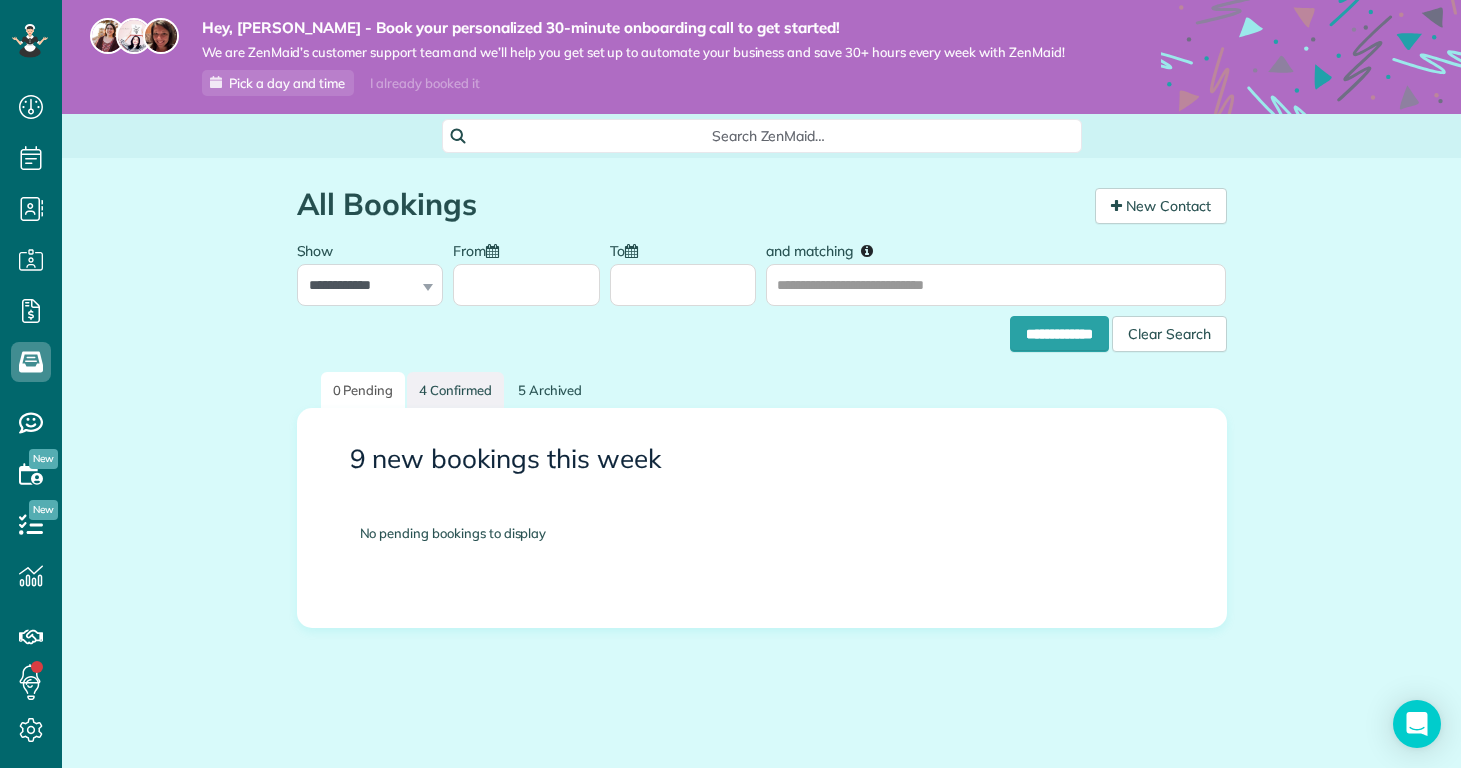click on "4 Confirmed" at bounding box center [455, 390] 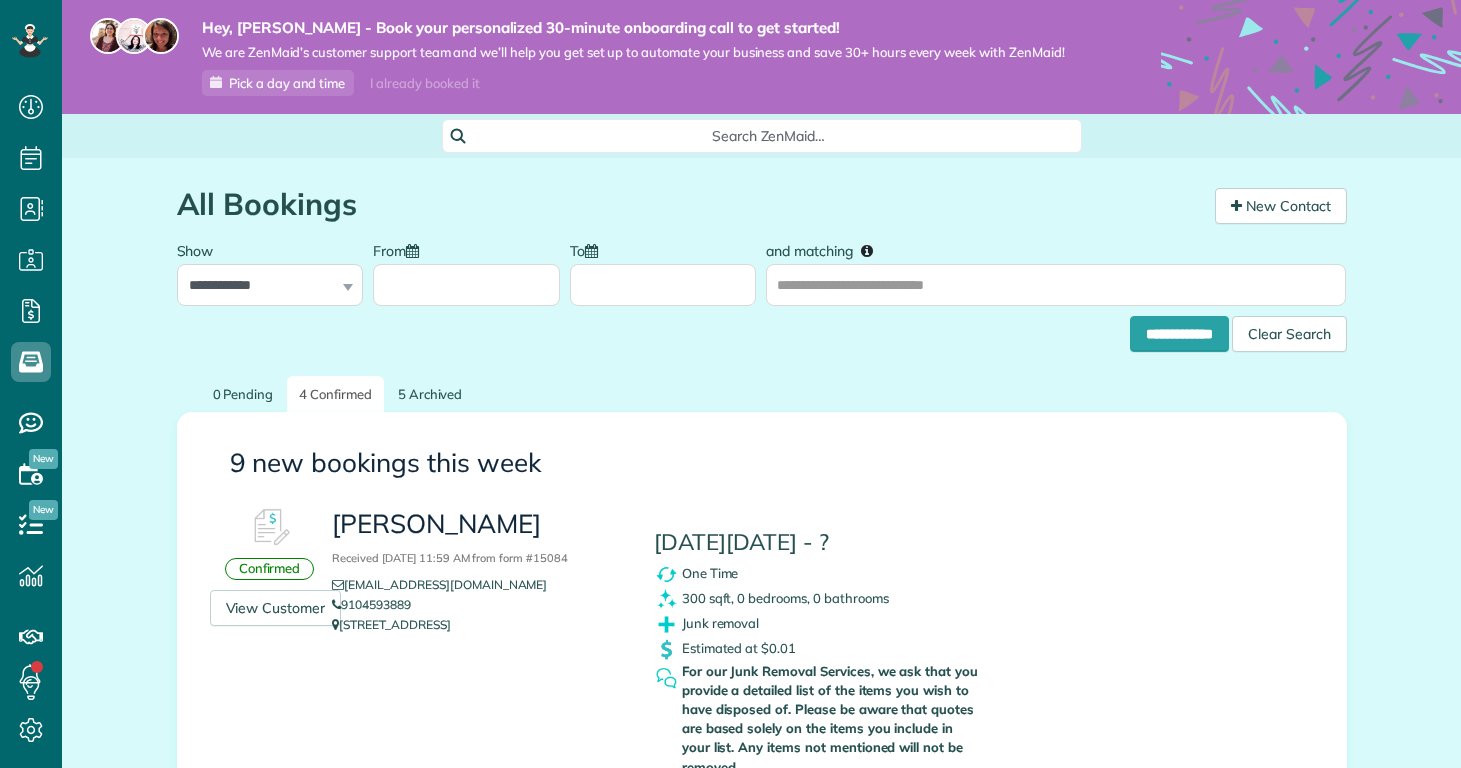 scroll, scrollTop: 0, scrollLeft: 0, axis: both 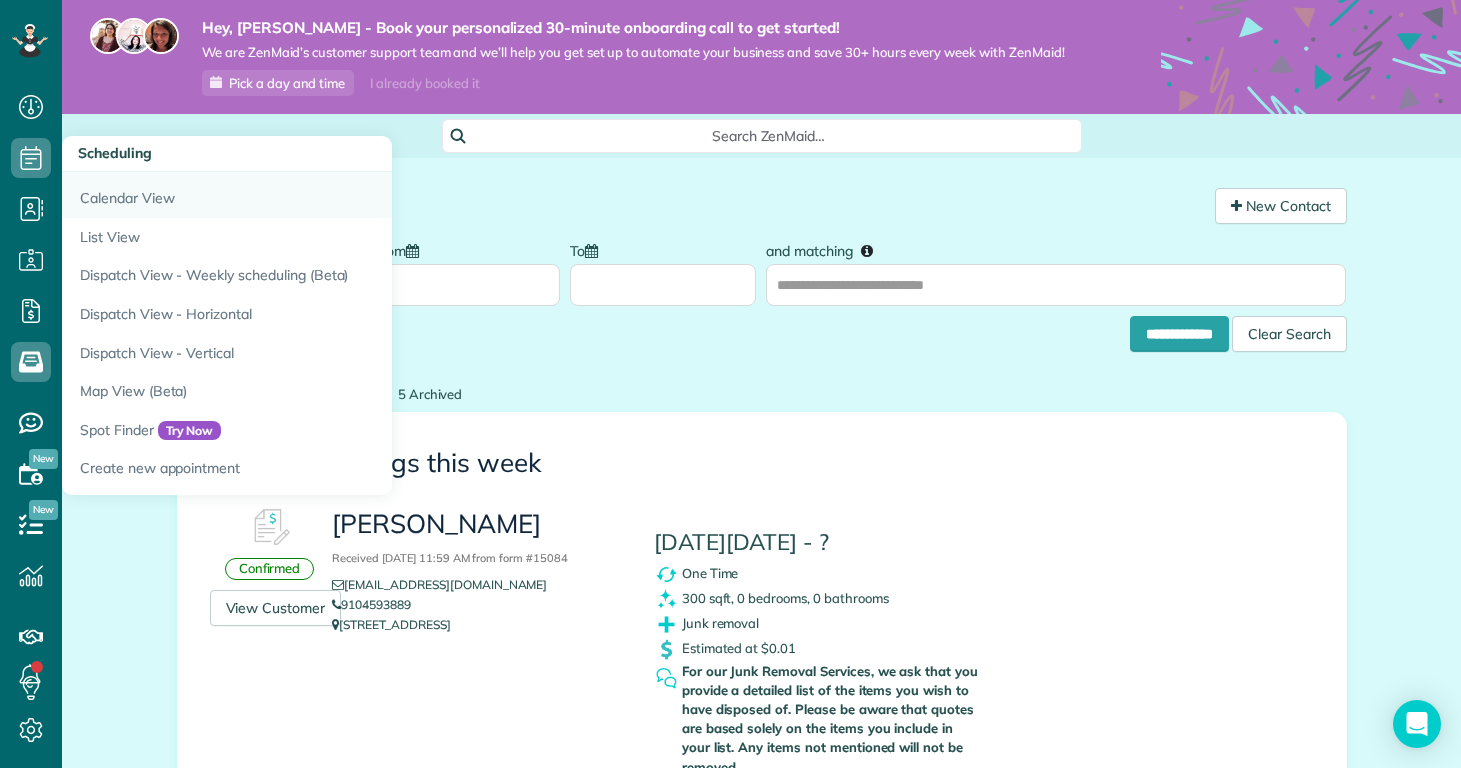 click on "Calendar View" at bounding box center (312, 195) 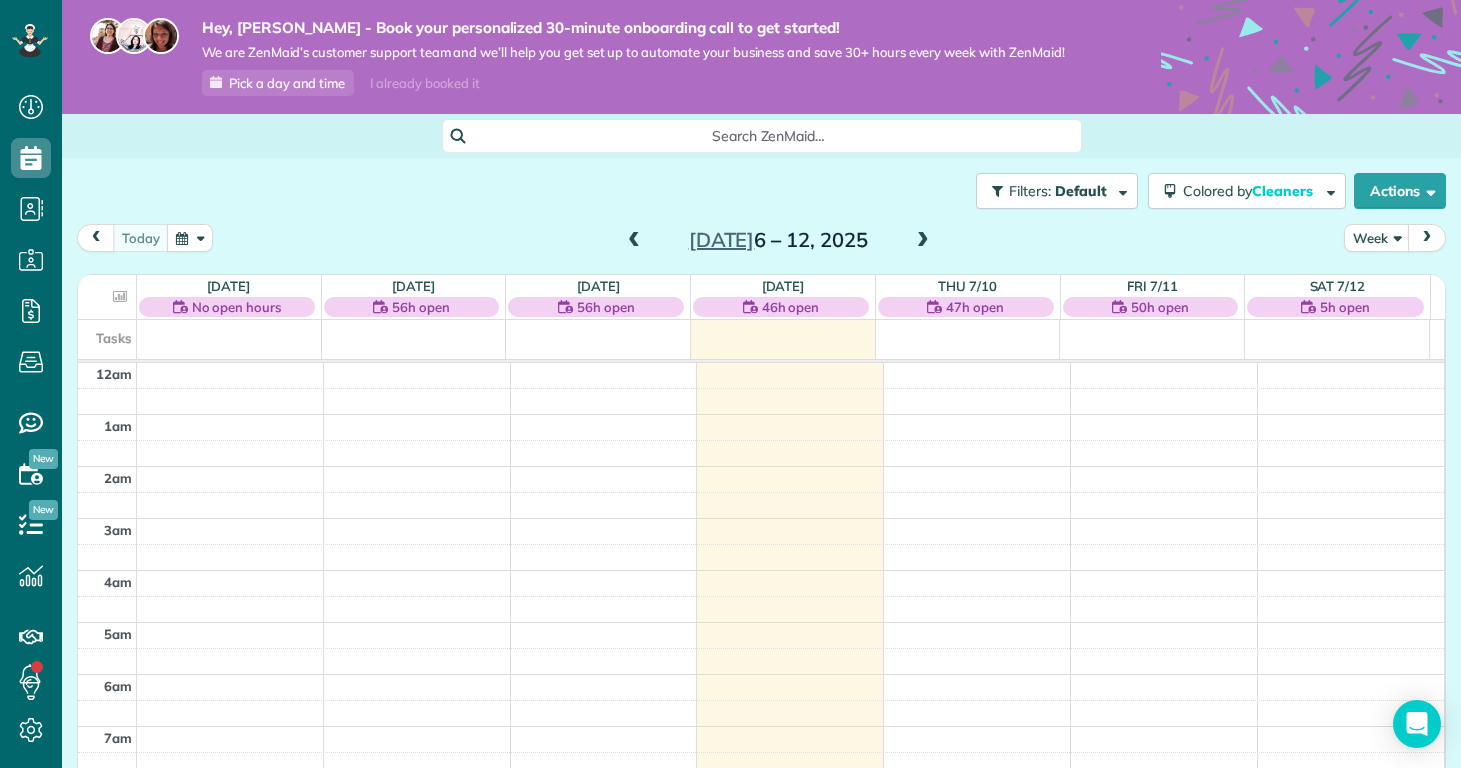 scroll, scrollTop: 0, scrollLeft: 0, axis: both 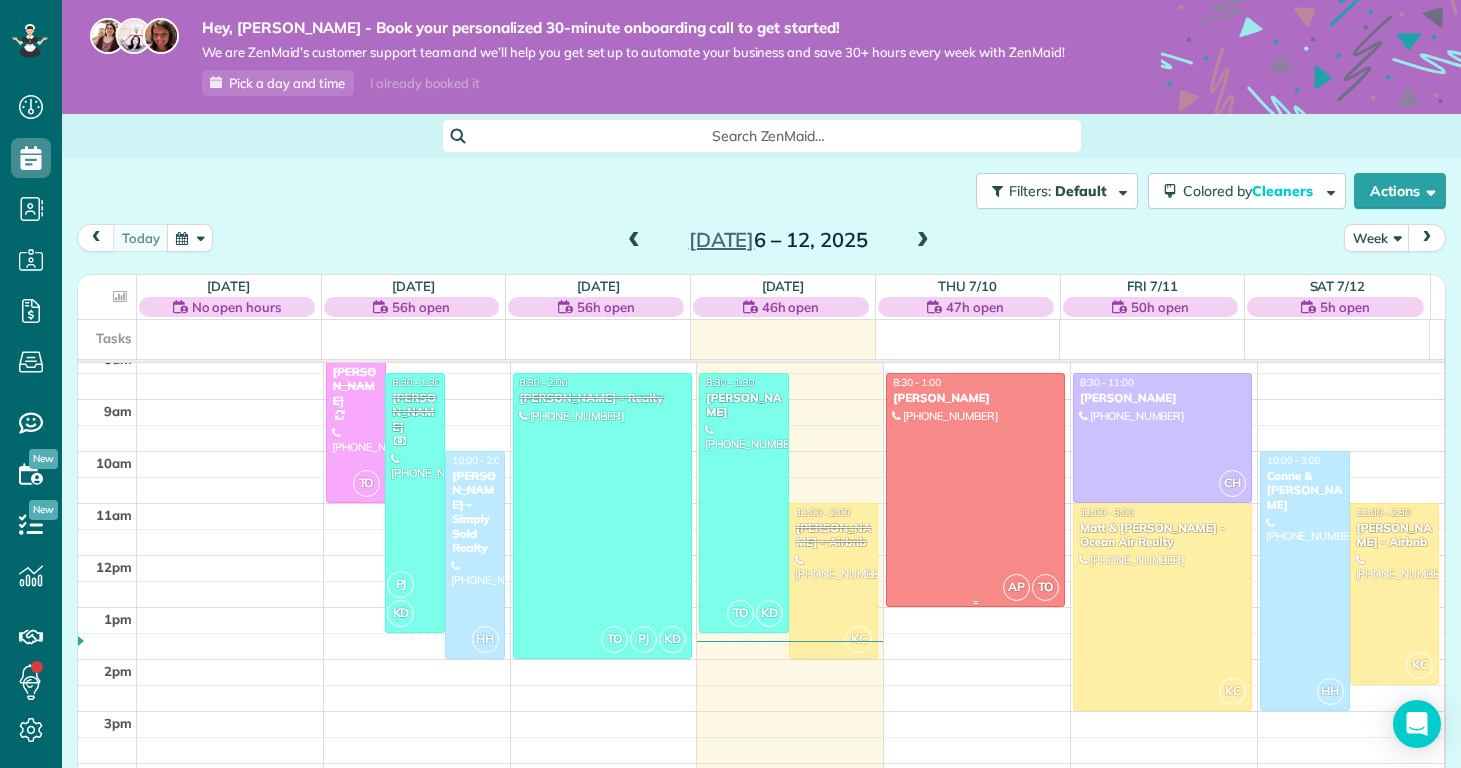 click at bounding box center (975, 490) 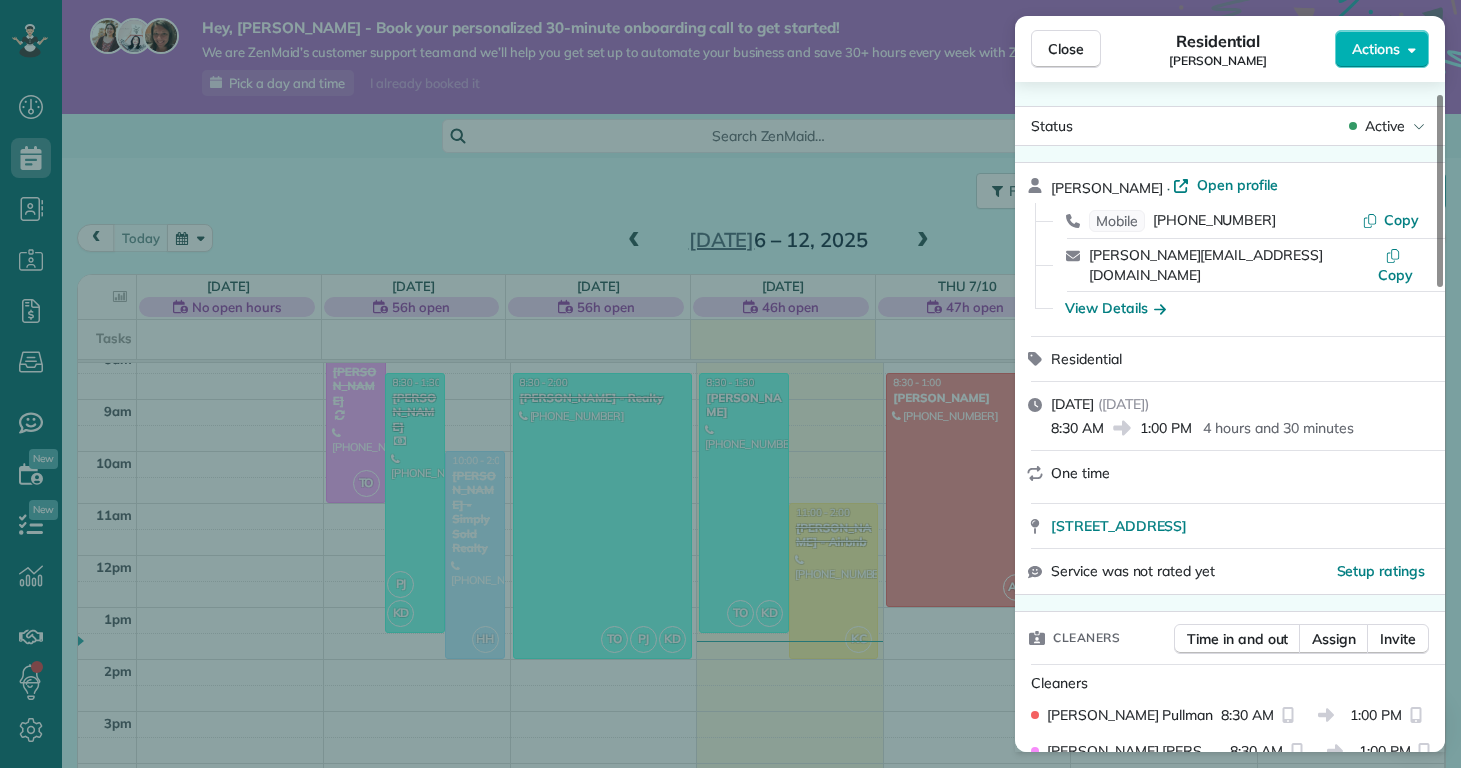 scroll, scrollTop: 113, scrollLeft: 0, axis: vertical 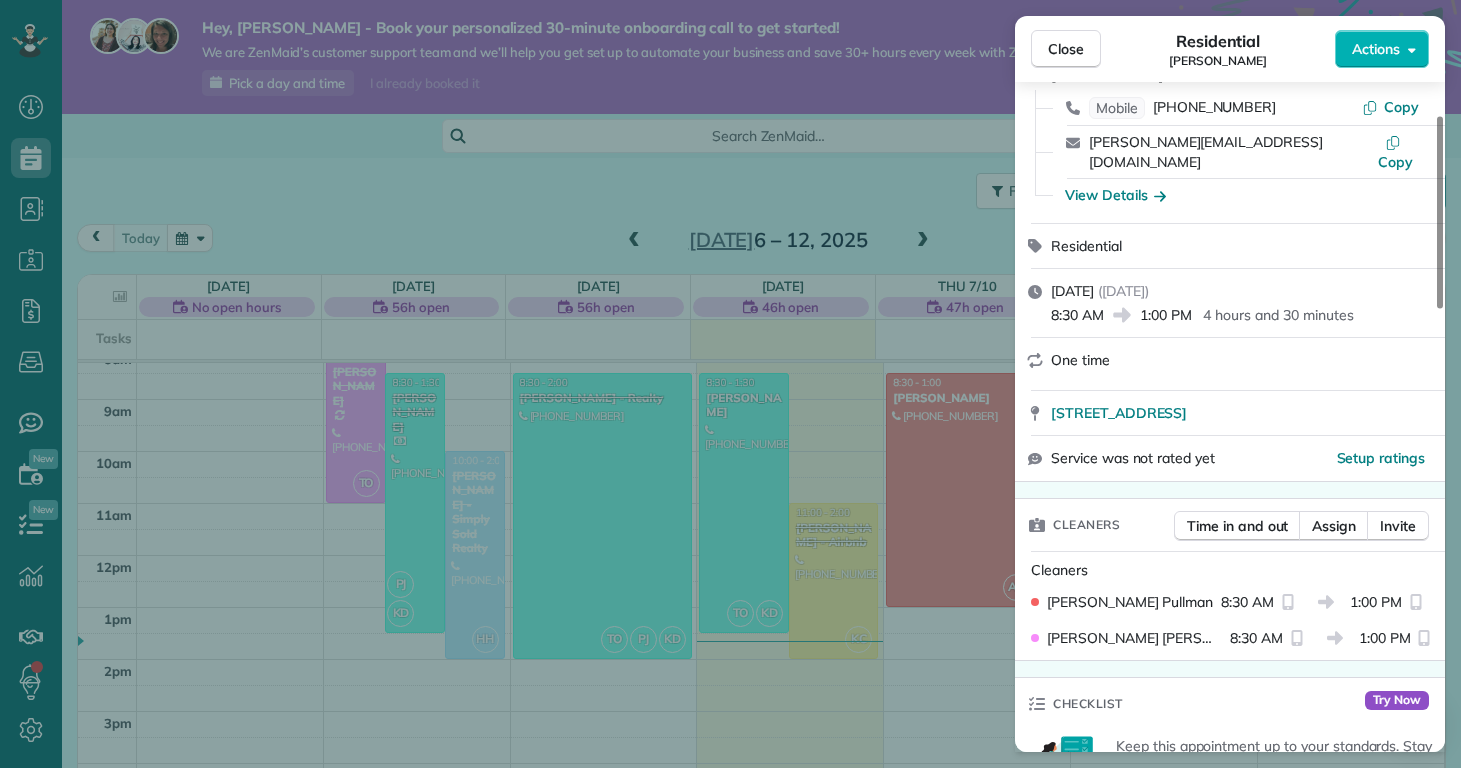 click on "Close Residential [PERSON_NAME] Actions Status Active [PERSON_NAME] · Open profile Mobile [PHONE_NUMBER] Copy [PERSON_NAME][EMAIL_ADDRESS][DOMAIN_NAME] Copy View Details Residential [DATE] ( [DATE] ) 8:30 AM 1:00 PM 4 hours and 30 minutes One time [STREET_ADDRESS] Service was not rated yet Setup ratings Cleaners Time in and out Assign Invite Cleaners [PERSON_NAME] 8:30 AM 1:00 PM [PERSON_NAME] 8:30 AM 1:00 PM Checklist Try Now Keep this appointment up to your standards. Stay on top of every detail, keep your cleaners organised, and your client happy. Assign a checklist Watch a 5 min demo Billing Billing actions Price $0.00 Overcharge $0.00 Discount $0.00 Coupon discount - Primary tax - Secondary tax - Total appointment price $0.00 Tips collected New feature! $0.00 [PERSON_NAME] as paid Total including tip $0.00 Get paid online in no-time! Send an invoice and reward your cleaners with tips Charge customer credit card Appointment custom fields Reason for Skip - Pay Method - 1 0" at bounding box center (730, 384) 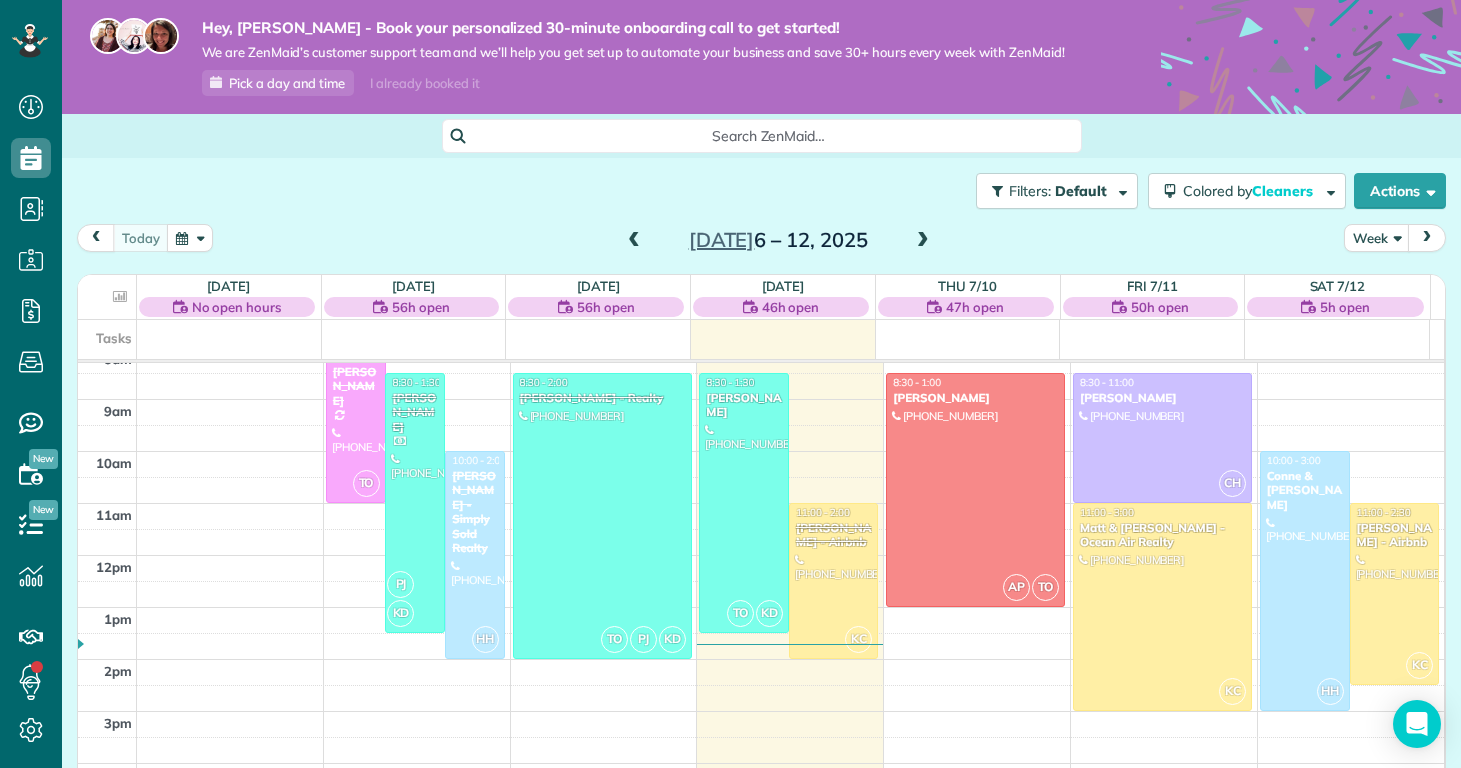 scroll, scrollTop: 479, scrollLeft: 0, axis: vertical 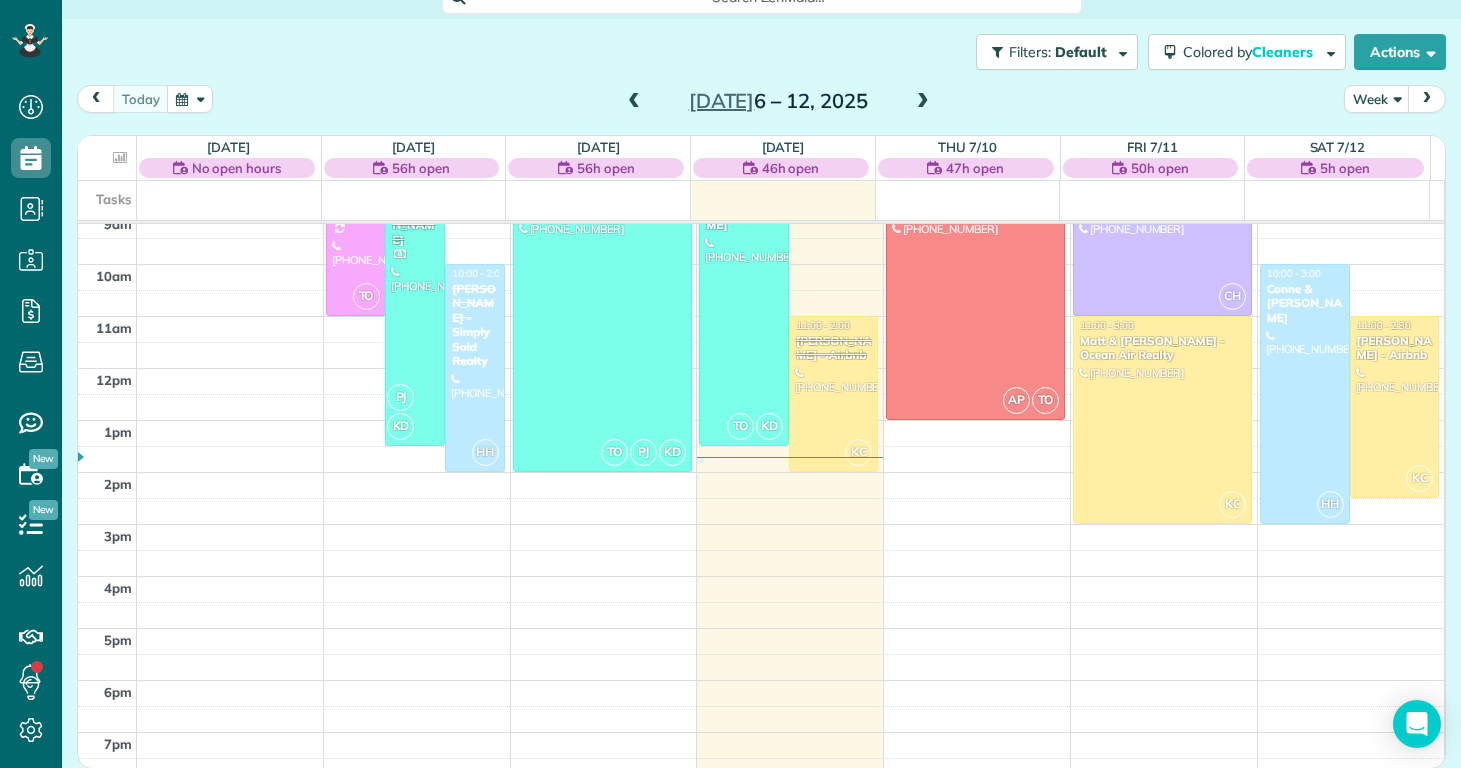 click on "12am 1am 2am 3am 4am 5am 6am 7am 8am 9am 10am 11am 12pm 1pm 2pm 3pm 4pm 5pm 6pm 7pm 8pm 9pm 10pm 11pm TO 8:00 - 11:00 Kelly Delaney (910) 650-2280 907 Eakins Lane Richlands, NC 28574 PJ KD 8:30 - 1:30 Alexandria Mullins Mullins (704) 401-6343 213 Admiral Court Sneads Ferry, NC 28460 HH 10:00 - 2:00 Priscilla Parrott - Simply Sold Realty (920) 427-0852 4c Port West Ct Swansboro, NC ? TO PJ KD 8:30 - 2:00 Ally Sypniewski - Realty (570) 240-1845 523 Cherry Blossom Lane Richlands, NC ? TO KD 8:30 - 1:30 Geoffrey Mraz (630) 478-5568 126 Walnut Hills Drive Richlands, NC 28574 KC 11:00 - 2:00 Nathan Carithers - Airbnb (910) 833-2761 121 Quartersdeck Rogers Bay North Topsail Beach, NC 28460 AP TO 8:30 - 1:00 Emily Albertson (910) 545-2076 439 Candlewood Drive Jacksonville, NC 28540 CH 8:30 - 11:00 Deisy Mills (713) 325-1061 5274 Stout Ct TARAWA TER, NC 28543 KC 11:00 - 3:00 Matt & April Comstock - Ocean Air Realty (919) 780-3258 69B Leeward Rogers Bay Sneads Ferry, NC 28460 HH 10:00 - 3:00 Conne & Robert Fox KC" at bounding box center (761, 368) 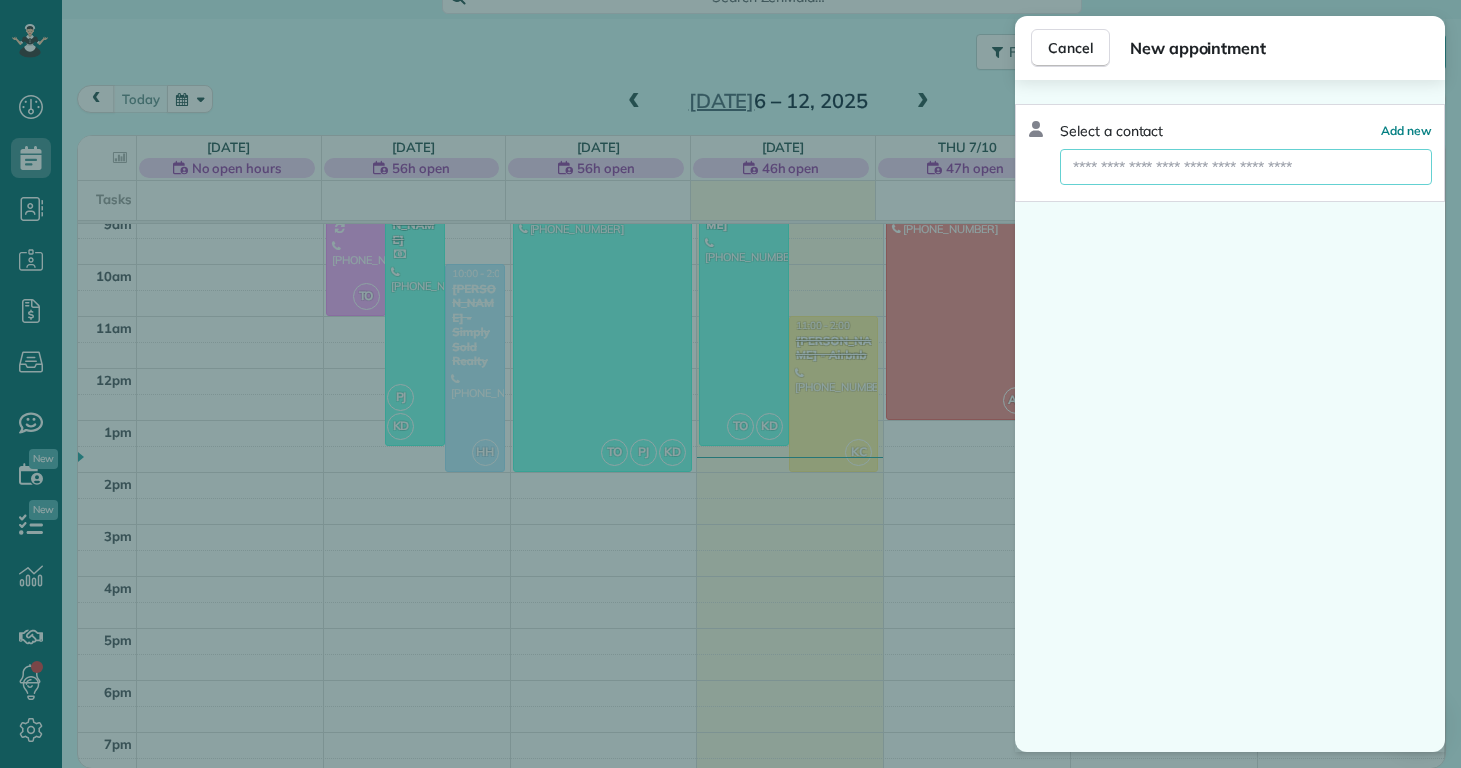 click at bounding box center (1246, 167) 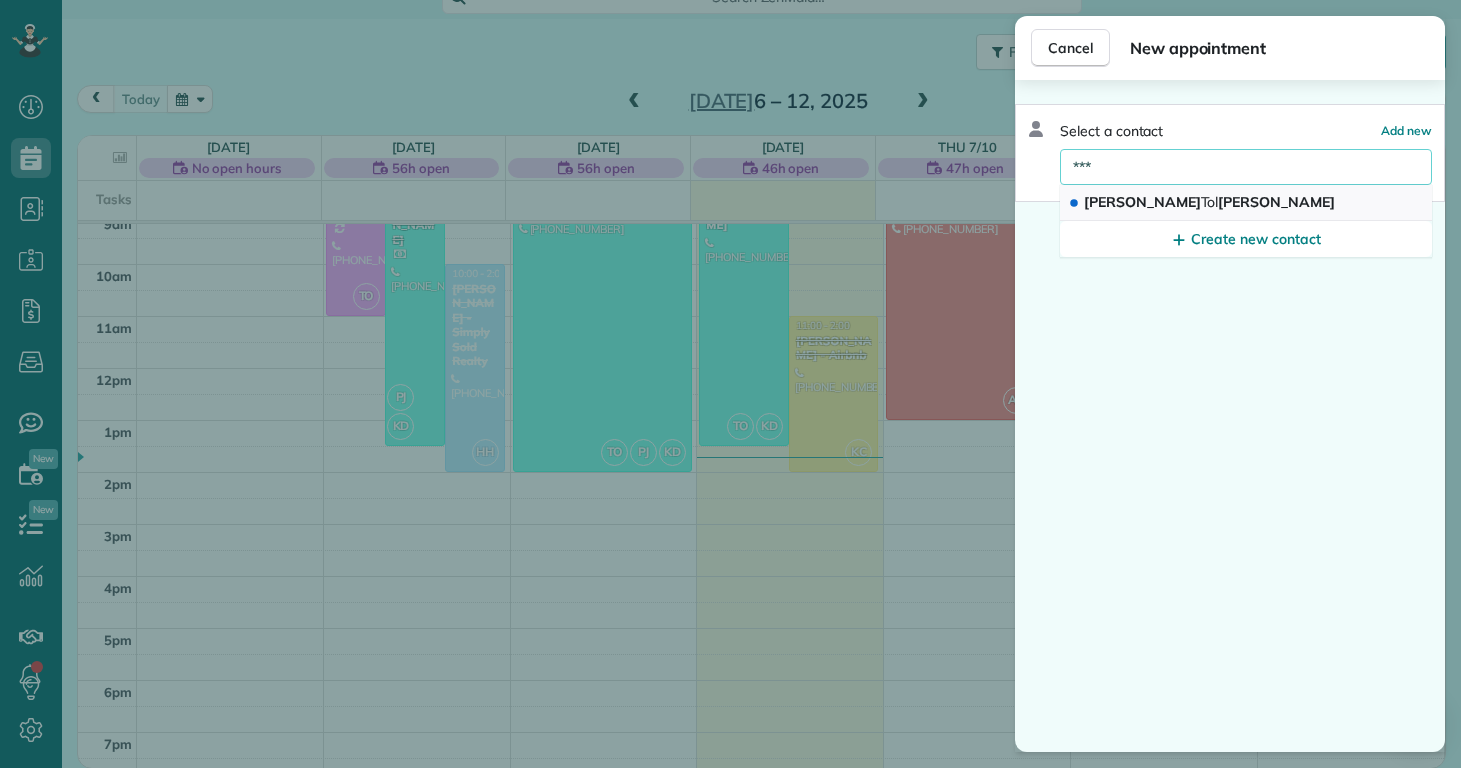 type on "***" 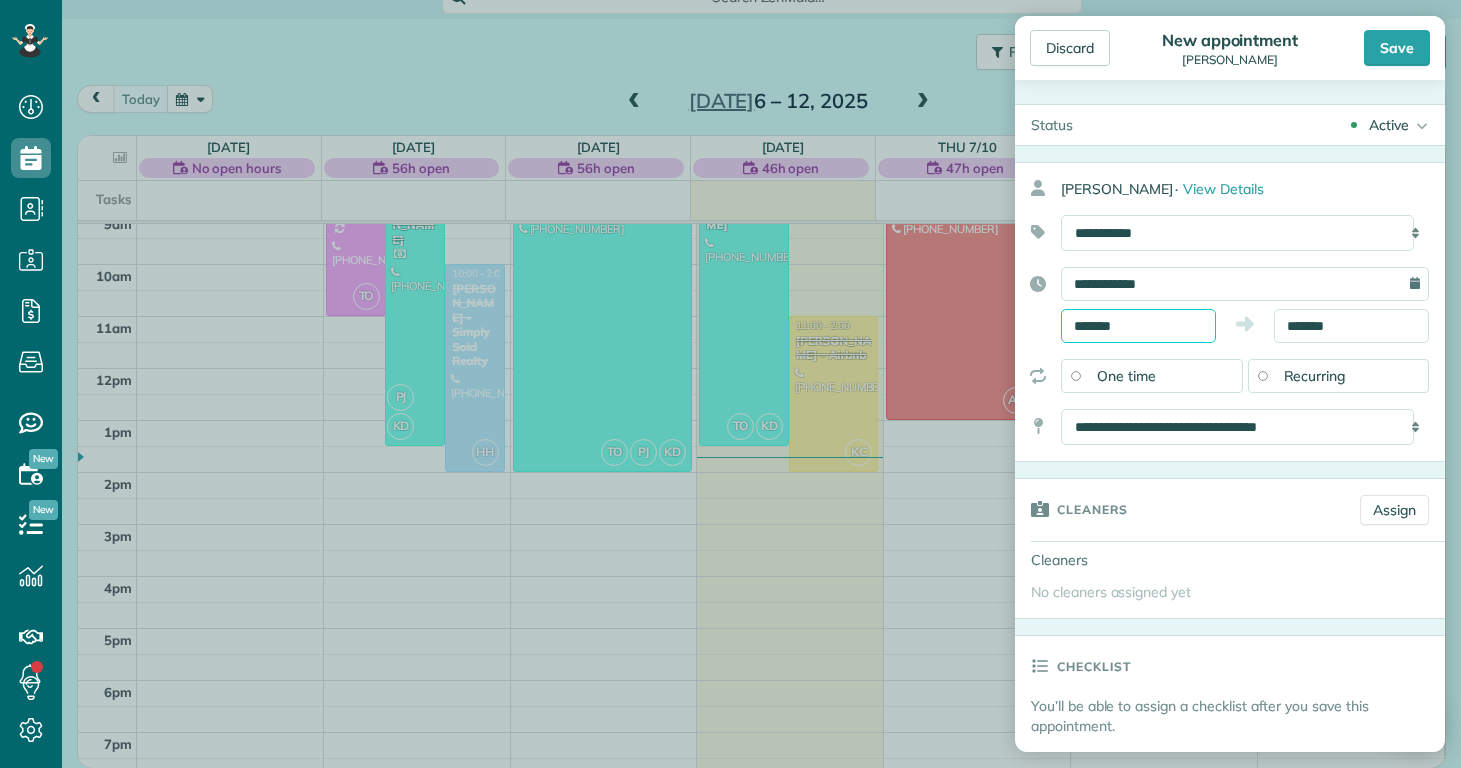 click on "*******" at bounding box center (1138, 326) 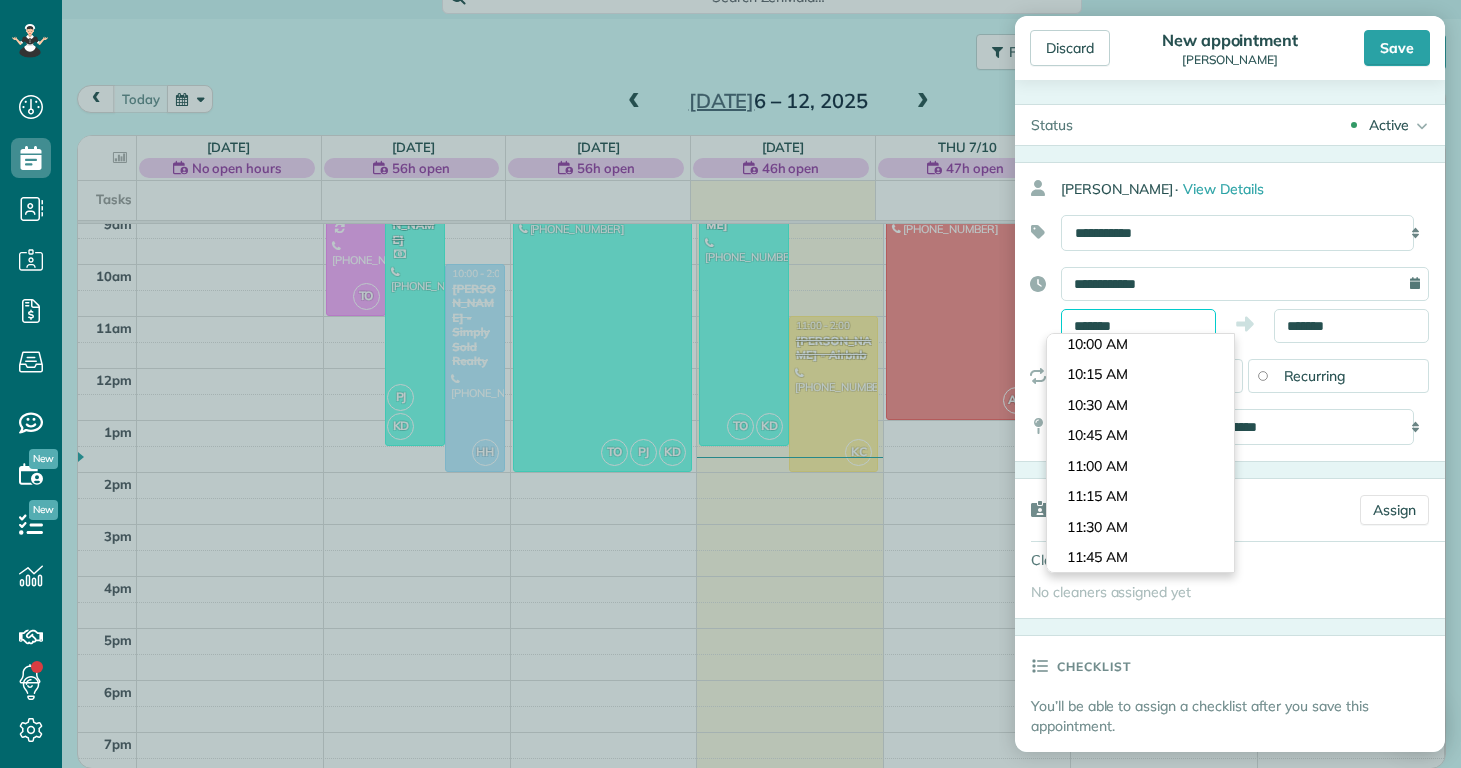 scroll, scrollTop: 1301, scrollLeft: 0, axis: vertical 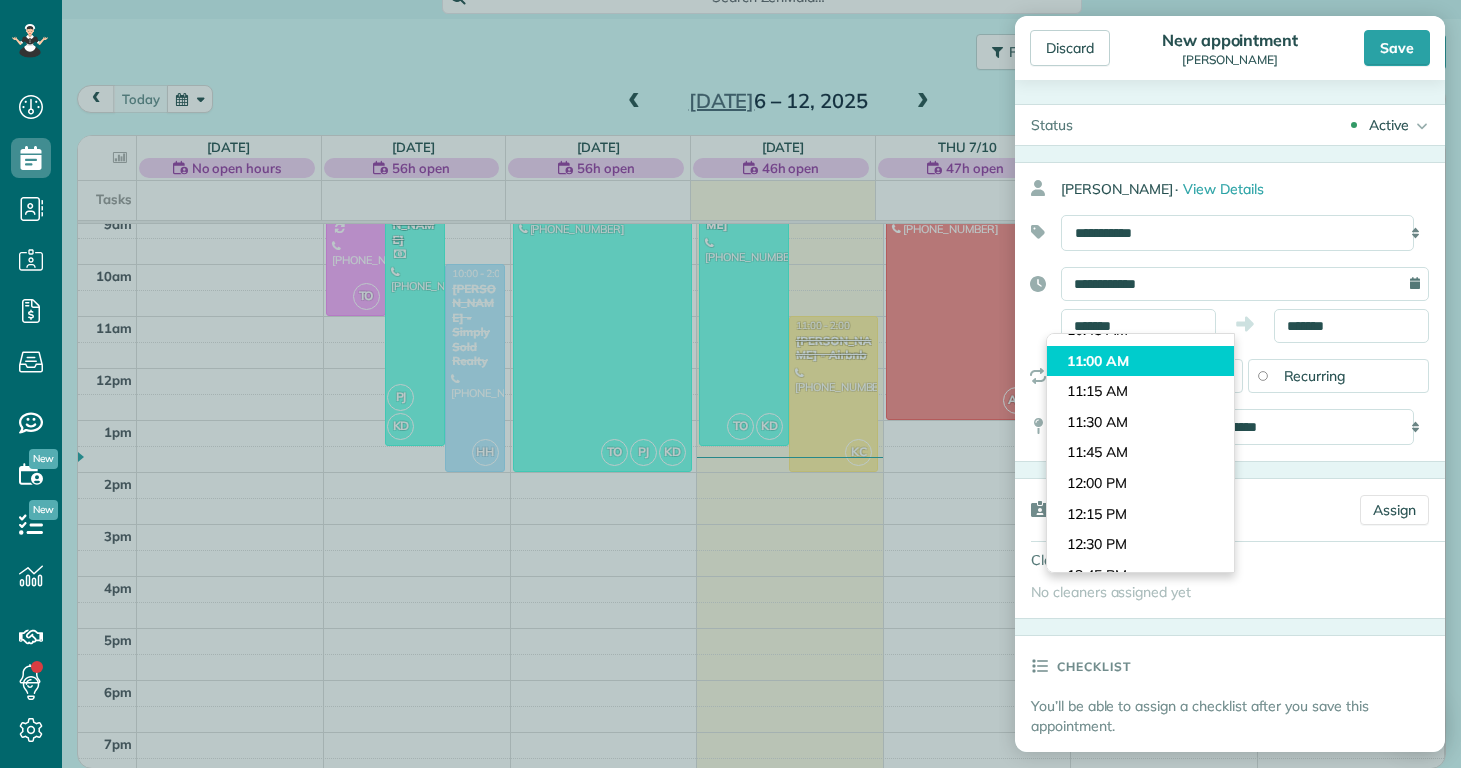 type on "********" 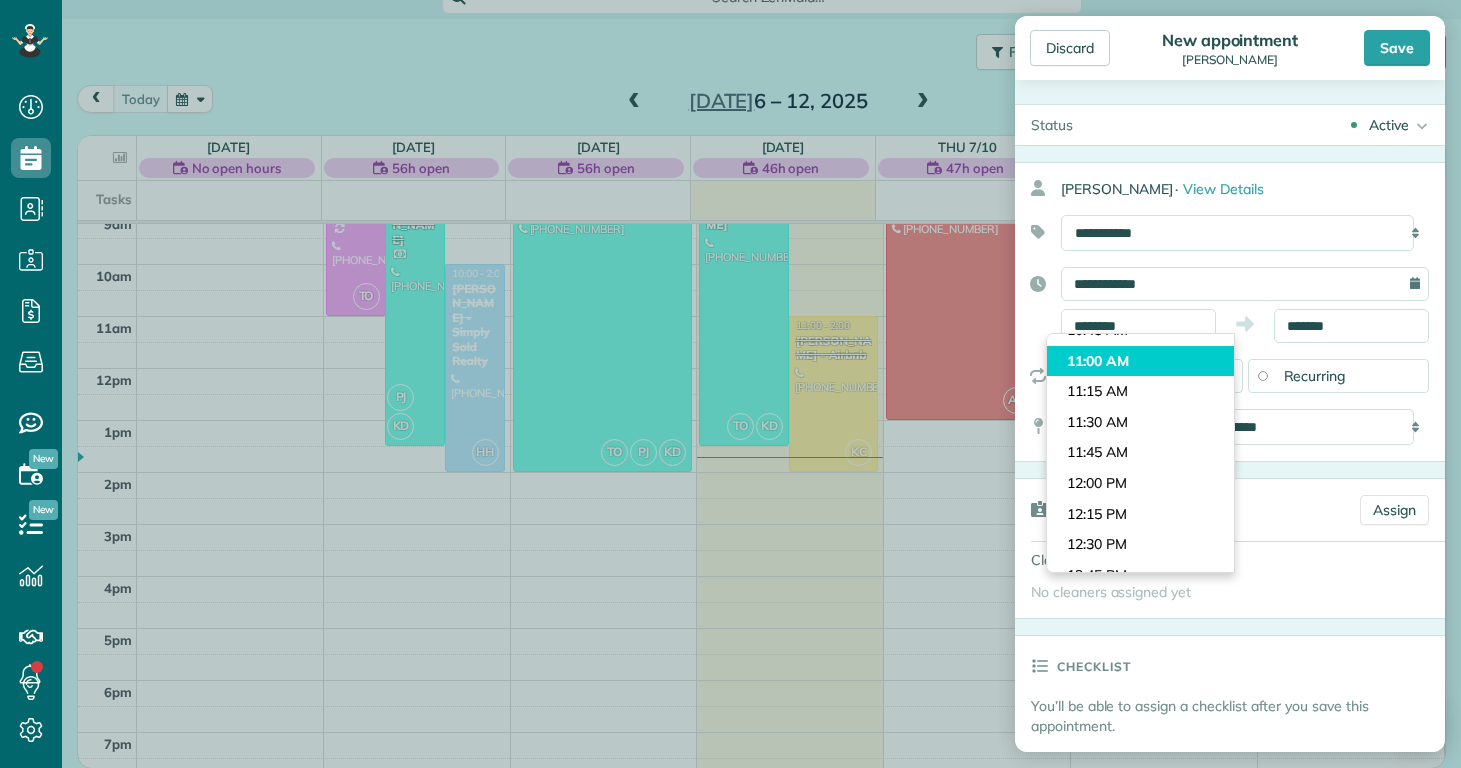 click on "Dashboard
Scheduling
Calendar View
List View
Dispatch View - Weekly scheduling (Beta)" at bounding box center (730, 384) 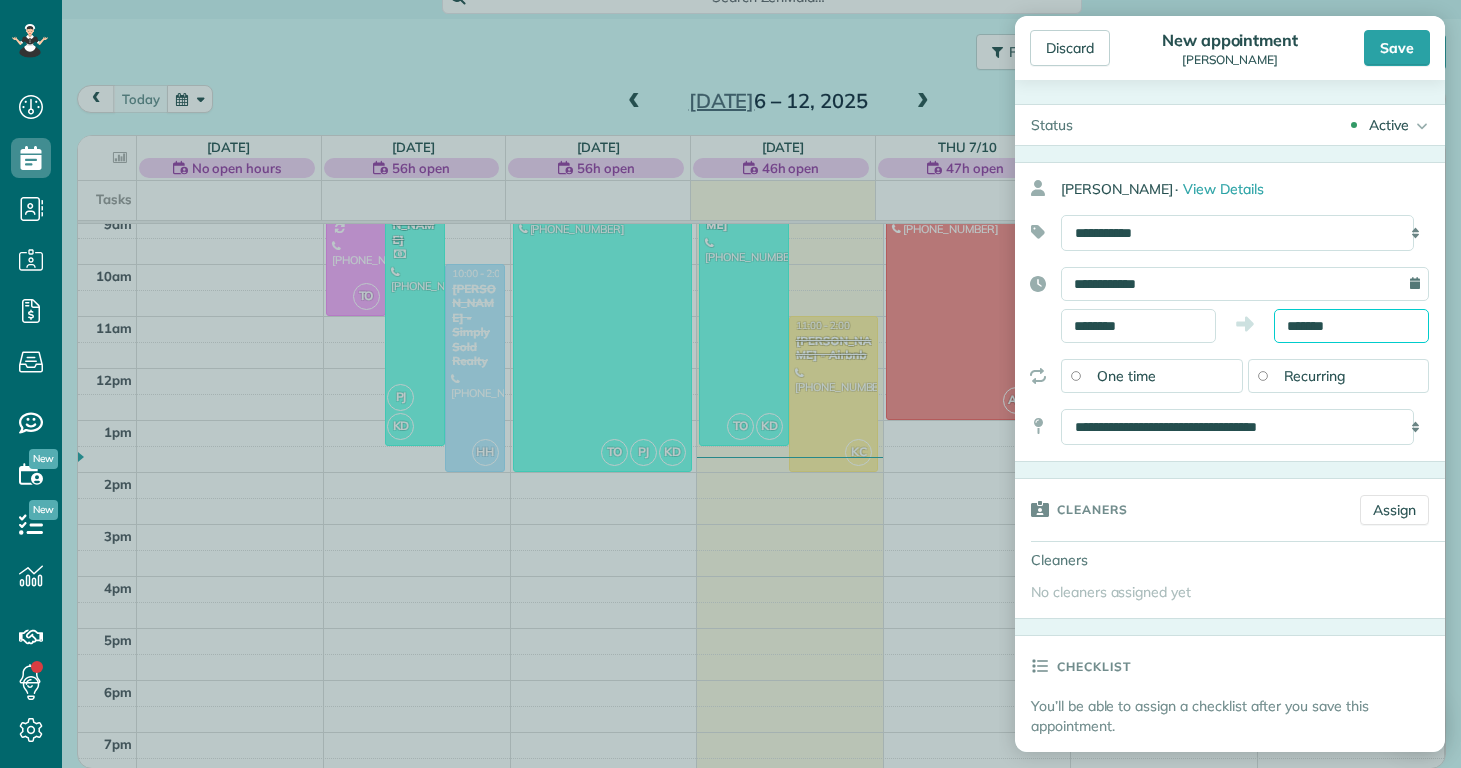 click on "*******" at bounding box center [1351, 326] 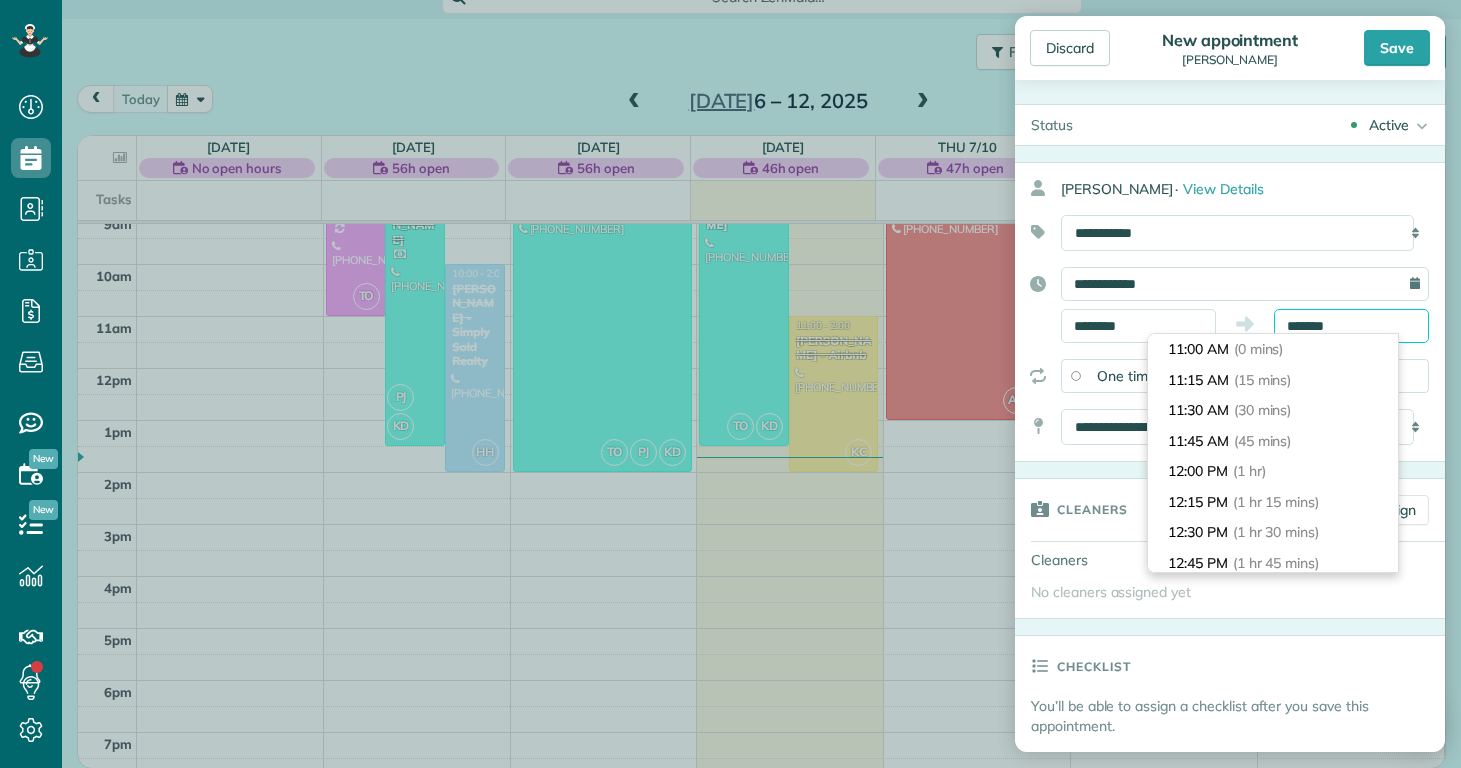 scroll, scrollTop: 480, scrollLeft: 0, axis: vertical 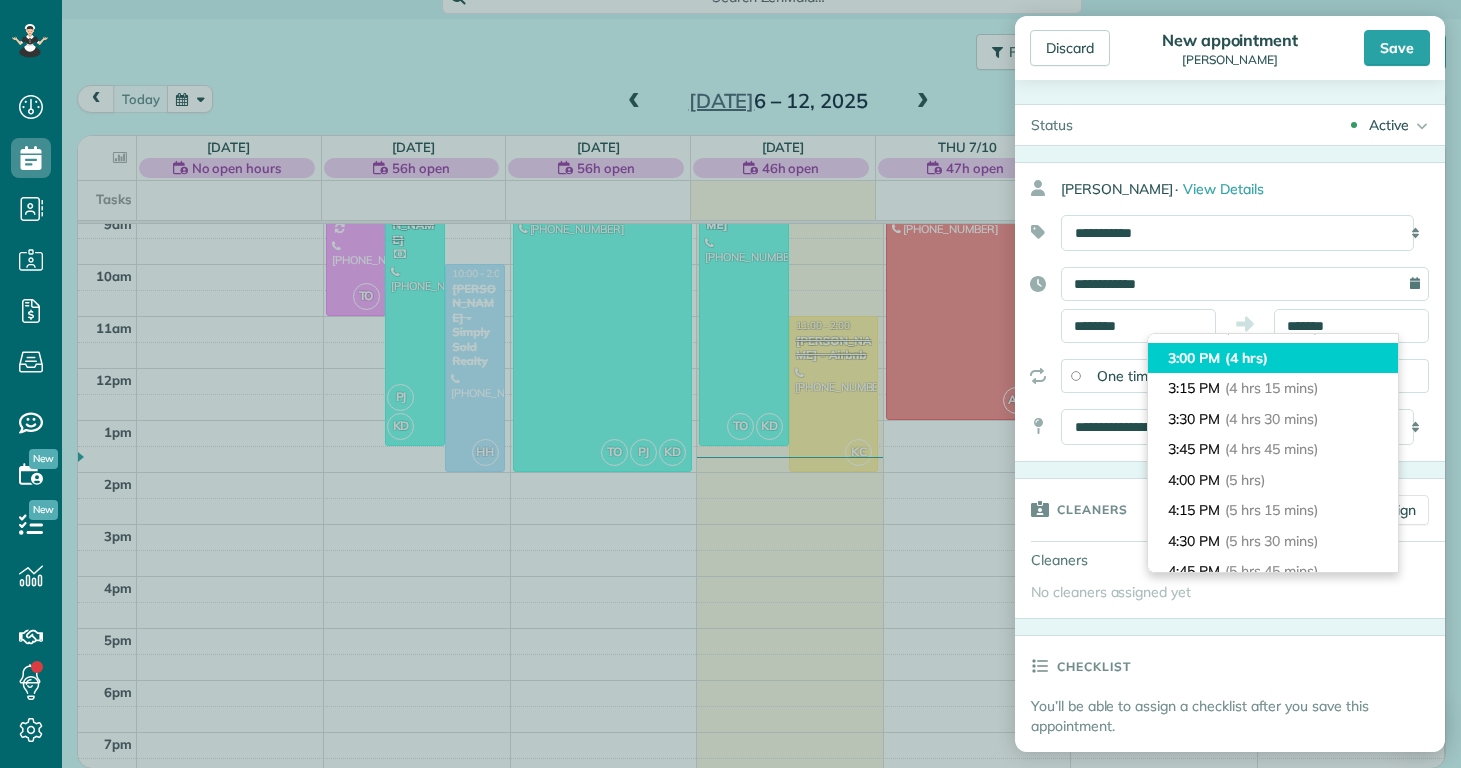 type on "*******" 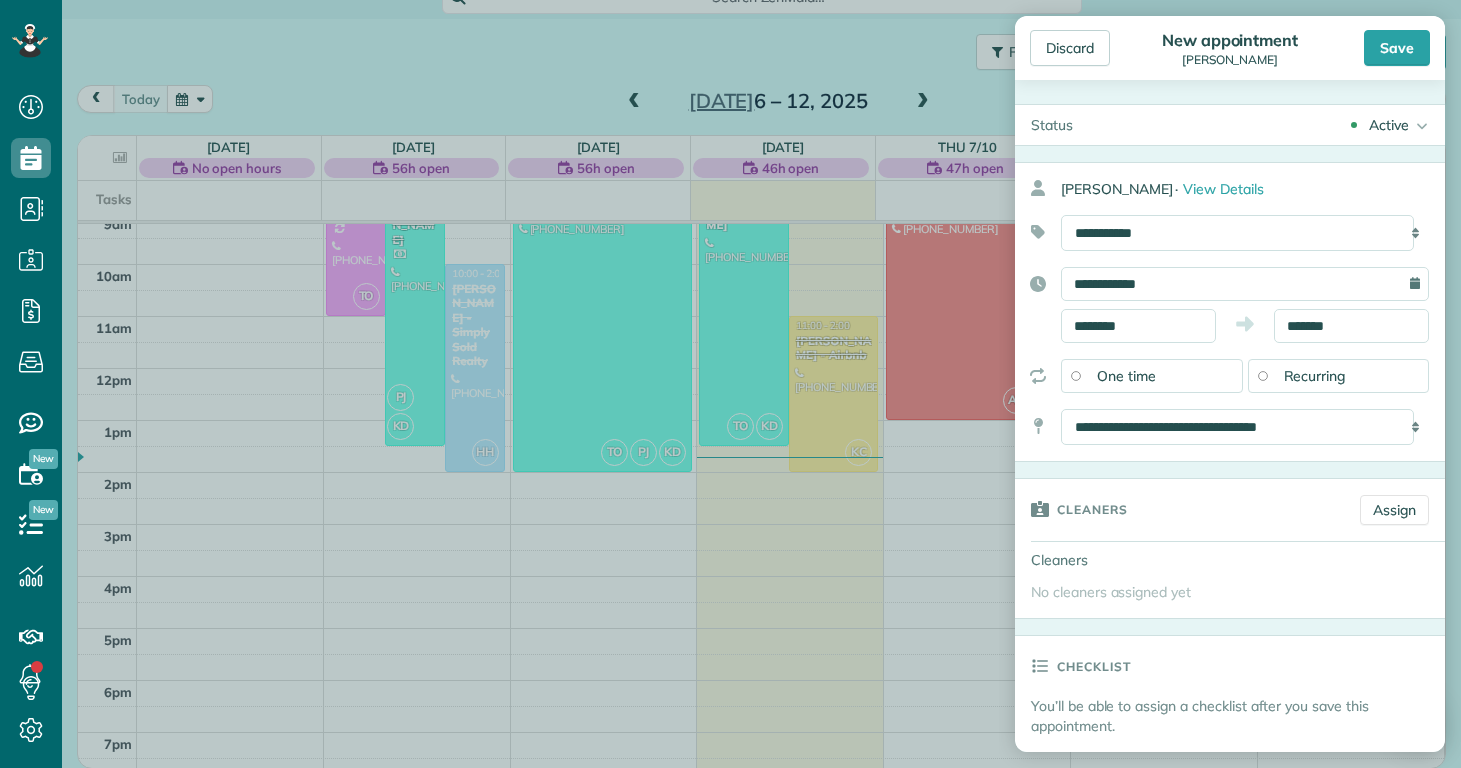 click on "**********" at bounding box center [1230, 305] 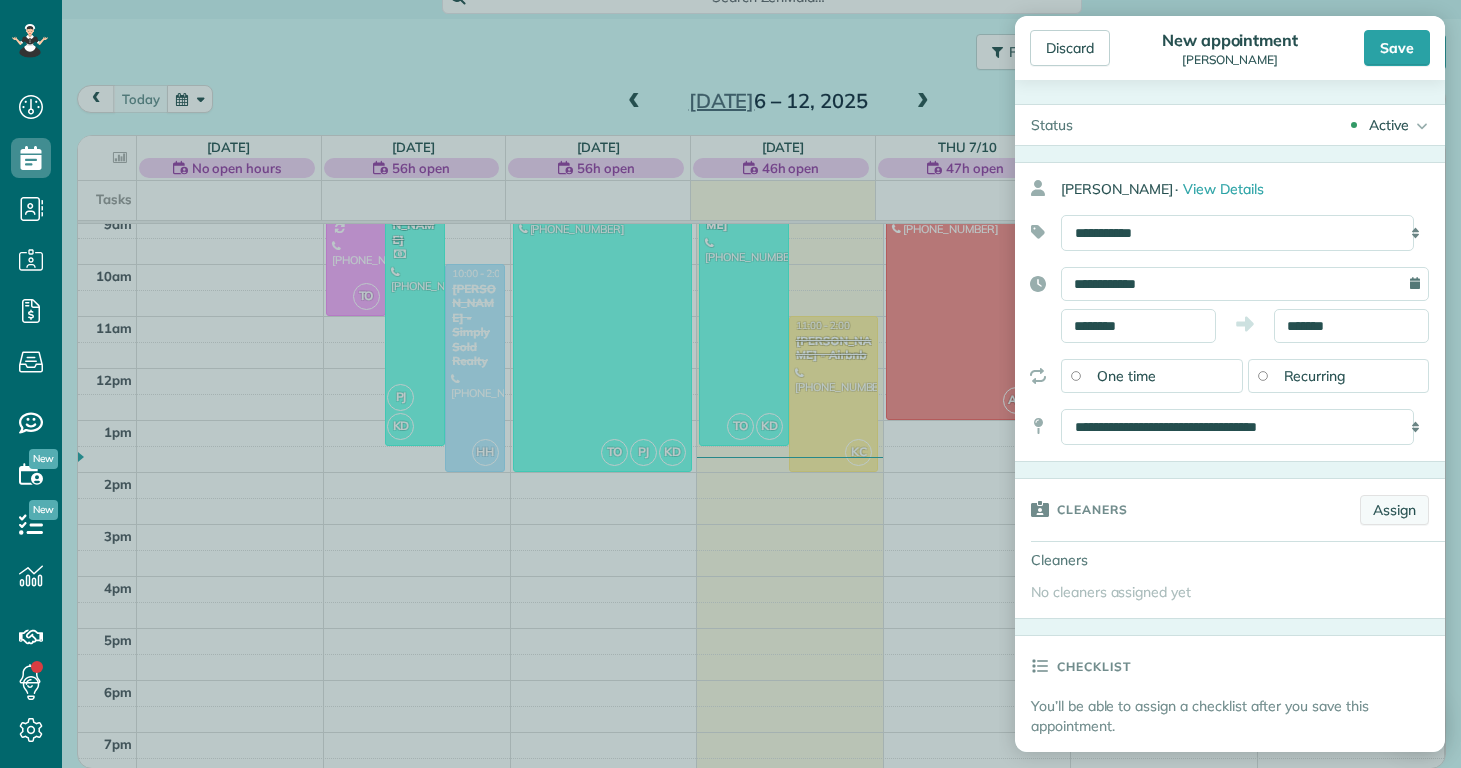 click on "Assign" at bounding box center [1394, 510] 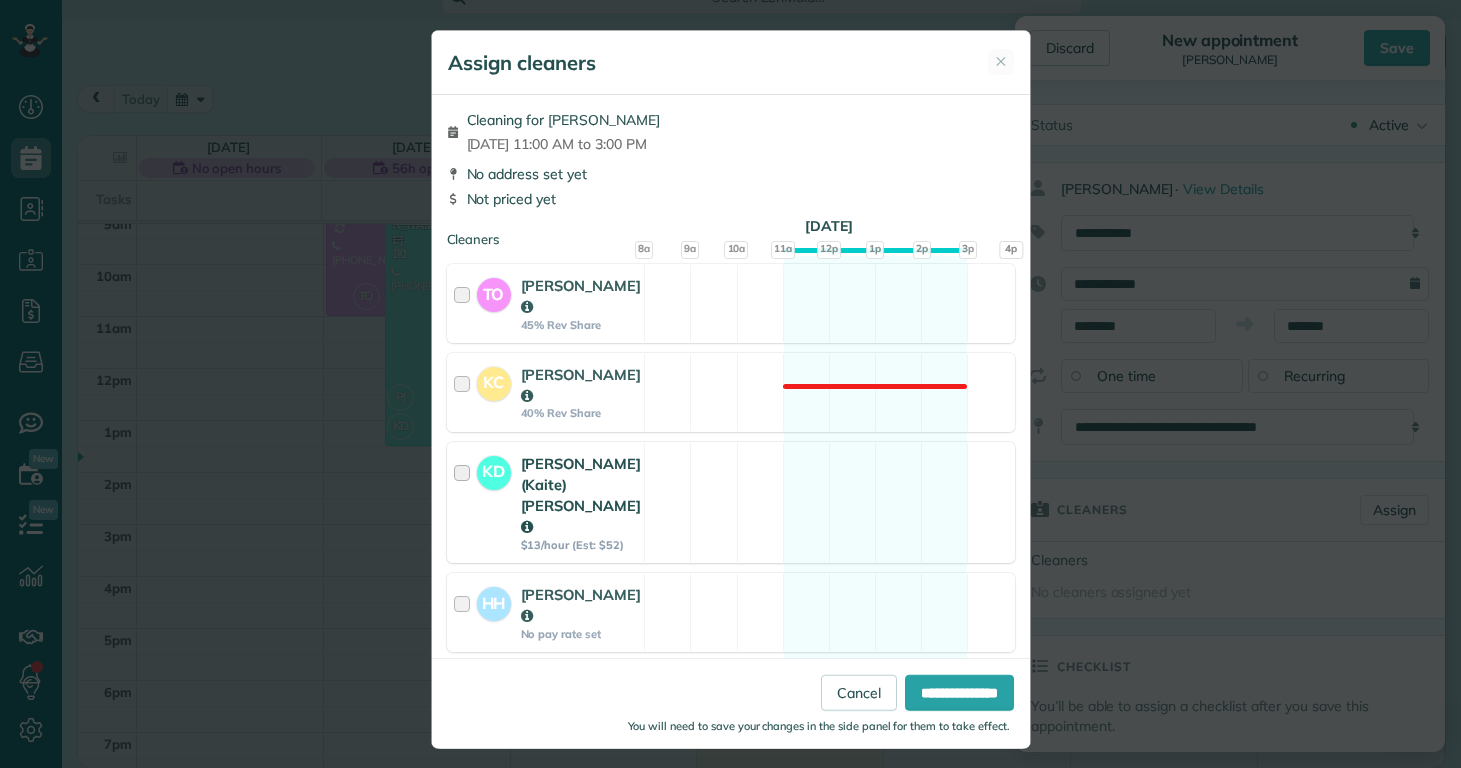 scroll, scrollTop: 293, scrollLeft: 0, axis: vertical 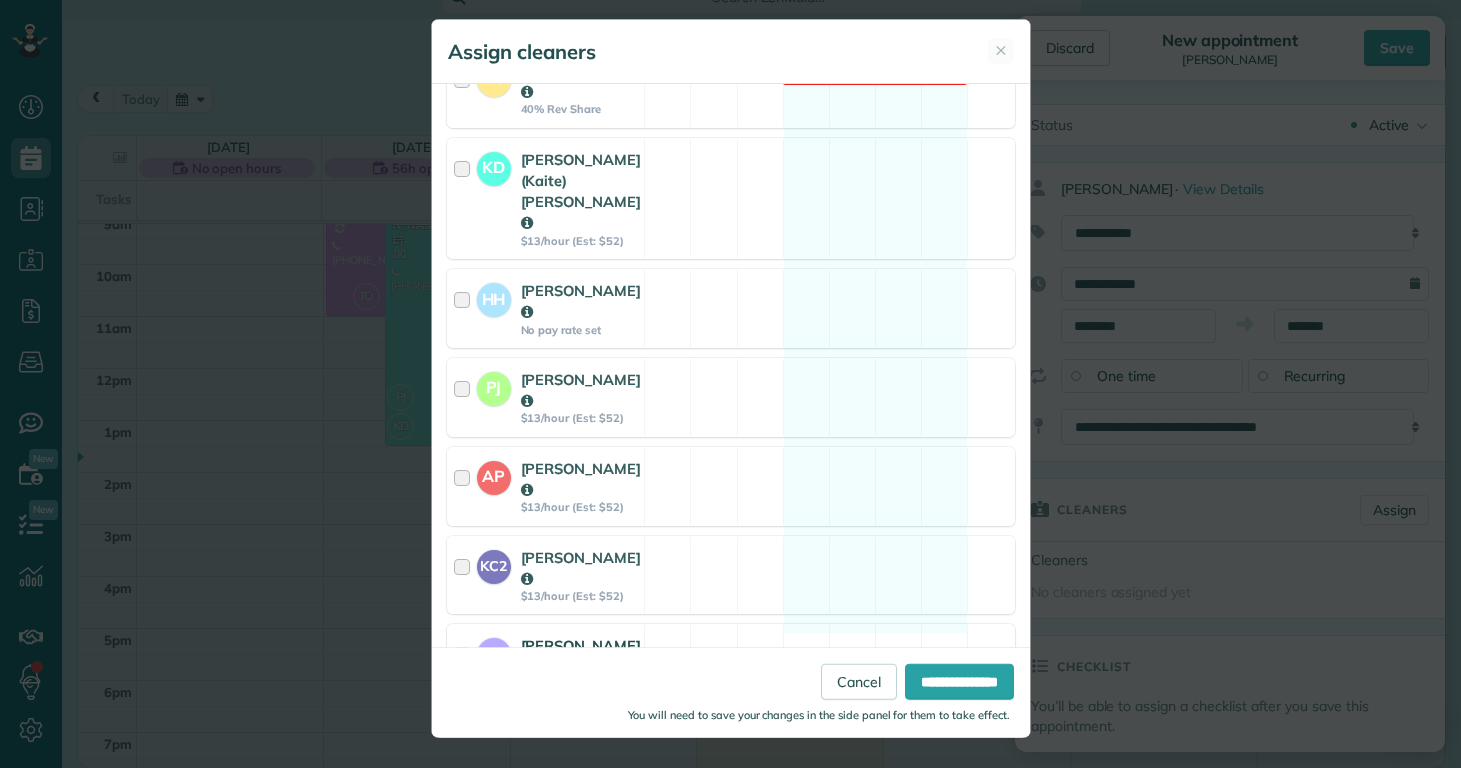 click on "[PERSON_NAME]" at bounding box center [581, 656] 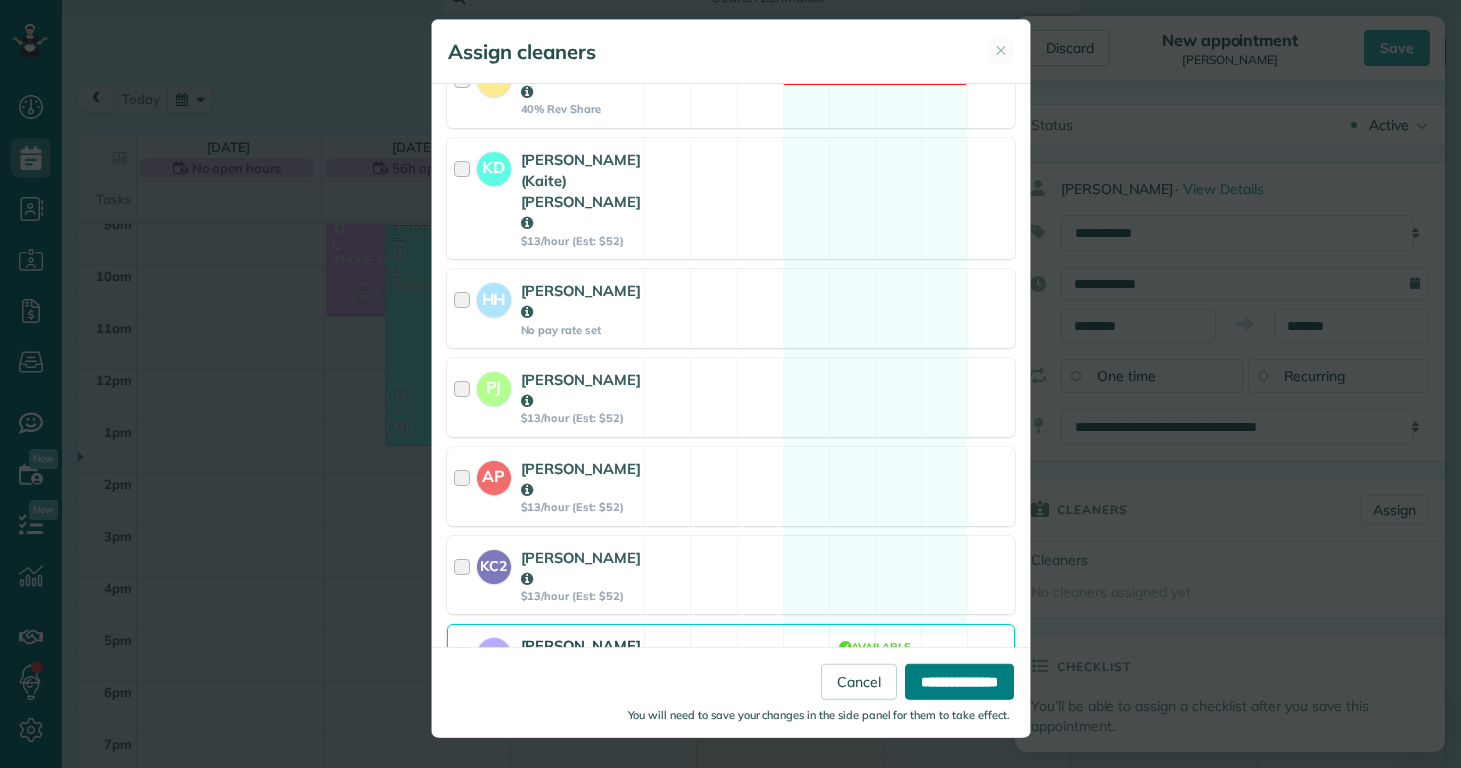 click on "**********" at bounding box center [959, 682] 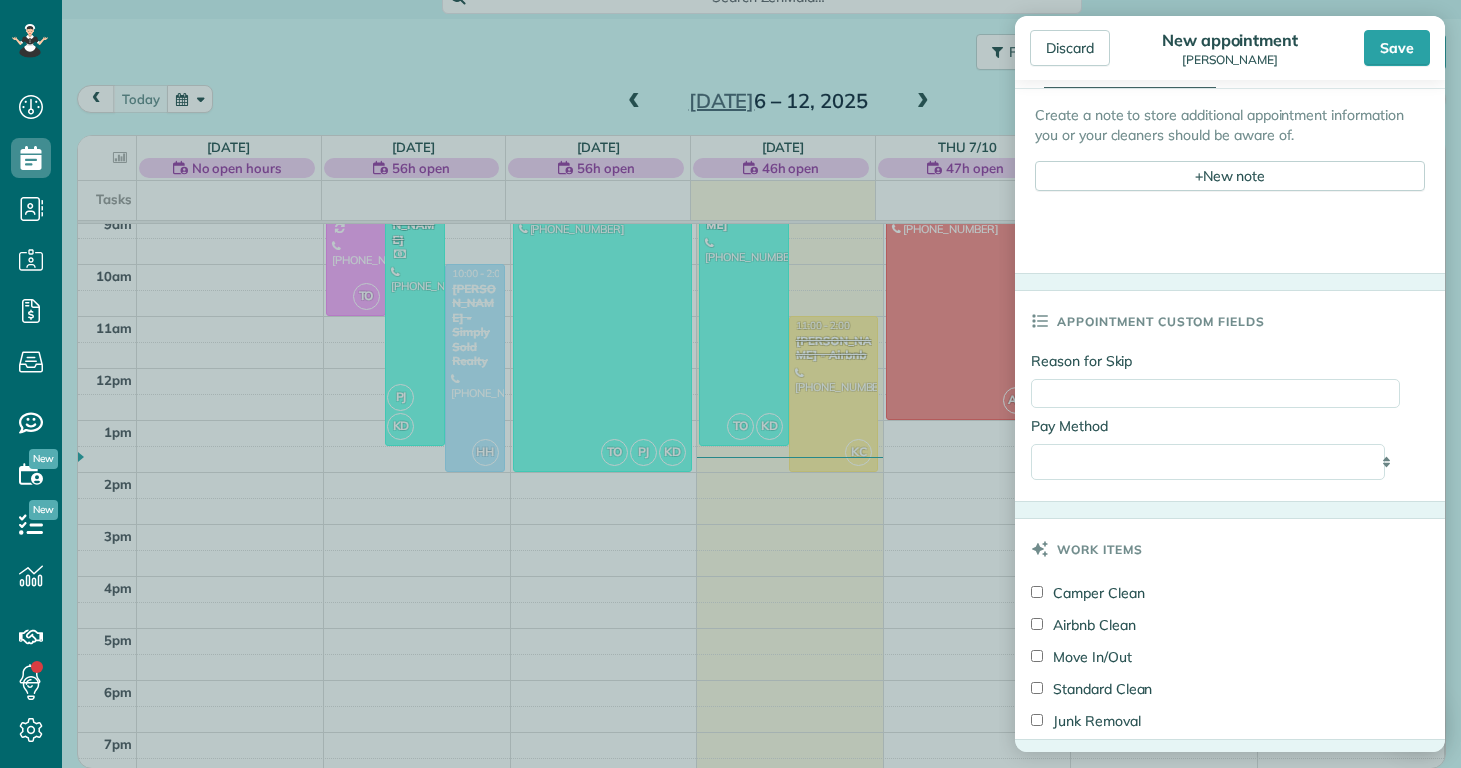 scroll, scrollTop: 1098, scrollLeft: 0, axis: vertical 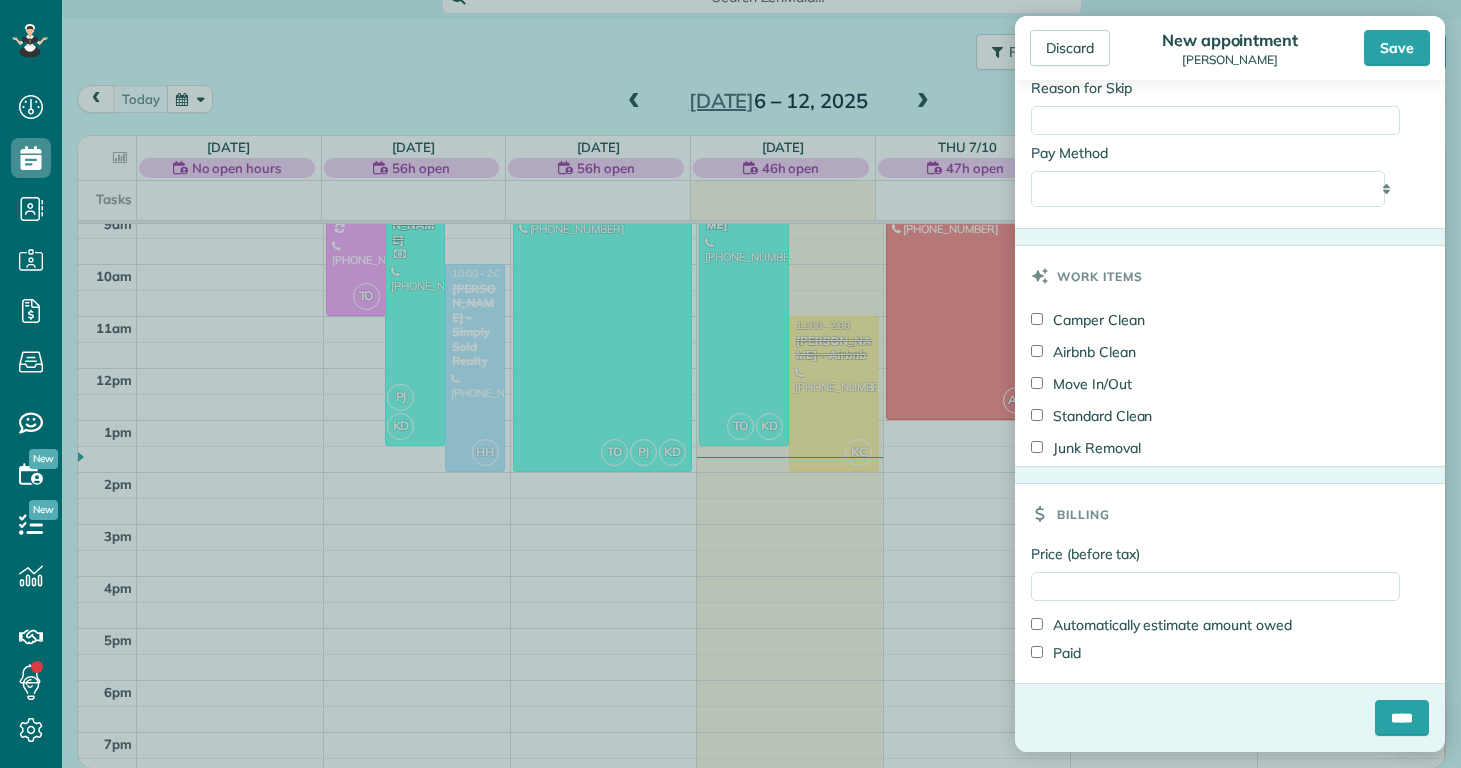 click on "Junk Removal" at bounding box center (1086, 448) 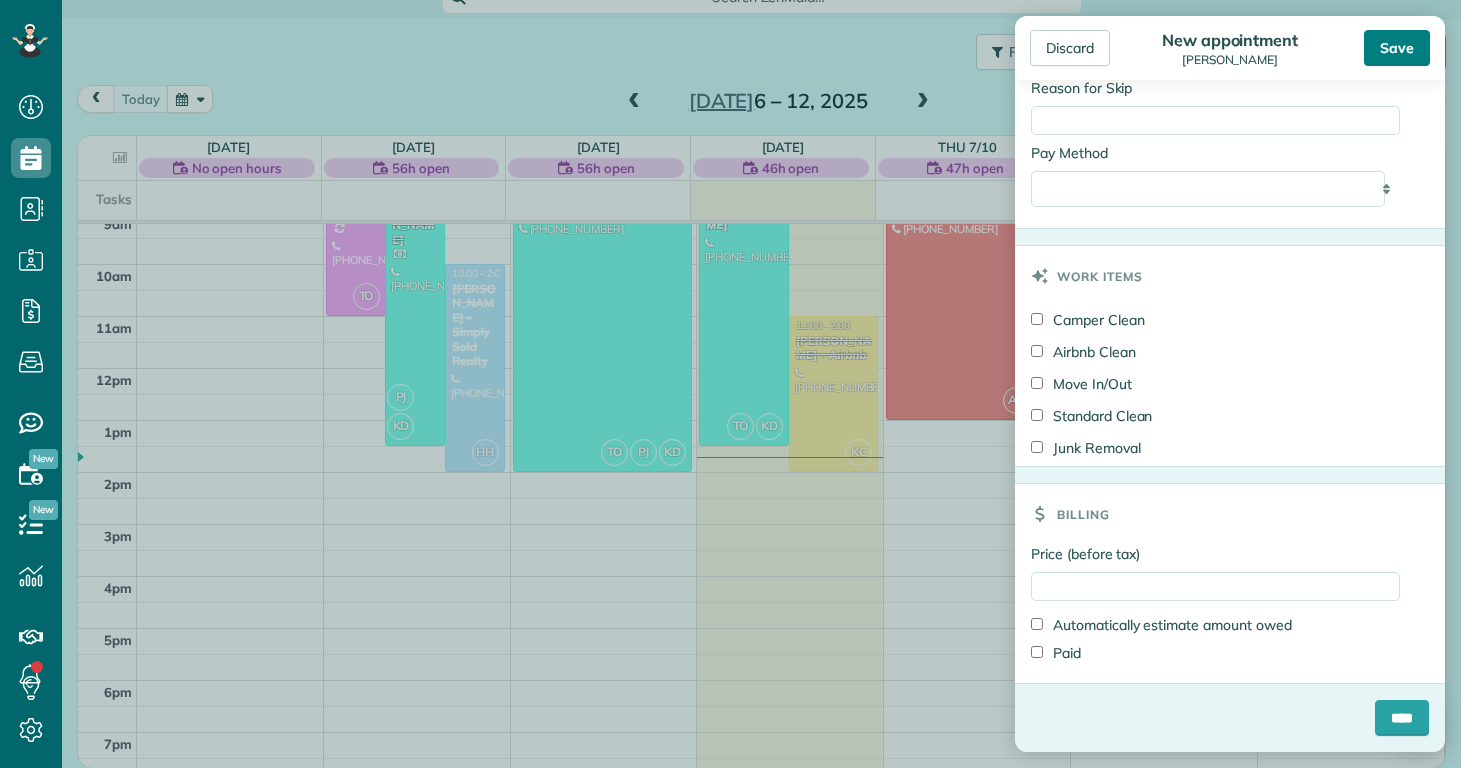 click on "Save" at bounding box center [1397, 48] 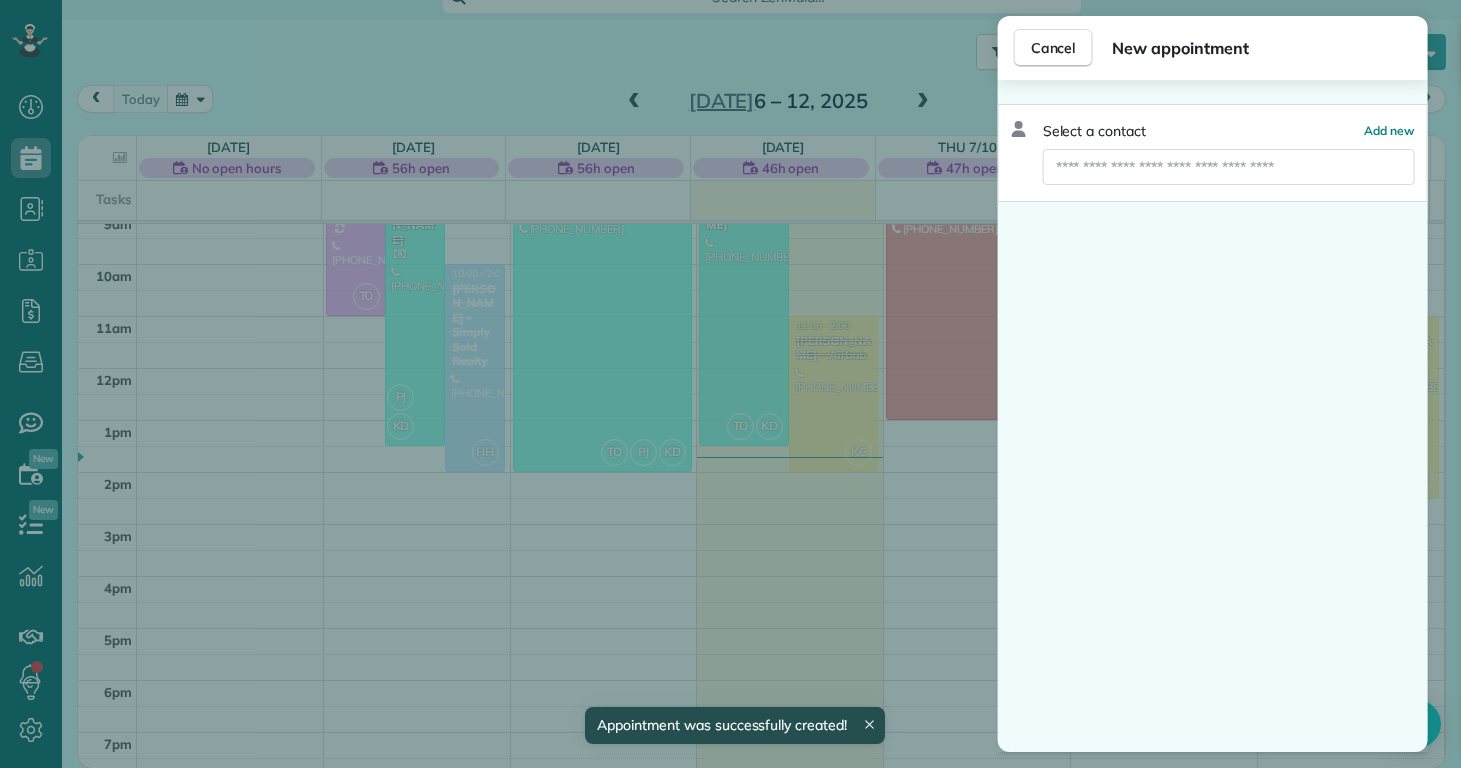 scroll, scrollTop: 137, scrollLeft: 0, axis: vertical 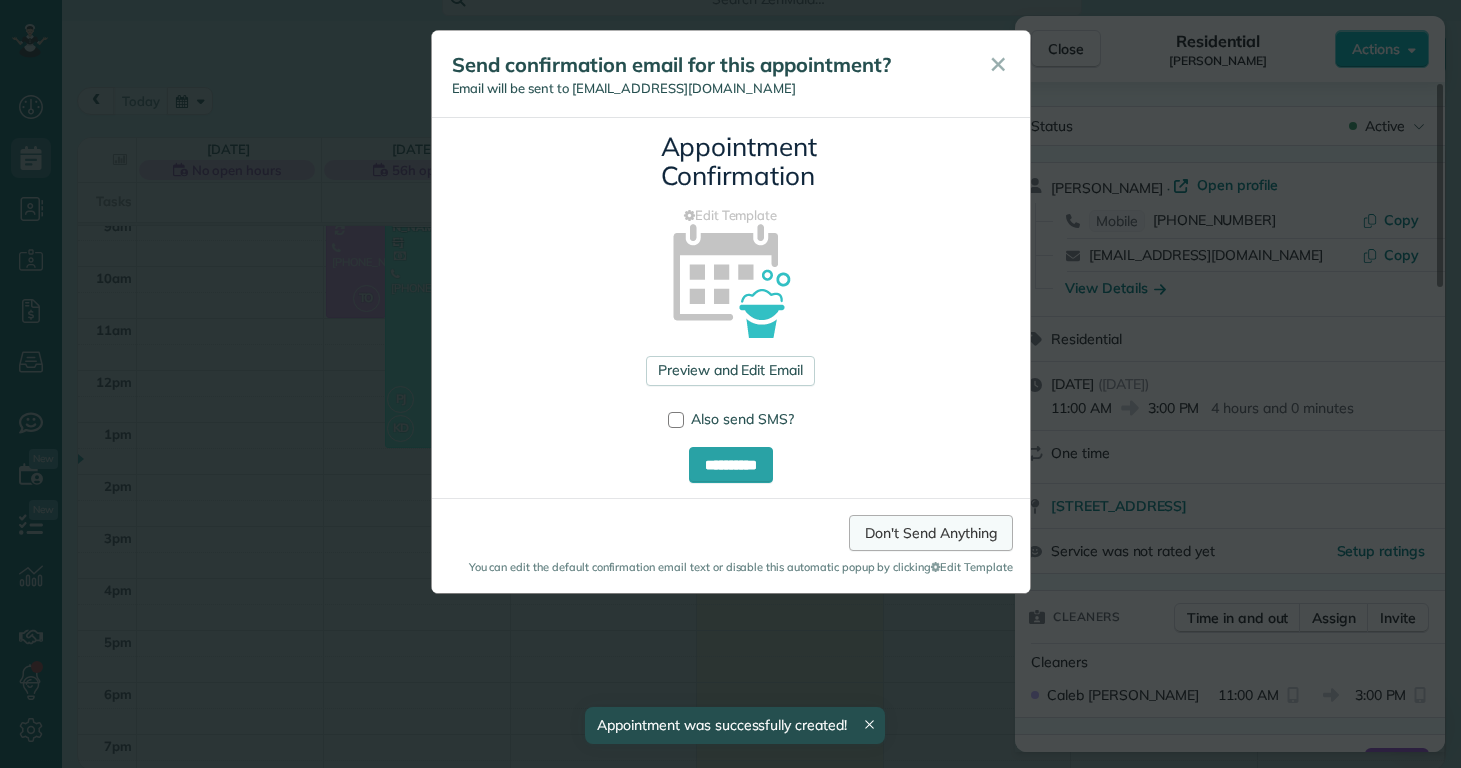 click on "Don't Send Anything" at bounding box center (930, 533) 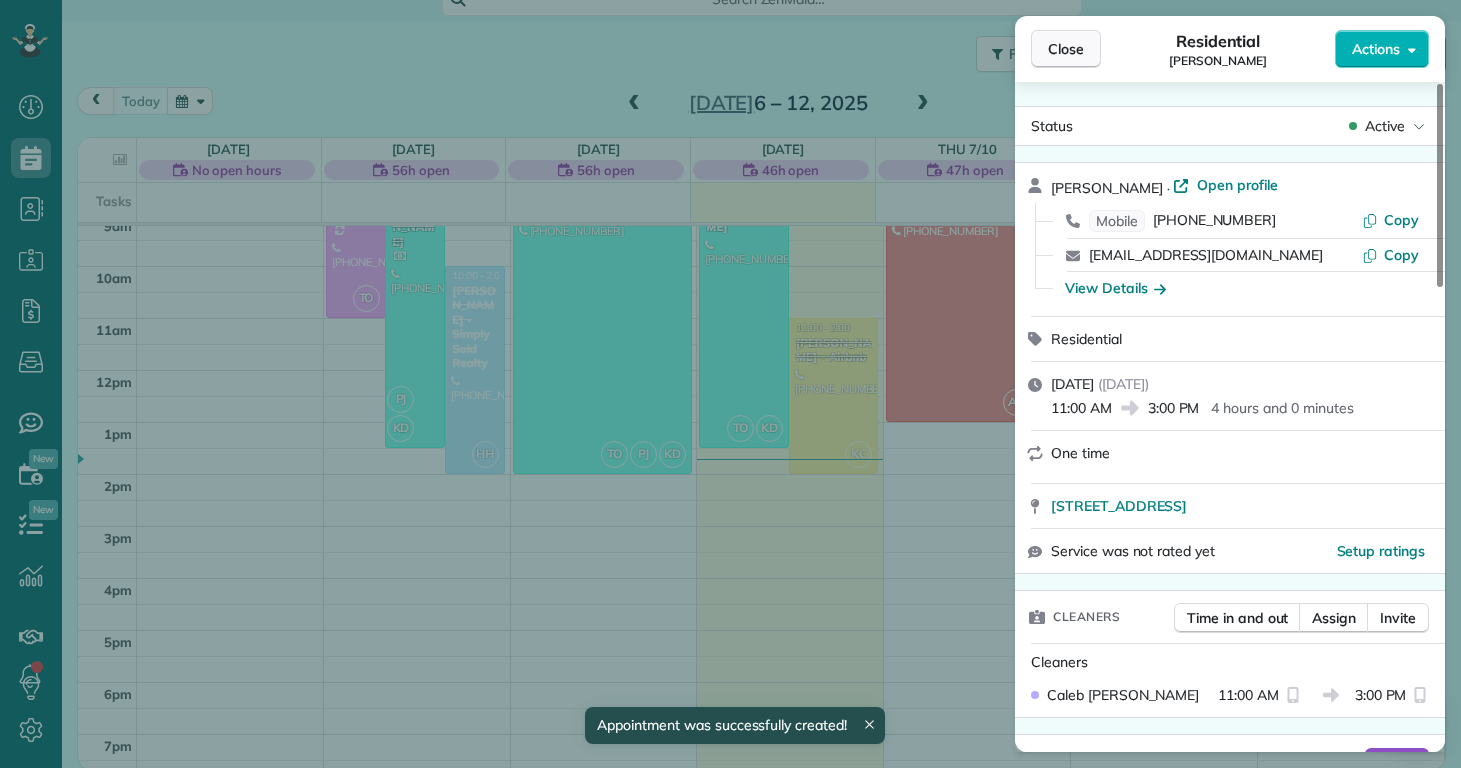 click on "Close" at bounding box center (1066, 49) 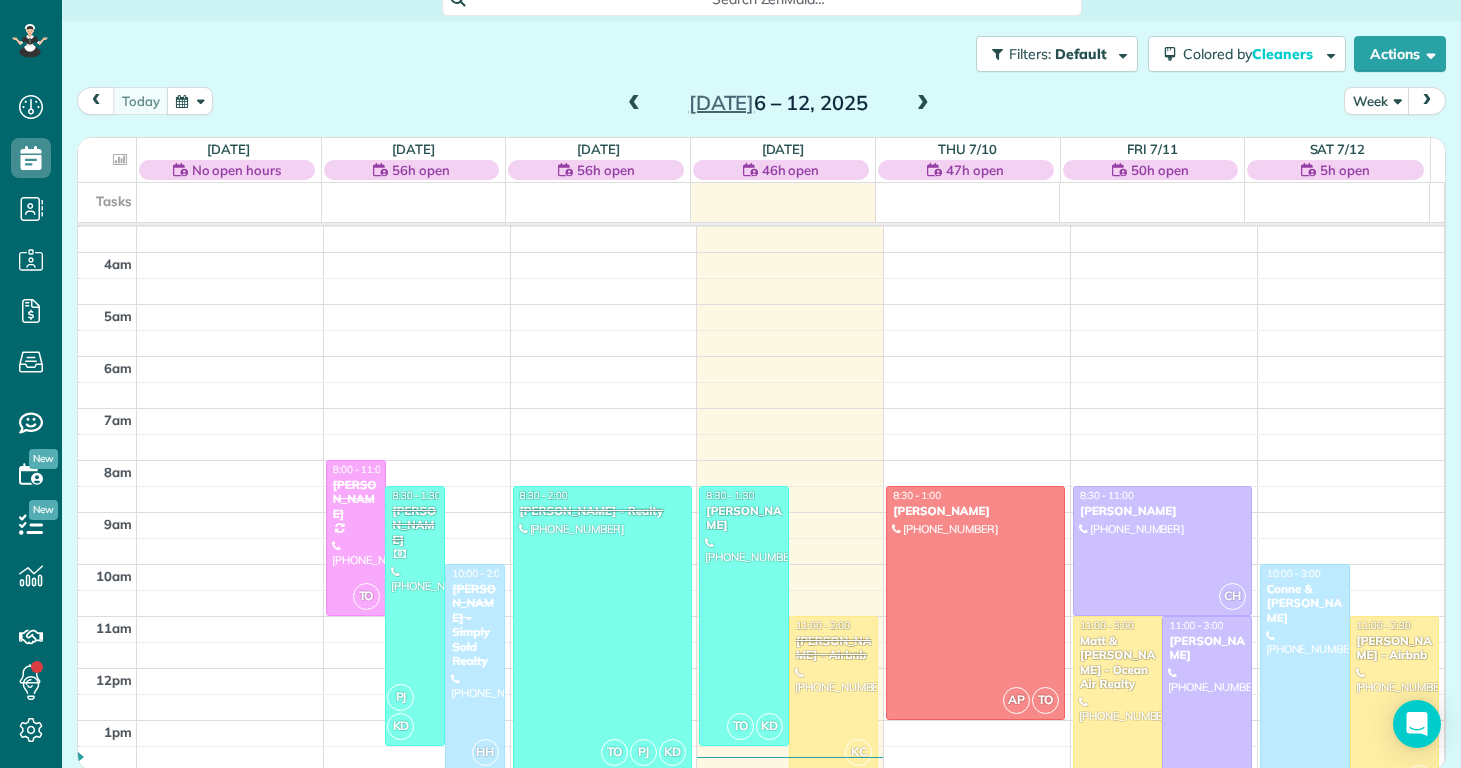 scroll, scrollTop: 360, scrollLeft: 0, axis: vertical 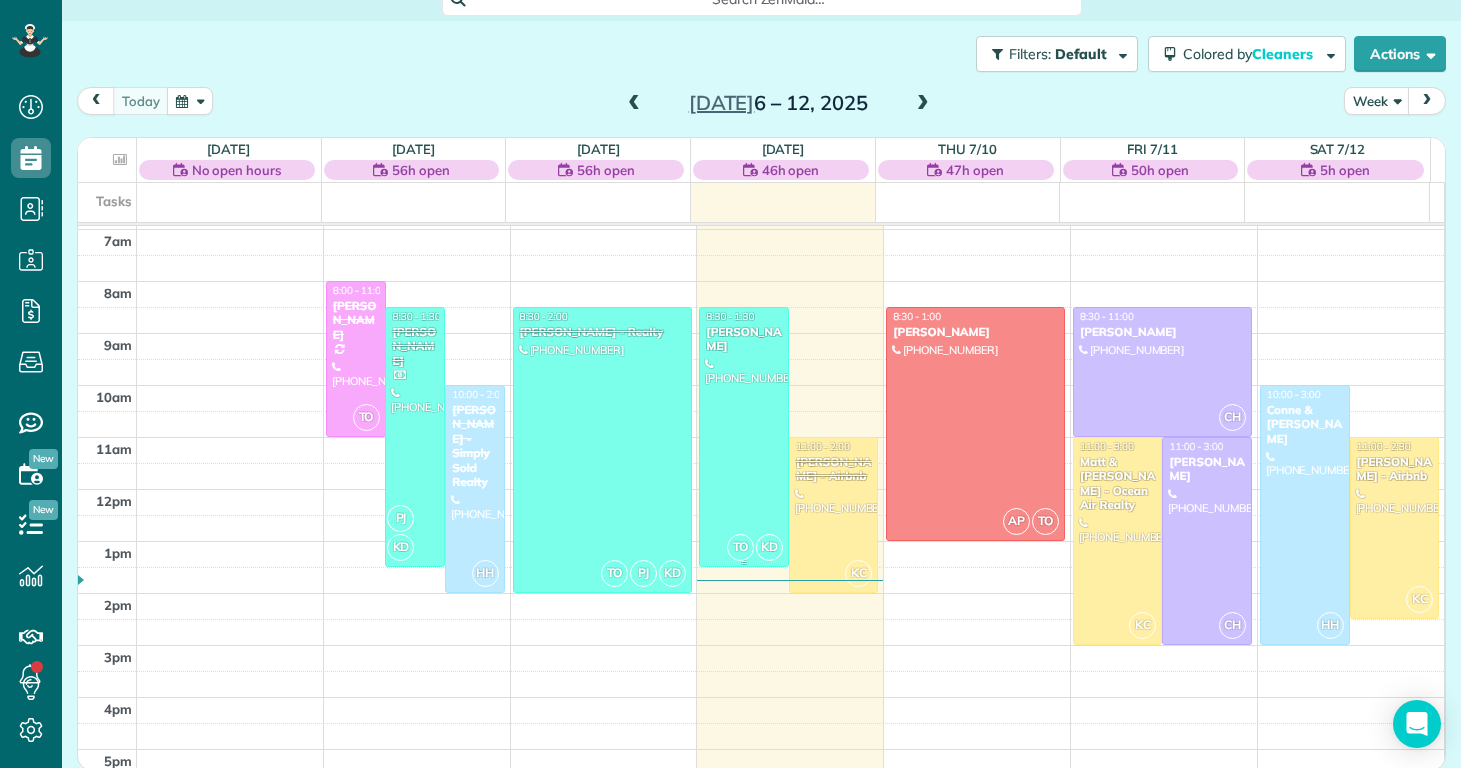 click at bounding box center [744, 437] 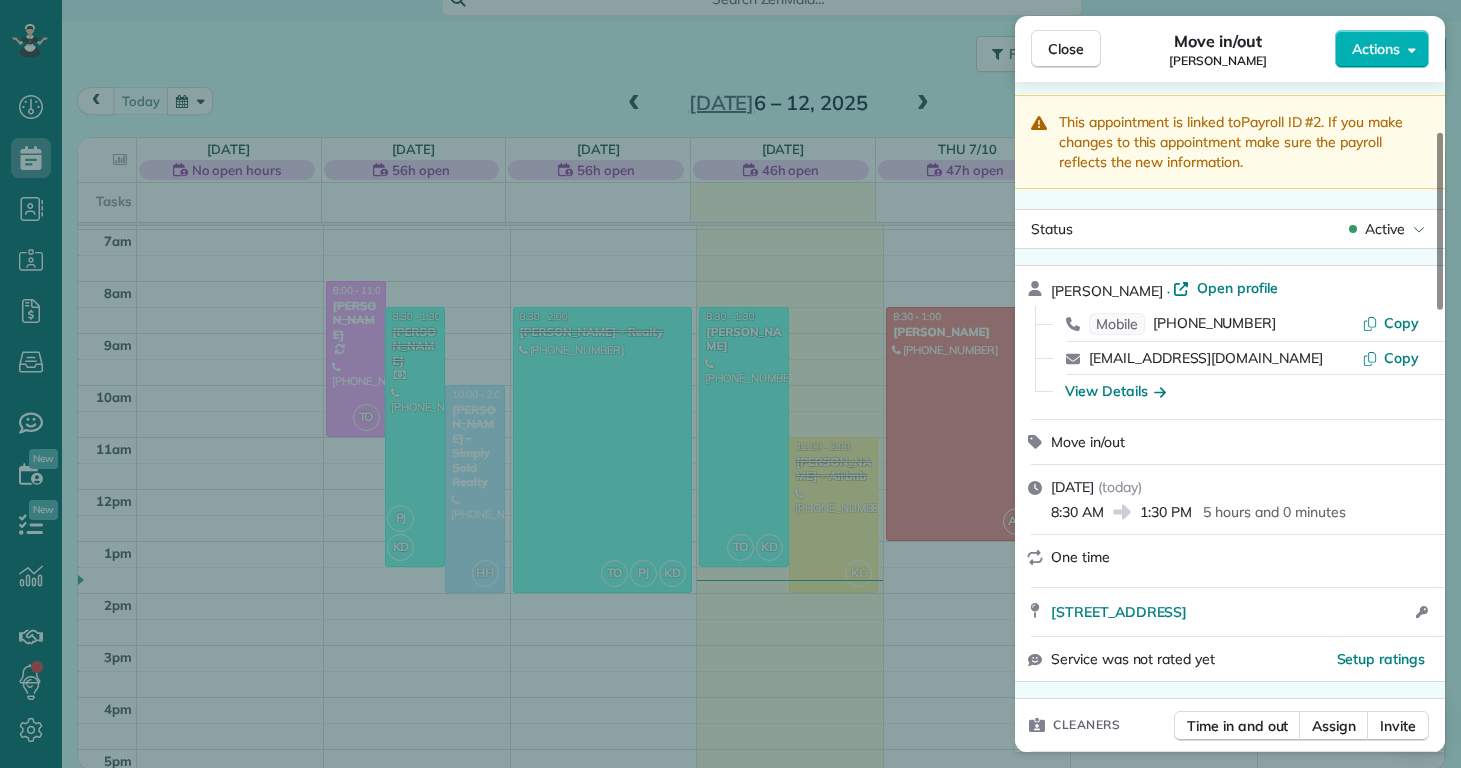 scroll, scrollTop: 339, scrollLeft: 0, axis: vertical 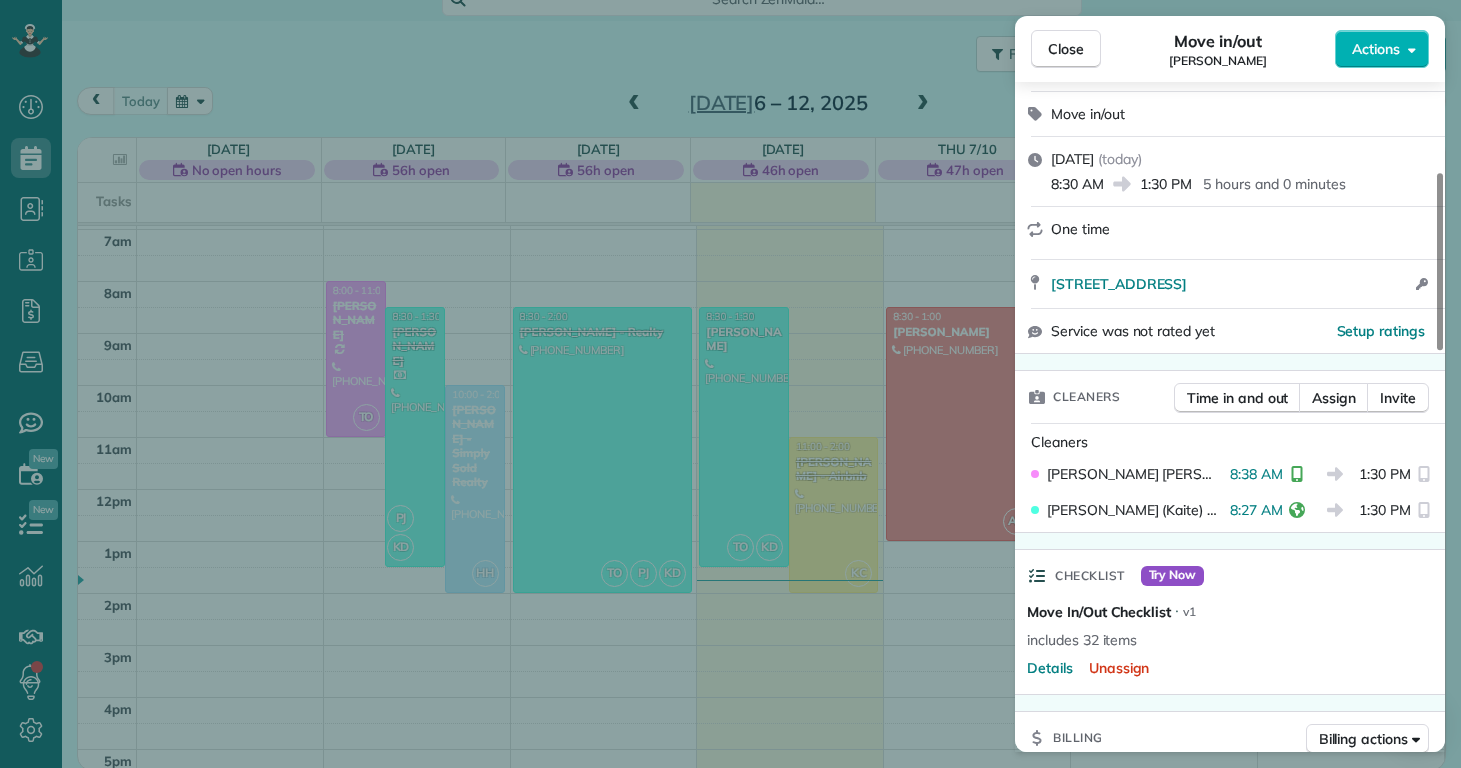 click on "Close Move in/out Geoffrey Mraz Actions This appointment is linked to  Payroll ID #2 .   If you make changes to this appointment make sure the payroll reflects the new information. Status Active Geoffrey Mraz · Open profile Mobile (630) 478-5568 Copy geoffmraz@gmail.com Copy View Details Move in/out Wednesday, July 09, 2025 ( today ) 8:30 AM 1:30 PM 5 hours and 0 minutes One time 126 Walnut Hills Drive Richlands NC 28574 Open access information Service was not rated yet Setup ratings Cleaners Time in and out Assign Invite Cleaners Taylor   Obryan 8:38 AM 1:30 PM Kaitlin (Kaite)   Delorme 8:27 AM 1:30 PM Checklist Try Now Move In/Out Checklist  ⋅  v1 includes 32 items Details Unassign Billing Billing actions Price $0.00 Overcharge $0.00 Discount $0.00 Coupon discount - Primary tax - Secondary tax - Total appointment price $0.00 Tips collected New feature! $0.00 Mark as paid Total including tip $0.00 Get paid online in no-time! Send an invoice and reward your cleaners with tips Charge customer credit card -" at bounding box center [730, 384] 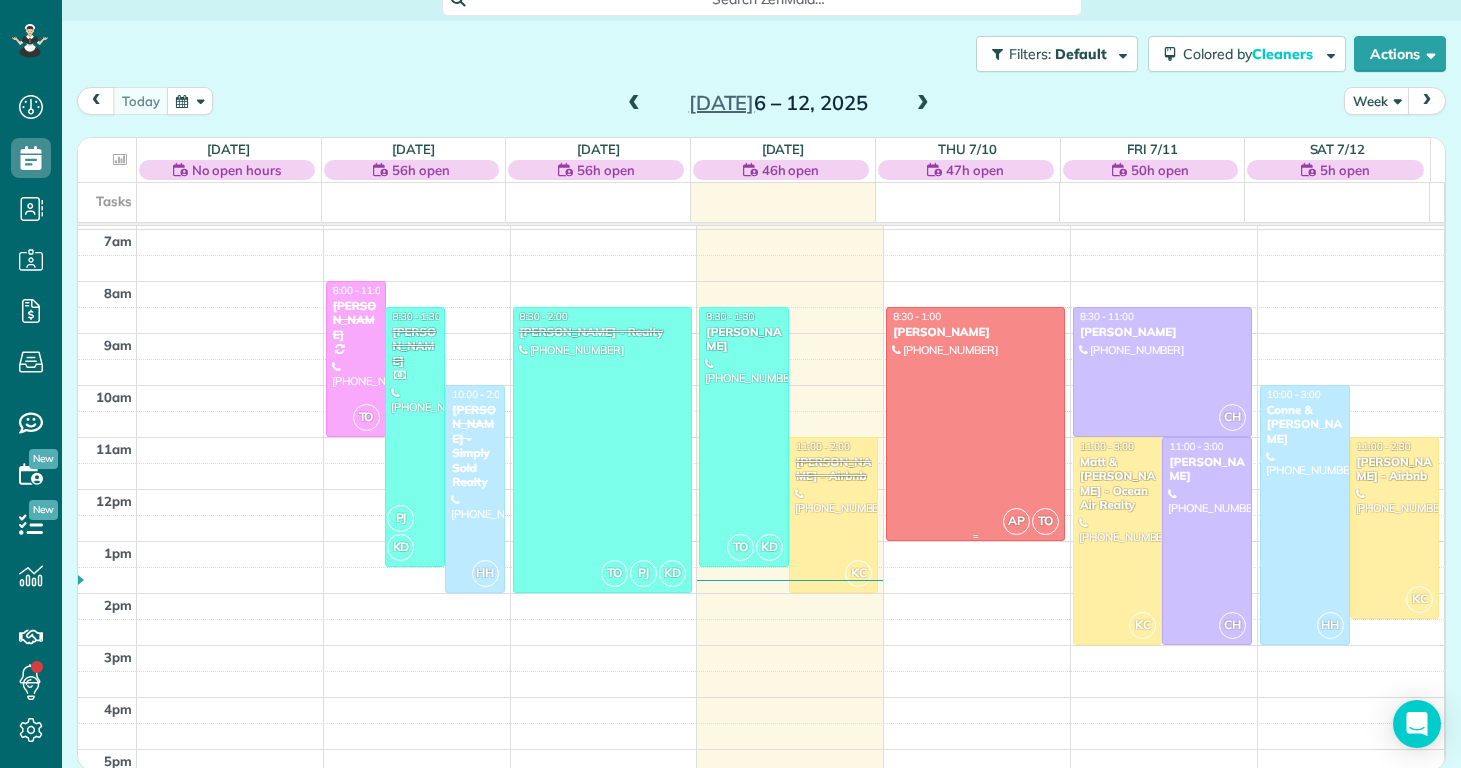 click at bounding box center [975, 424] 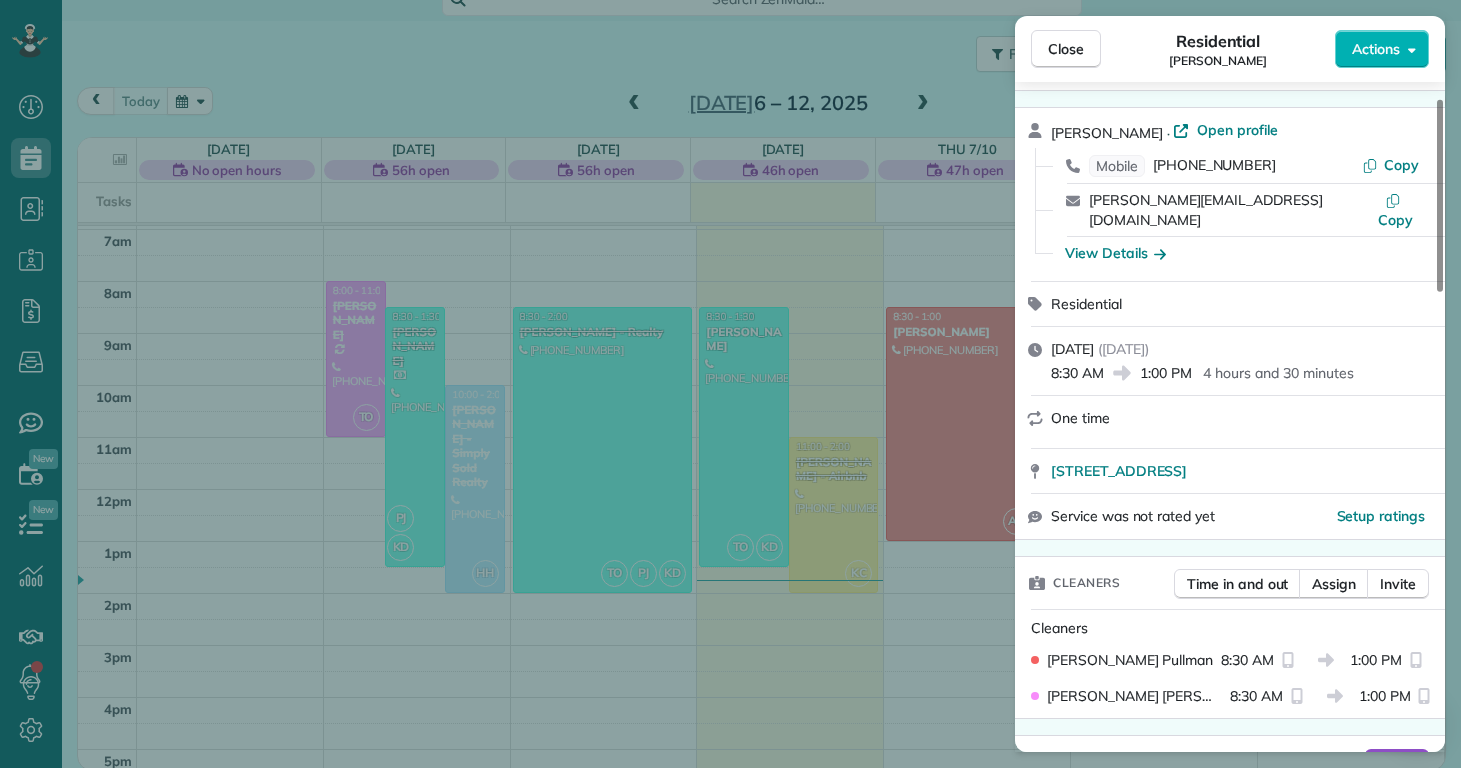 scroll, scrollTop: 270, scrollLeft: 0, axis: vertical 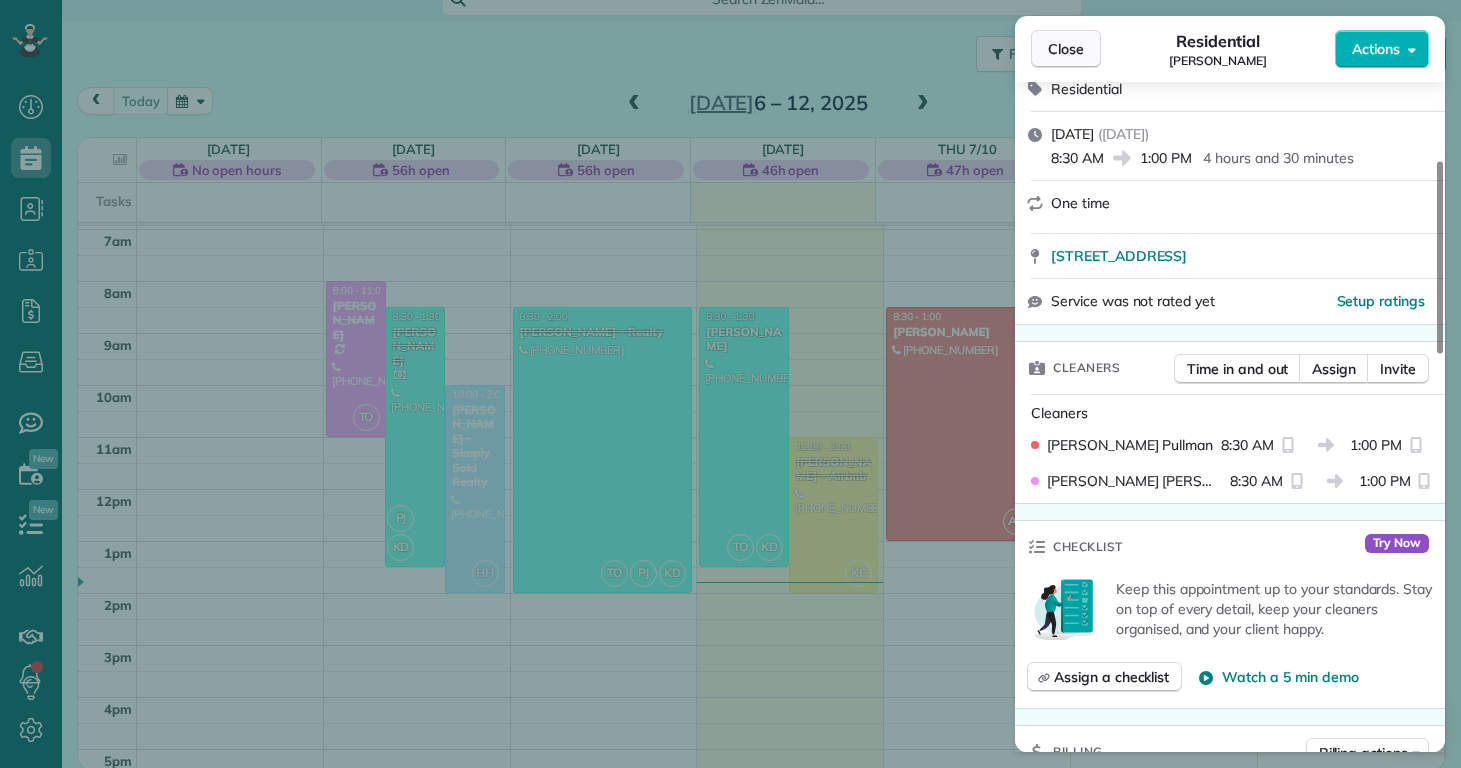 click on "Close" at bounding box center (1066, 49) 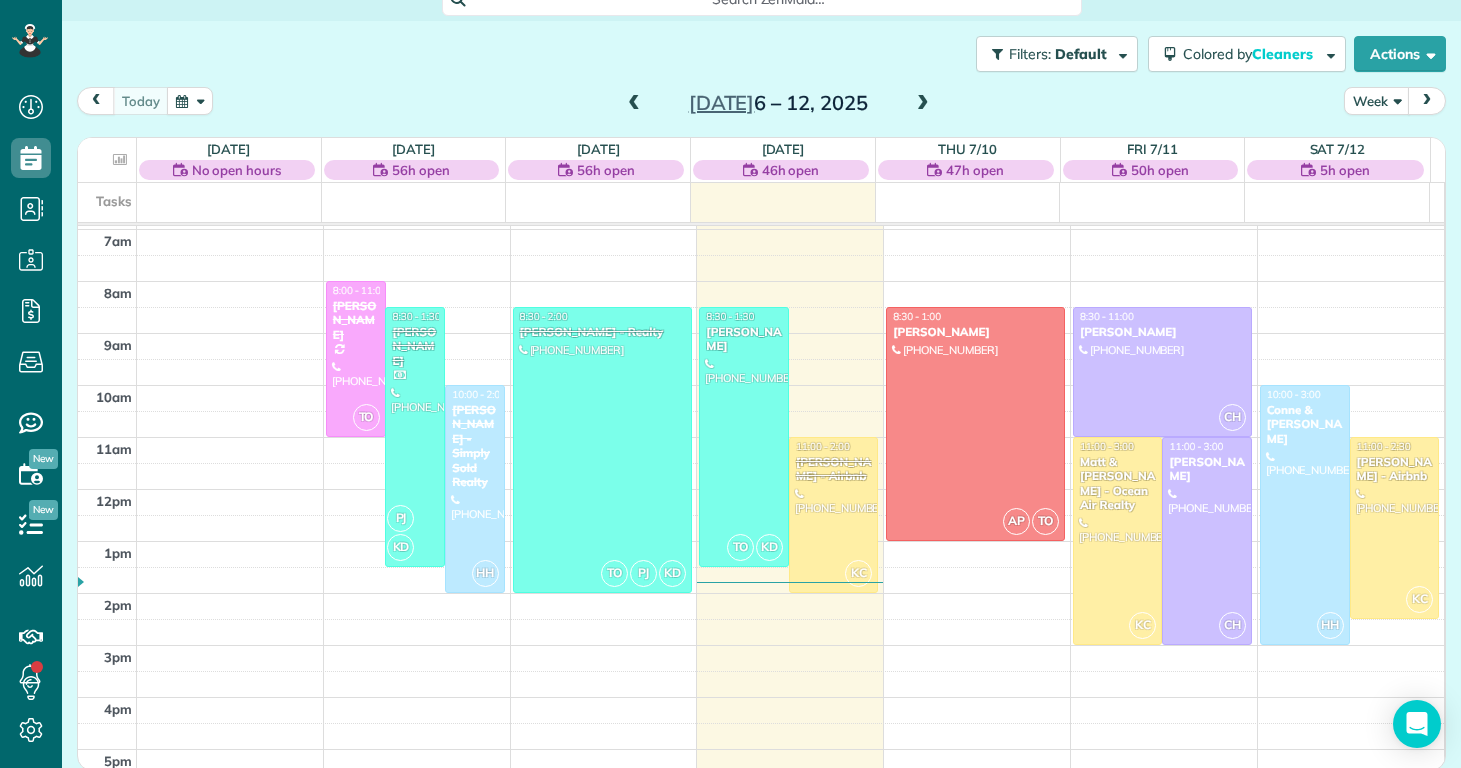 click on "[DATE]   Week [DATE] – [DATE]" at bounding box center (761, 105) 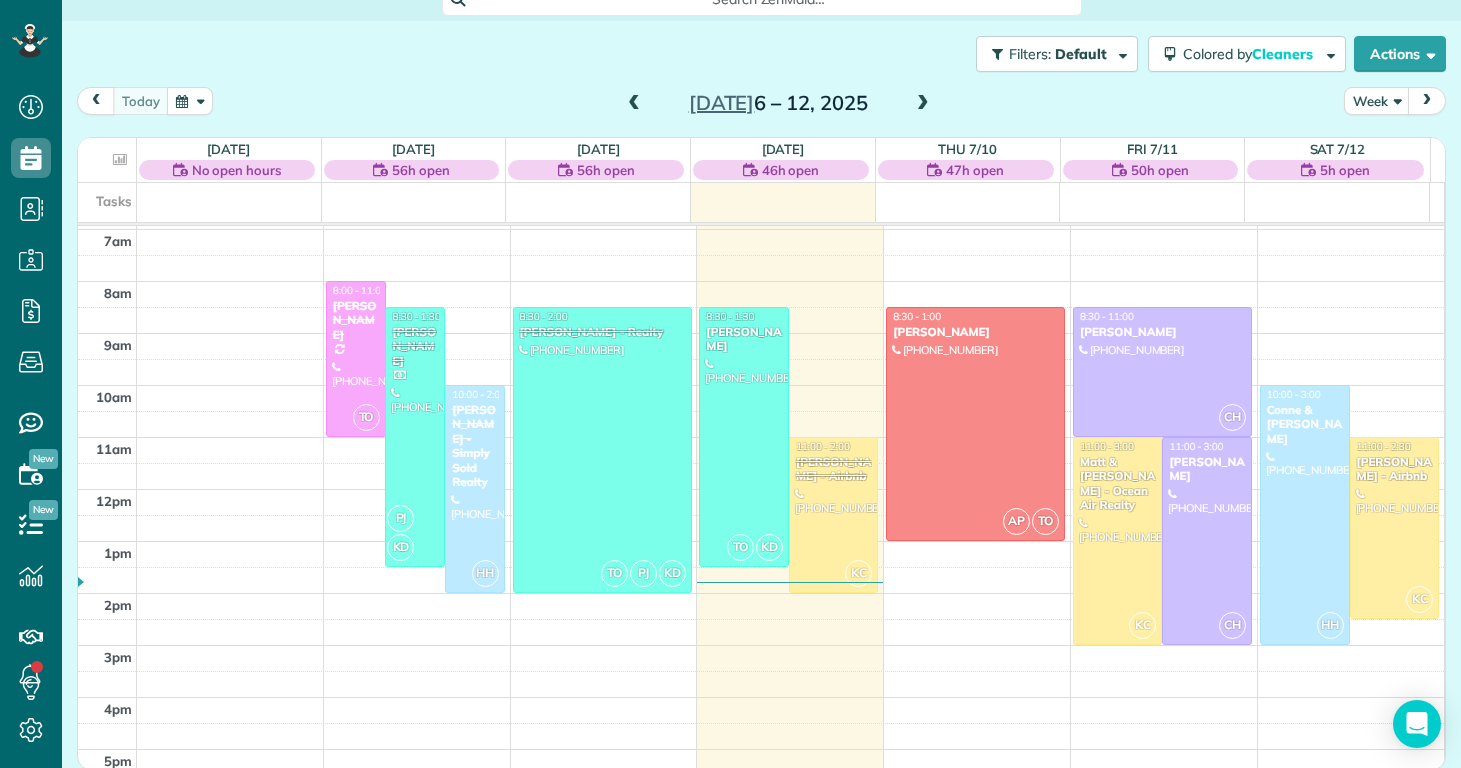 scroll, scrollTop: 0, scrollLeft: 0, axis: both 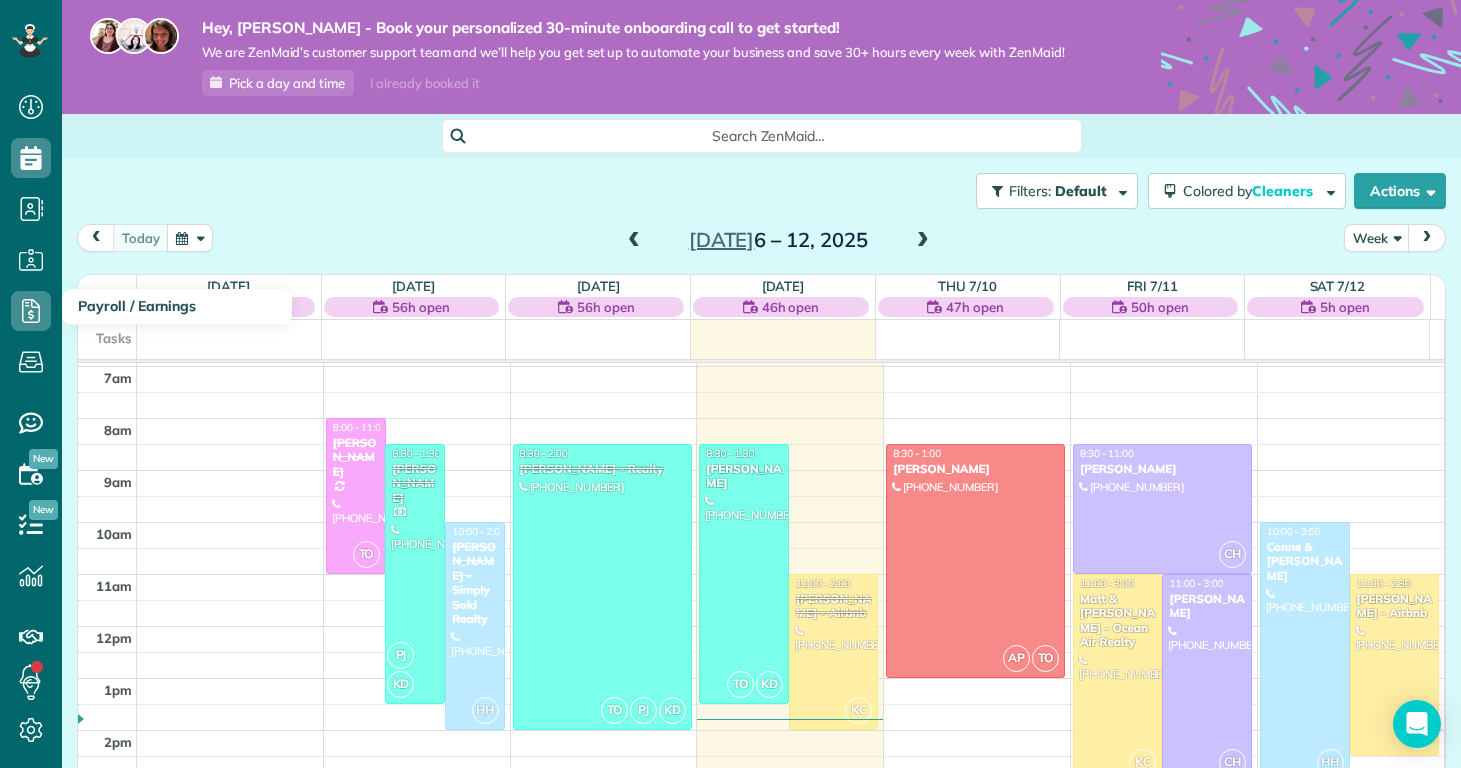 click 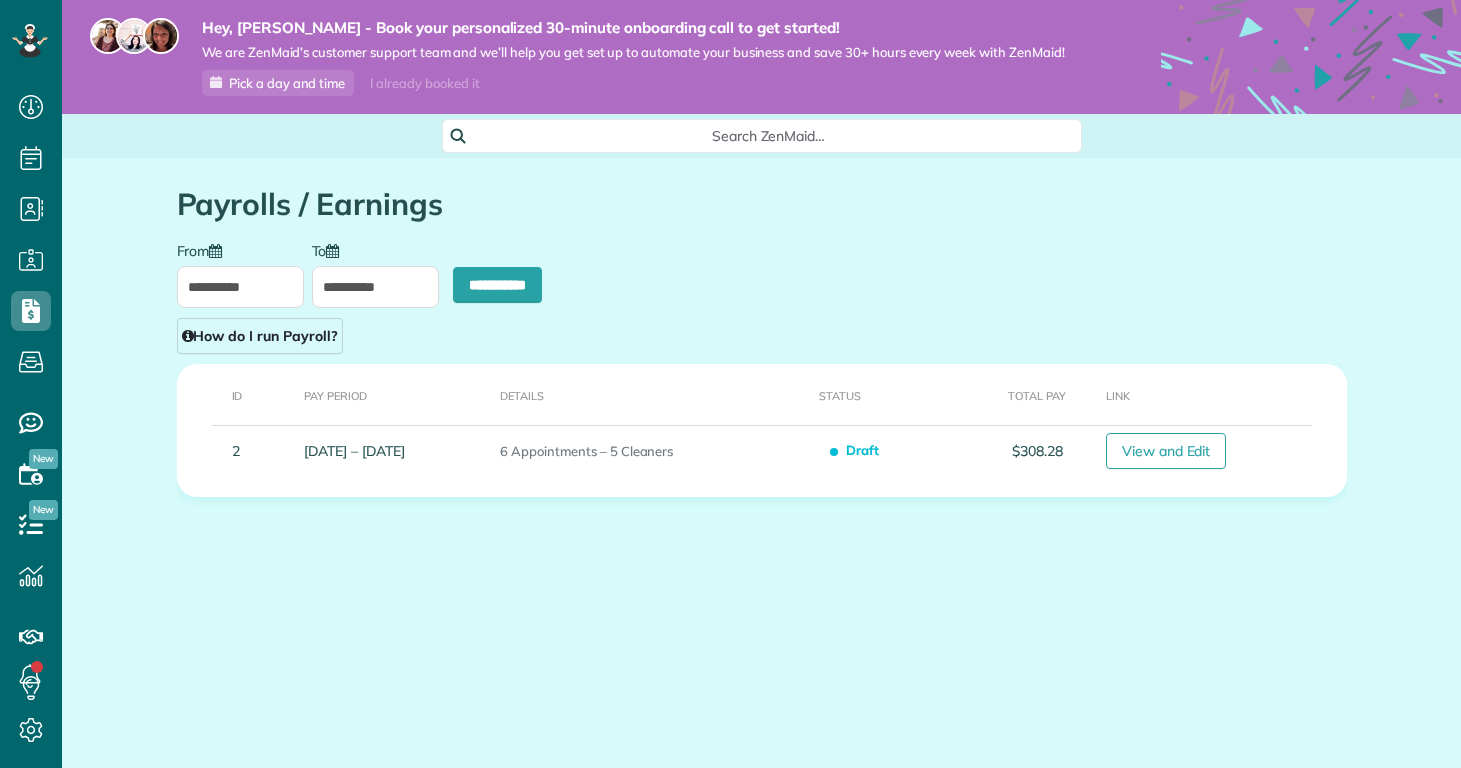 type on "**********" 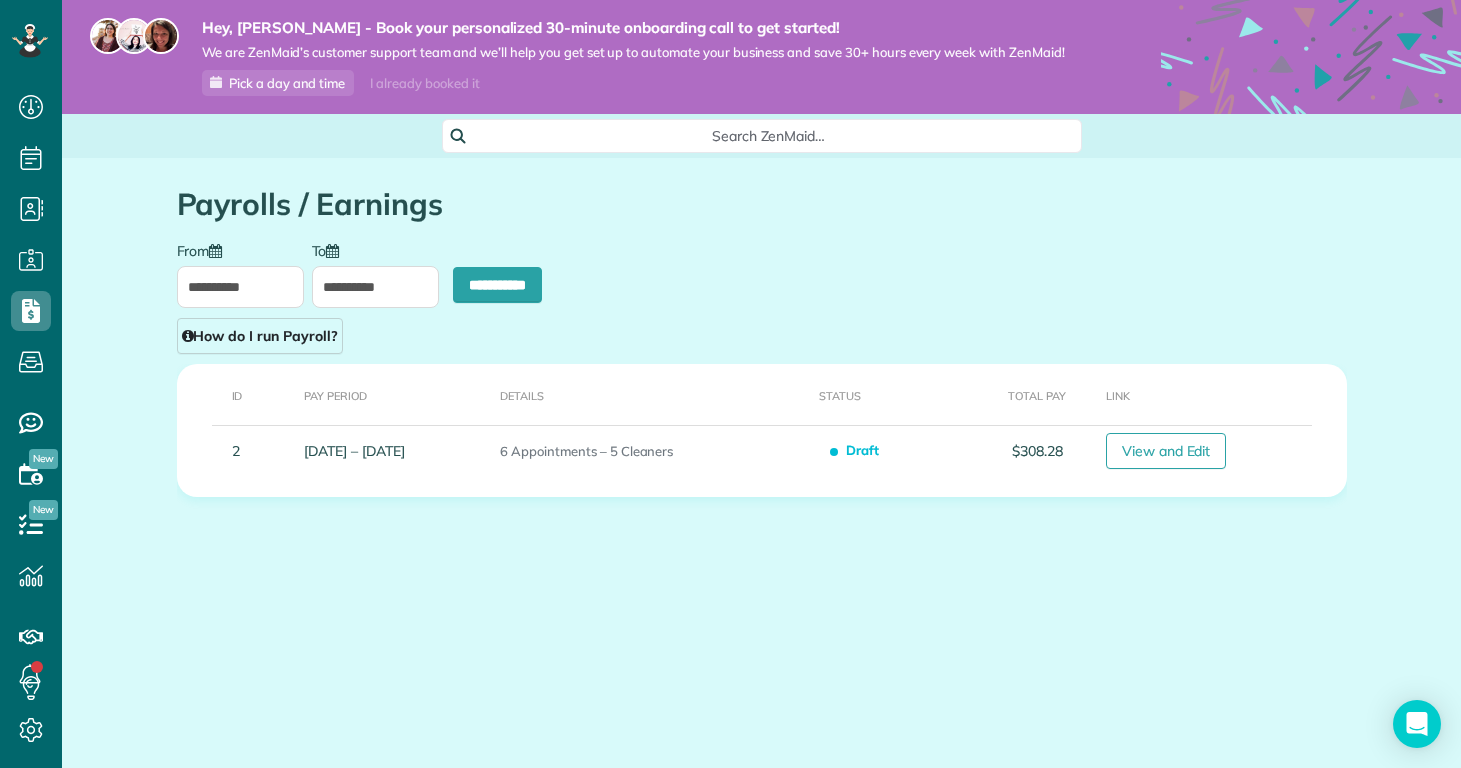 scroll, scrollTop: 0, scrollLeft: 0, axis: both 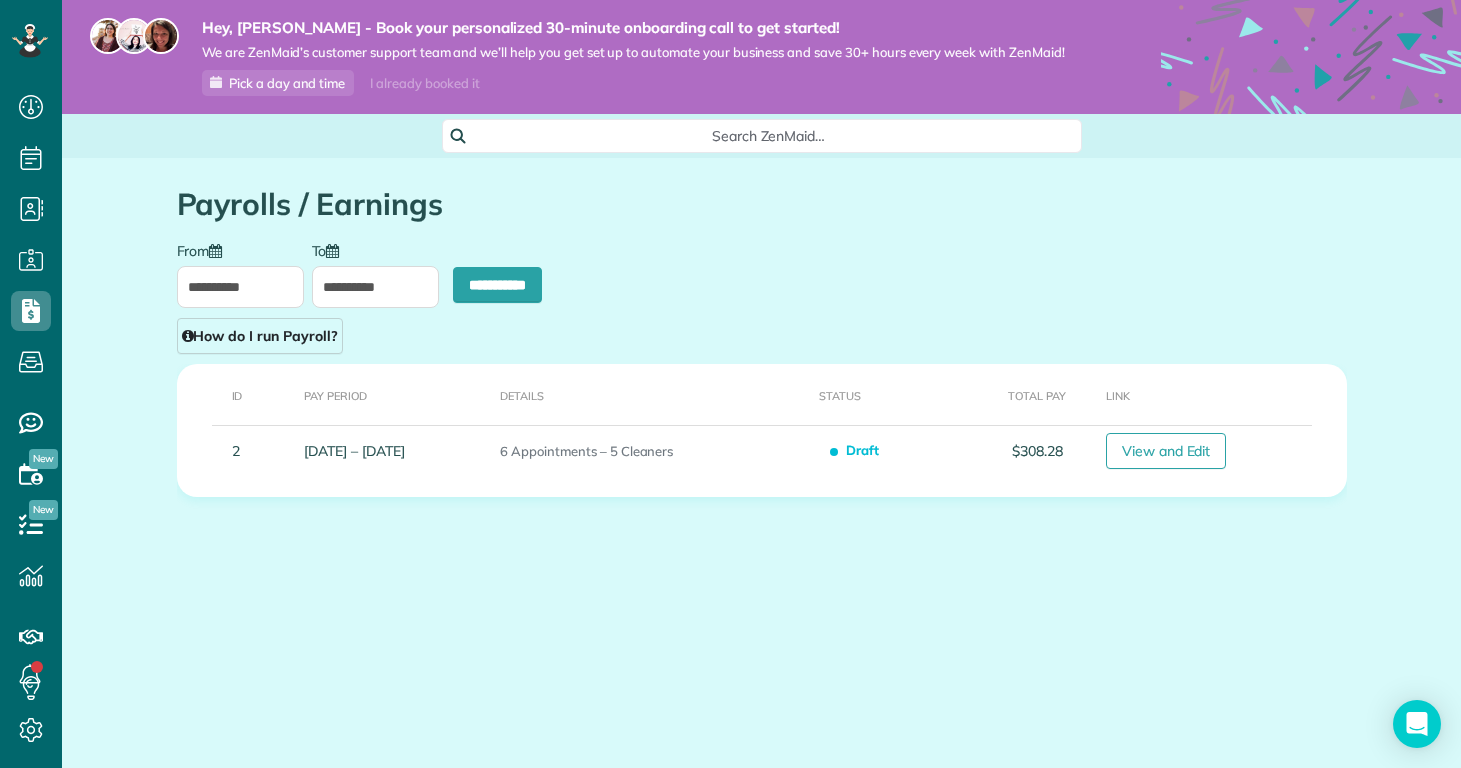 click on "**********" at bounding box center (762, 297) 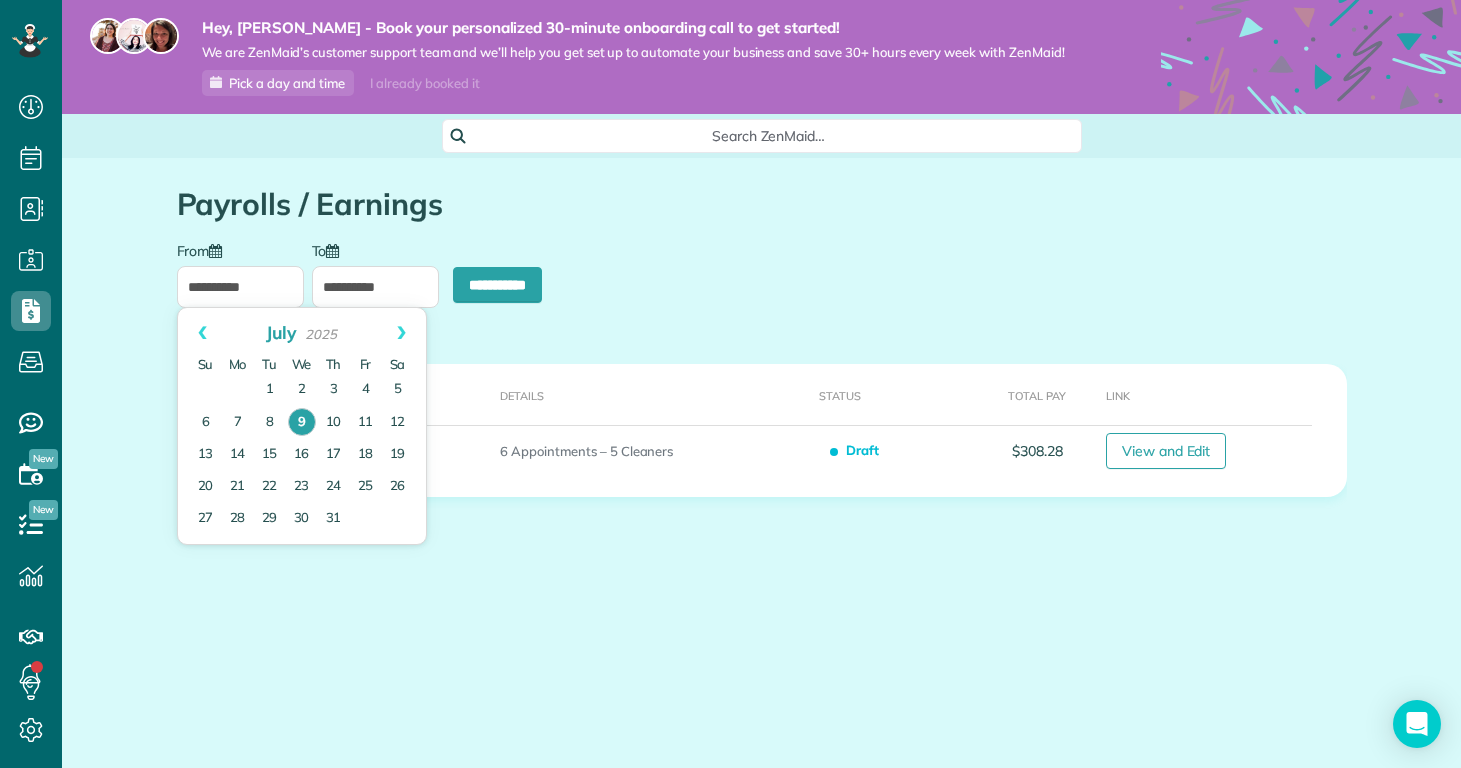 click on "**********" at bounding box center [240, 287] 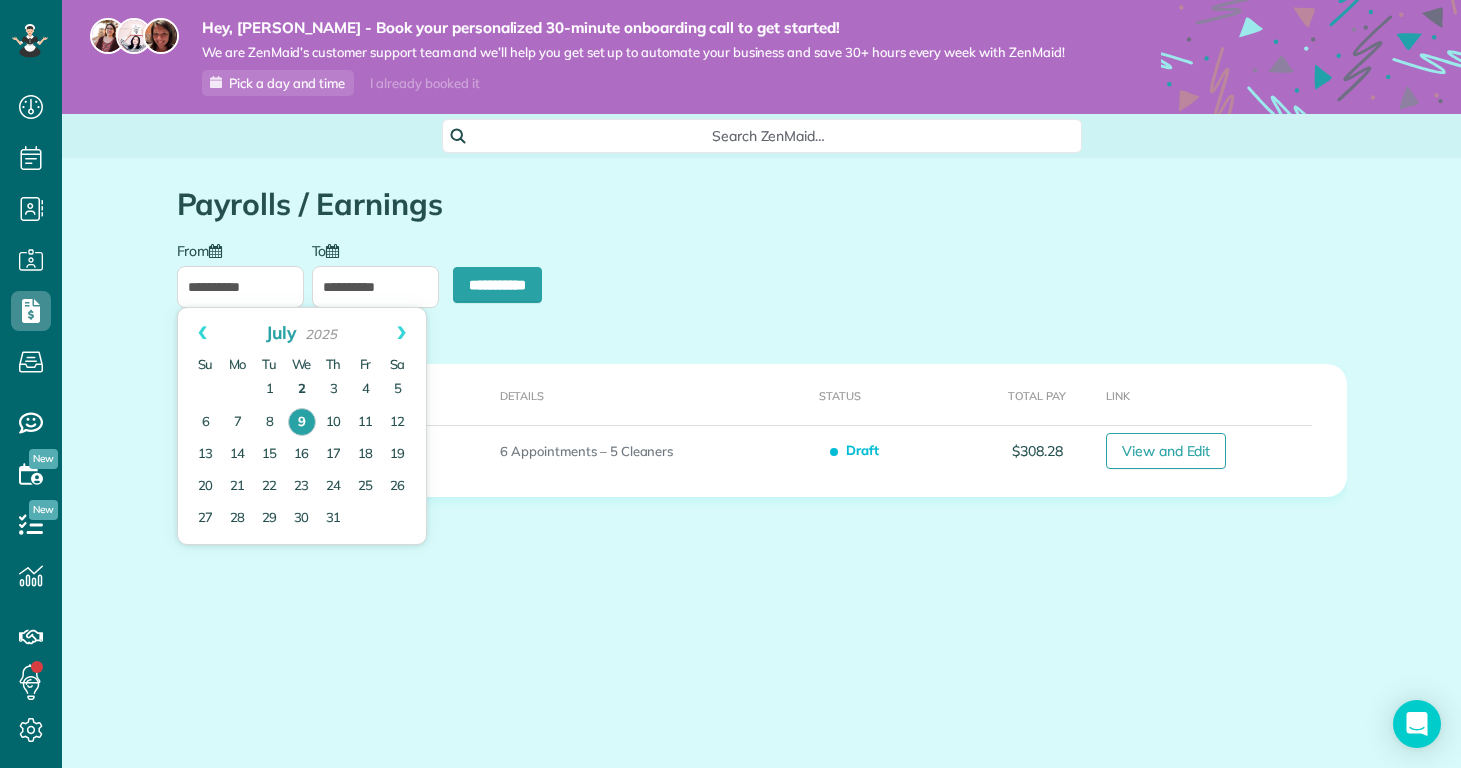 click on "2" at bounding box center (302, 390) 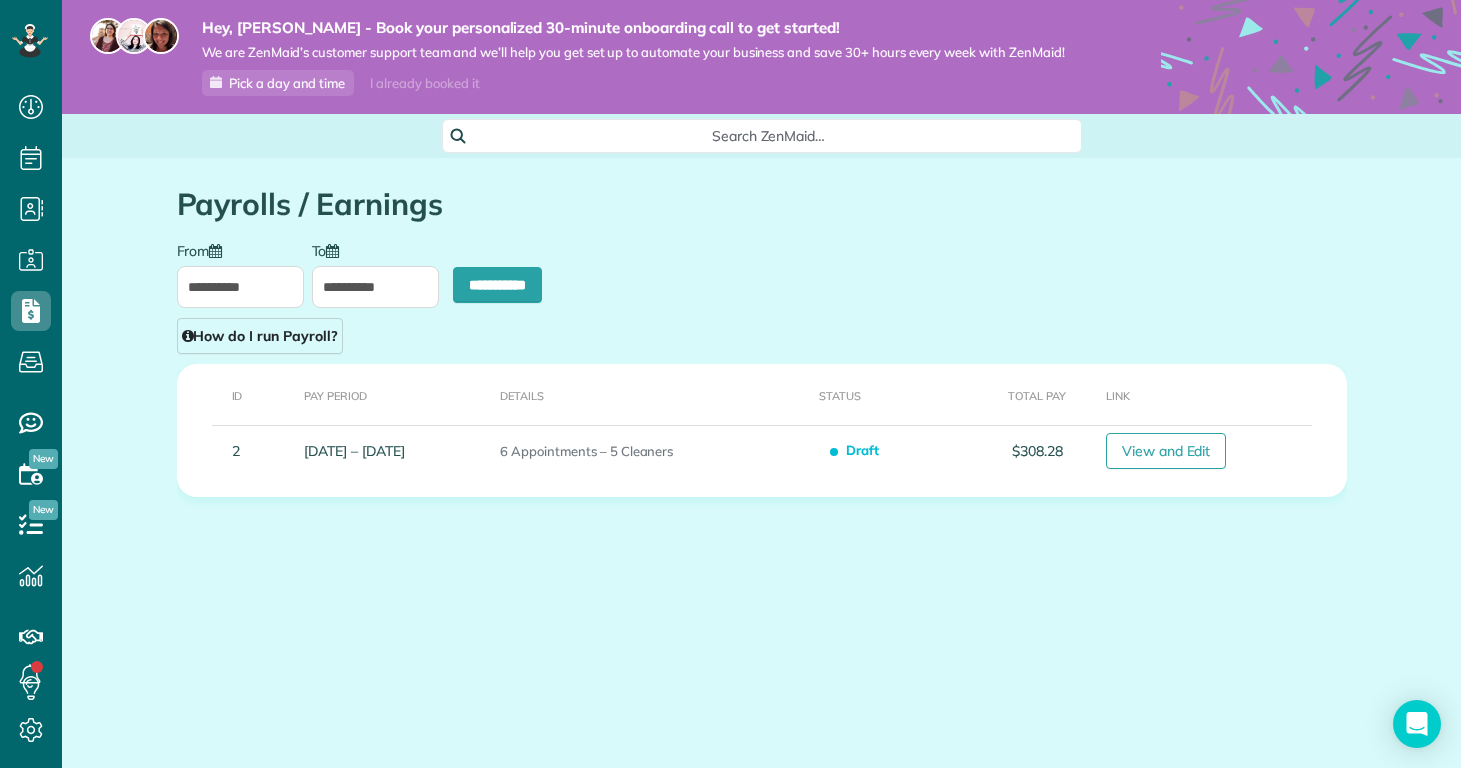 click on "**********" at bounding box center (375, 287) 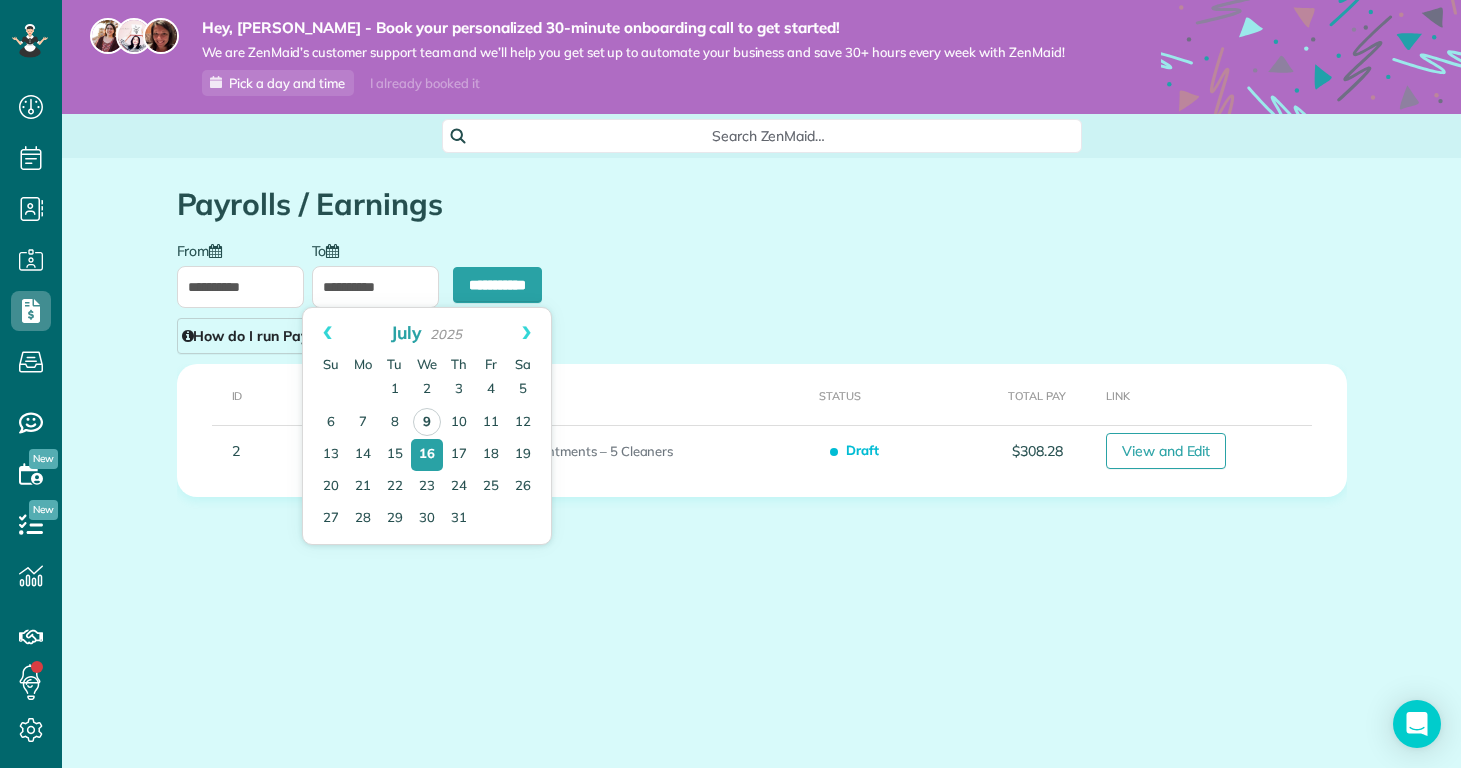 click on "9" at bounding box center [427, 422] 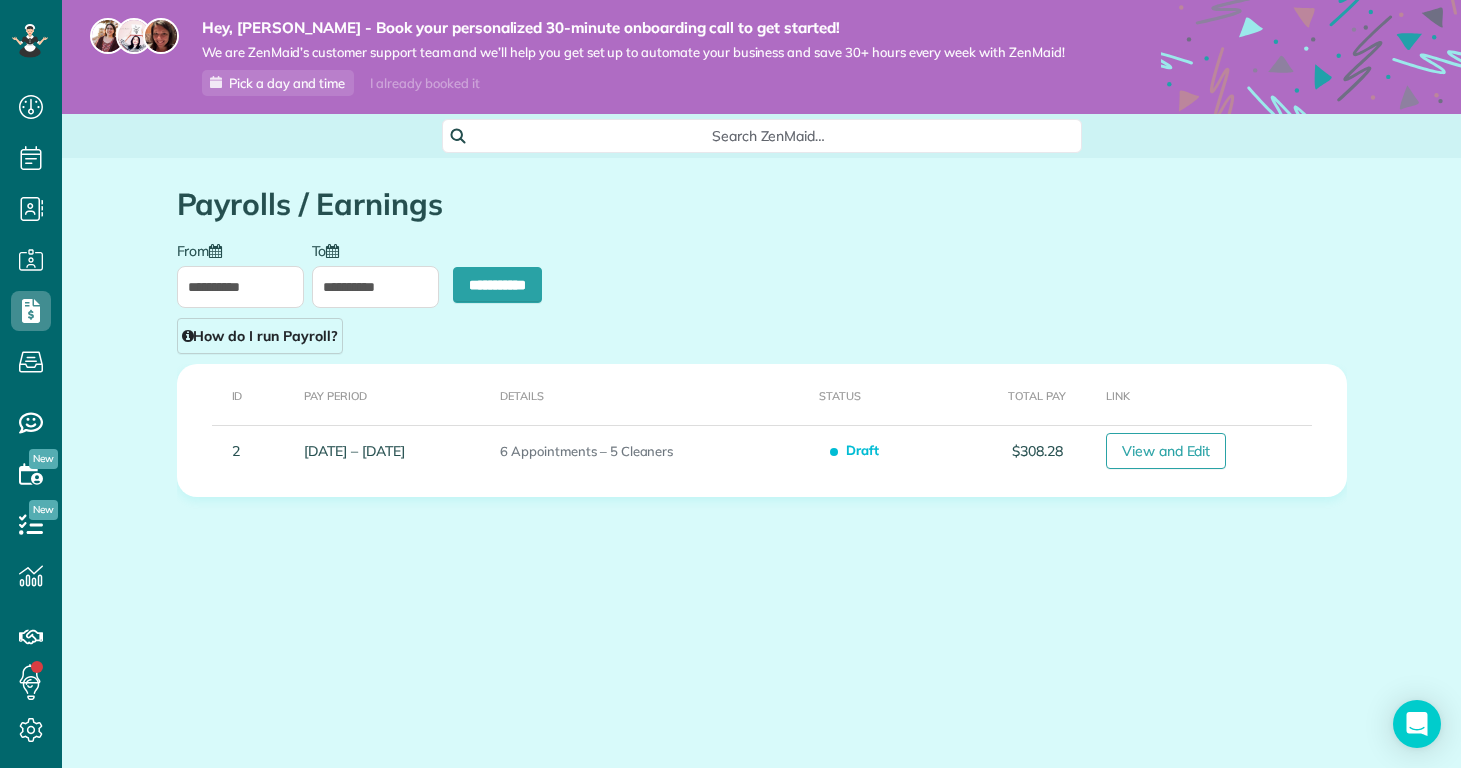 click on "**********" at bounding box center [375, 287] 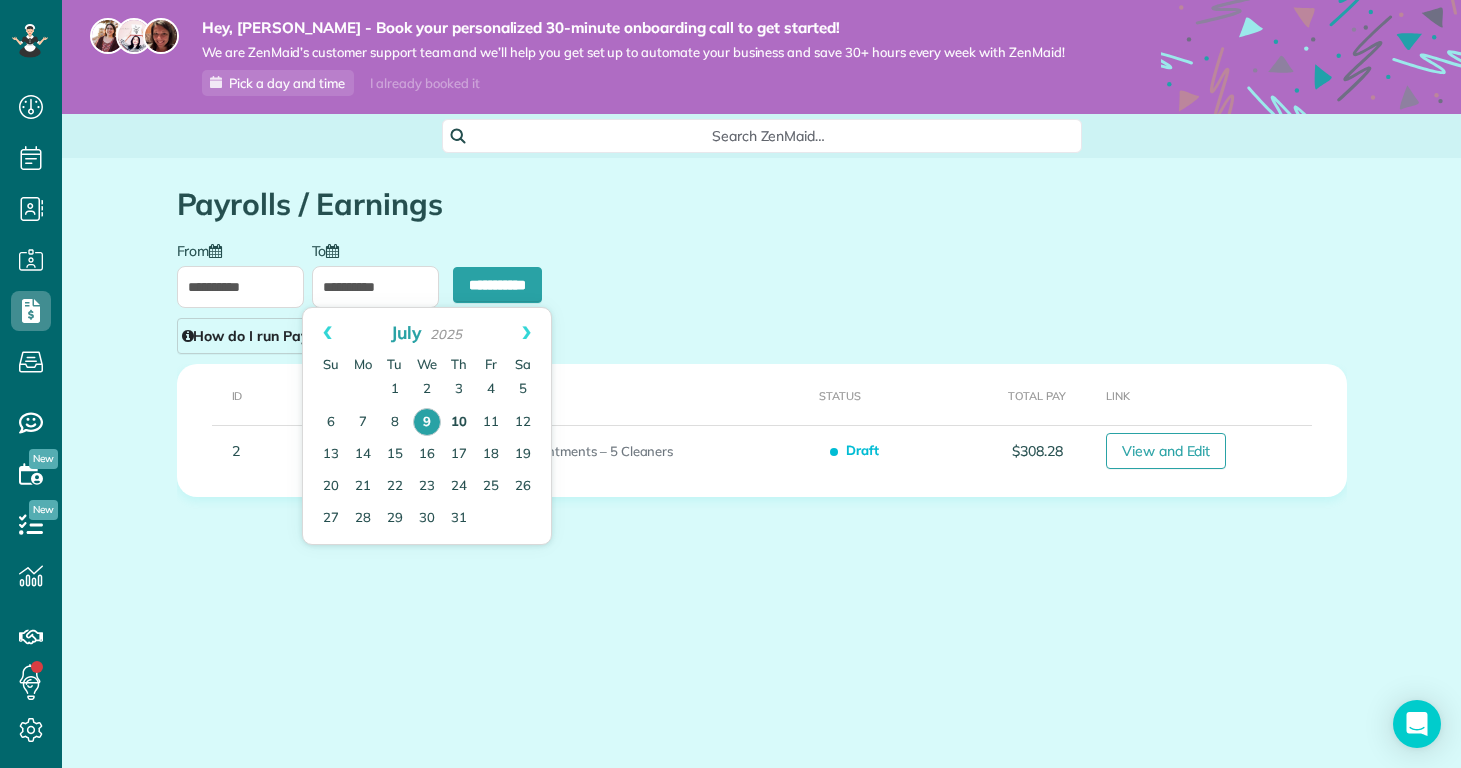 click on "10" at bounding box center [459, 423] 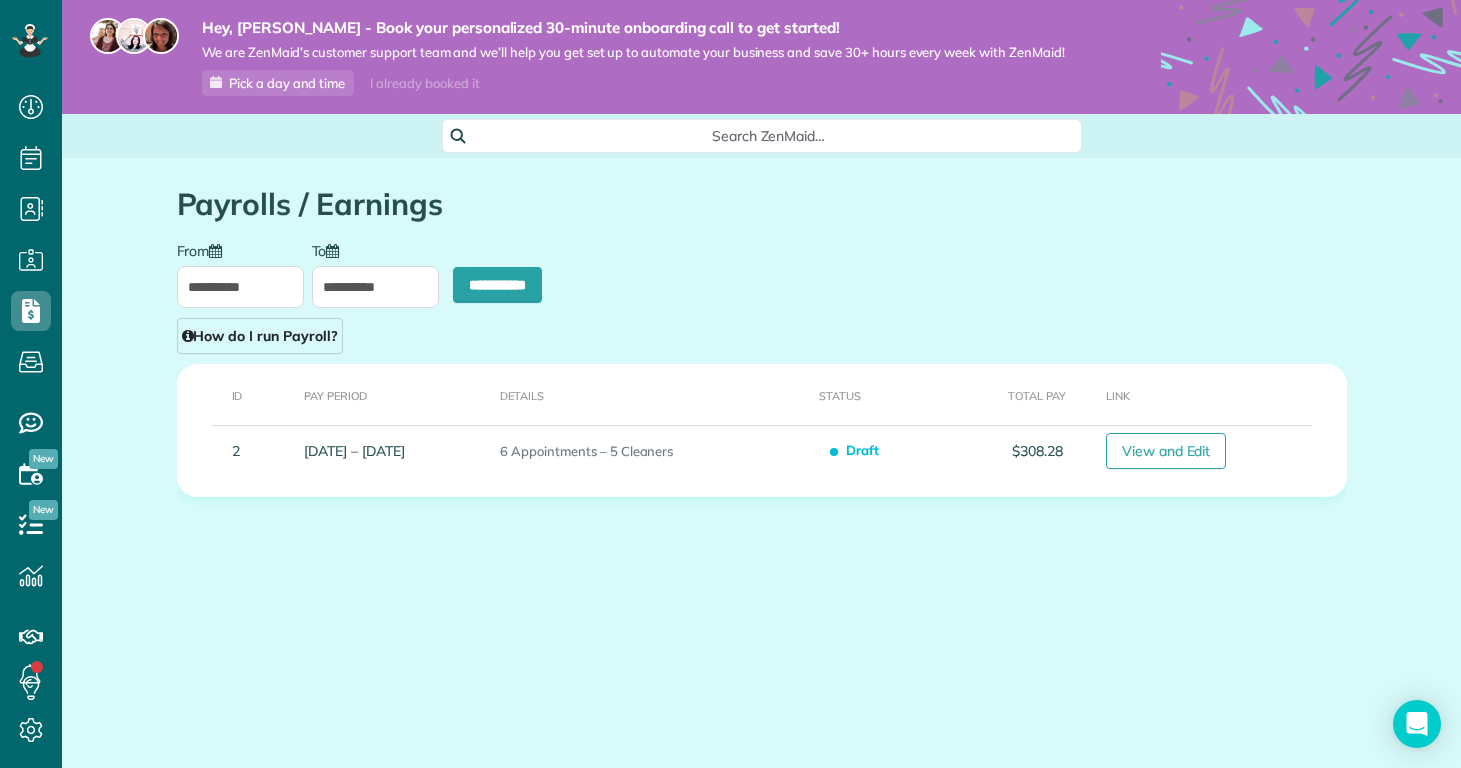 click on "**********" at bounding box center (762, 297) 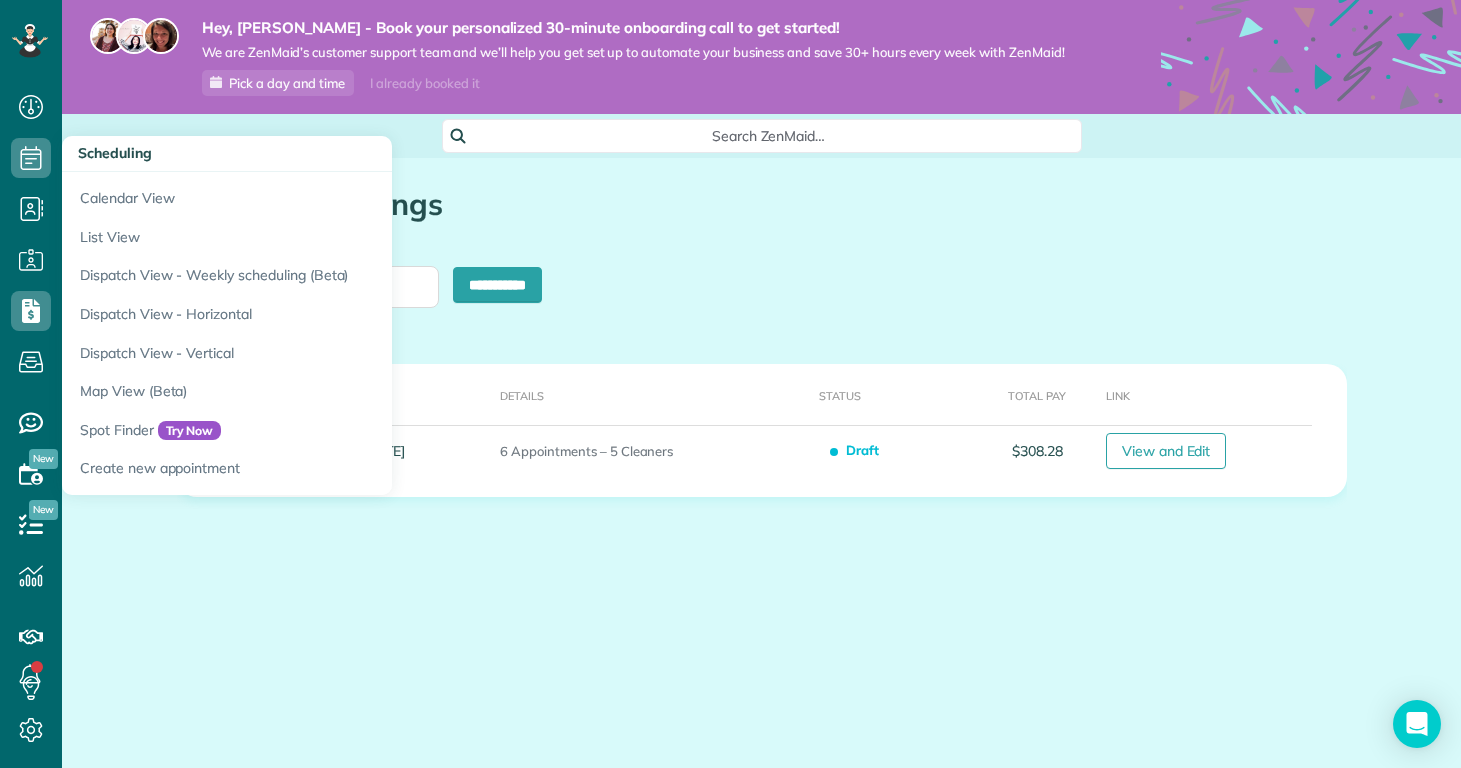 click 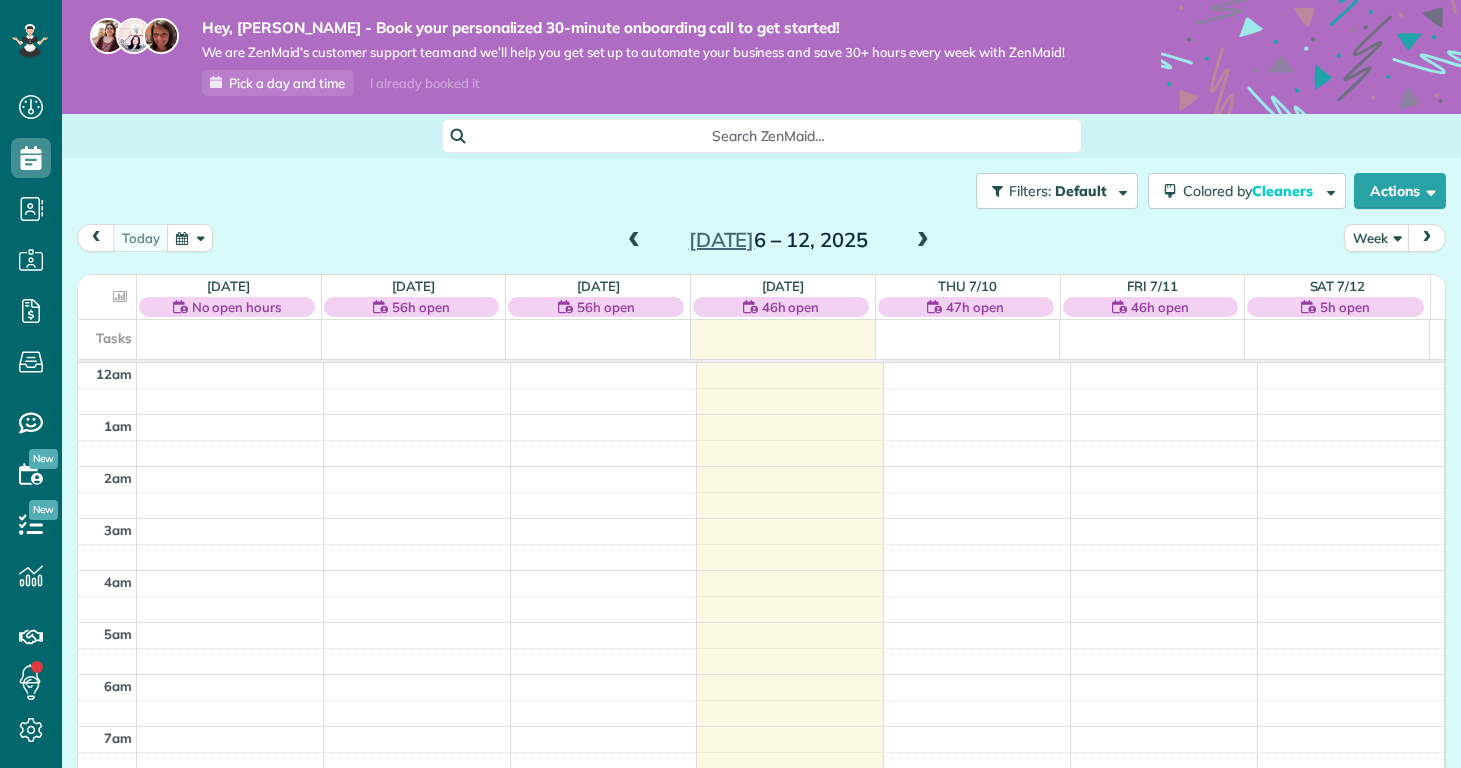 scroll, scrollTop: 0, scrollLeft: 0, axis: both 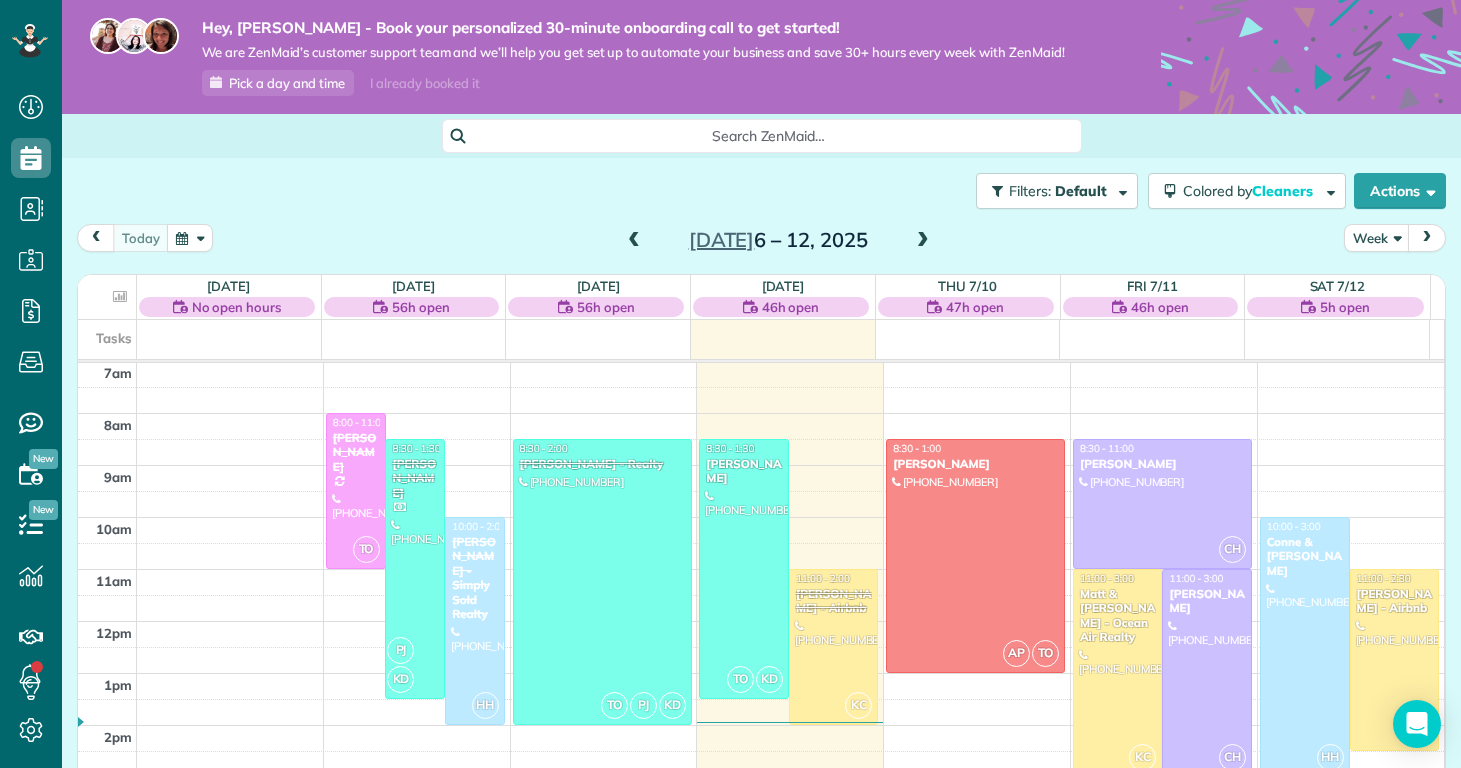 click on "[DATE]   Week [DATE] – [DATE]" at bounding box center (761, 242) 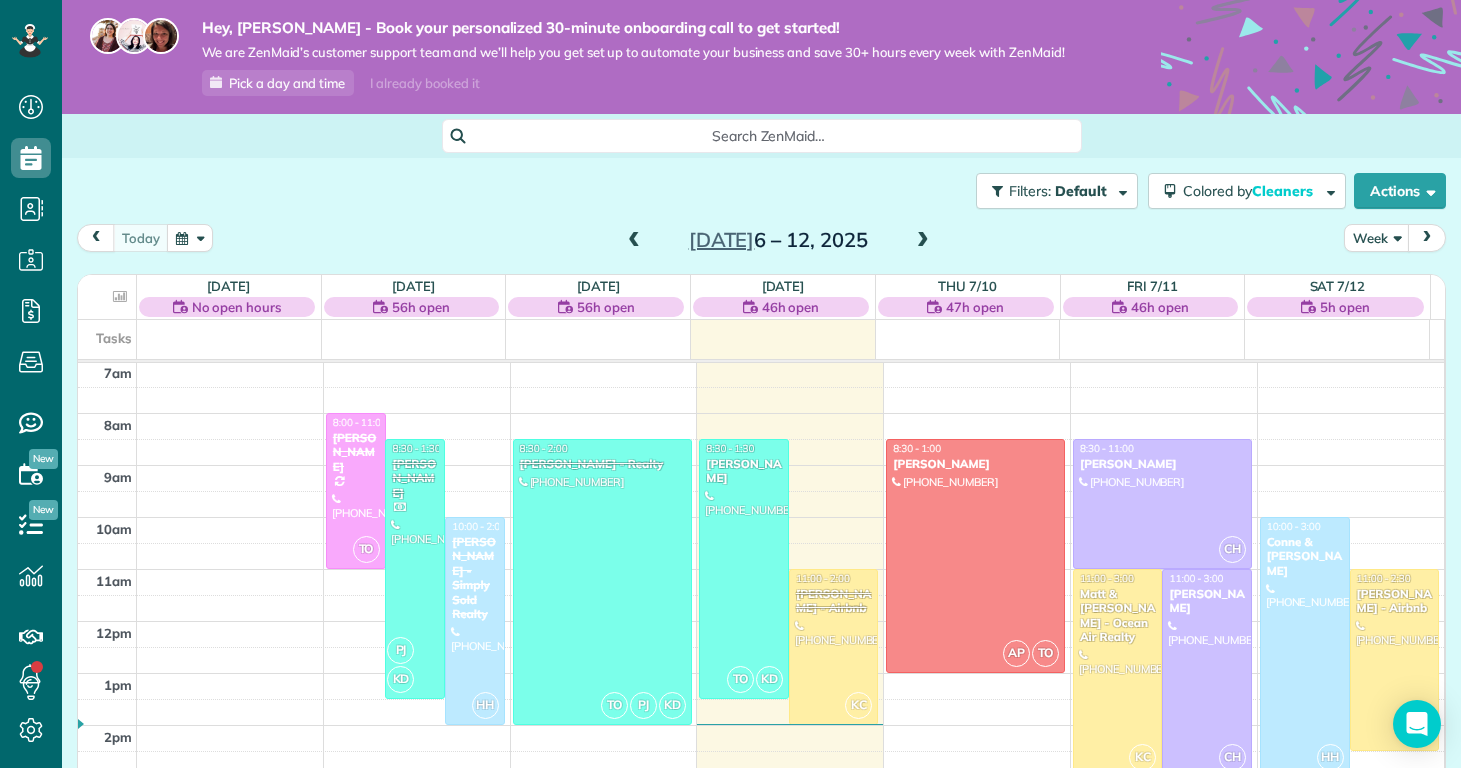 scroll, scrollTop: 4, scrollLeft: 0, axis: vertical 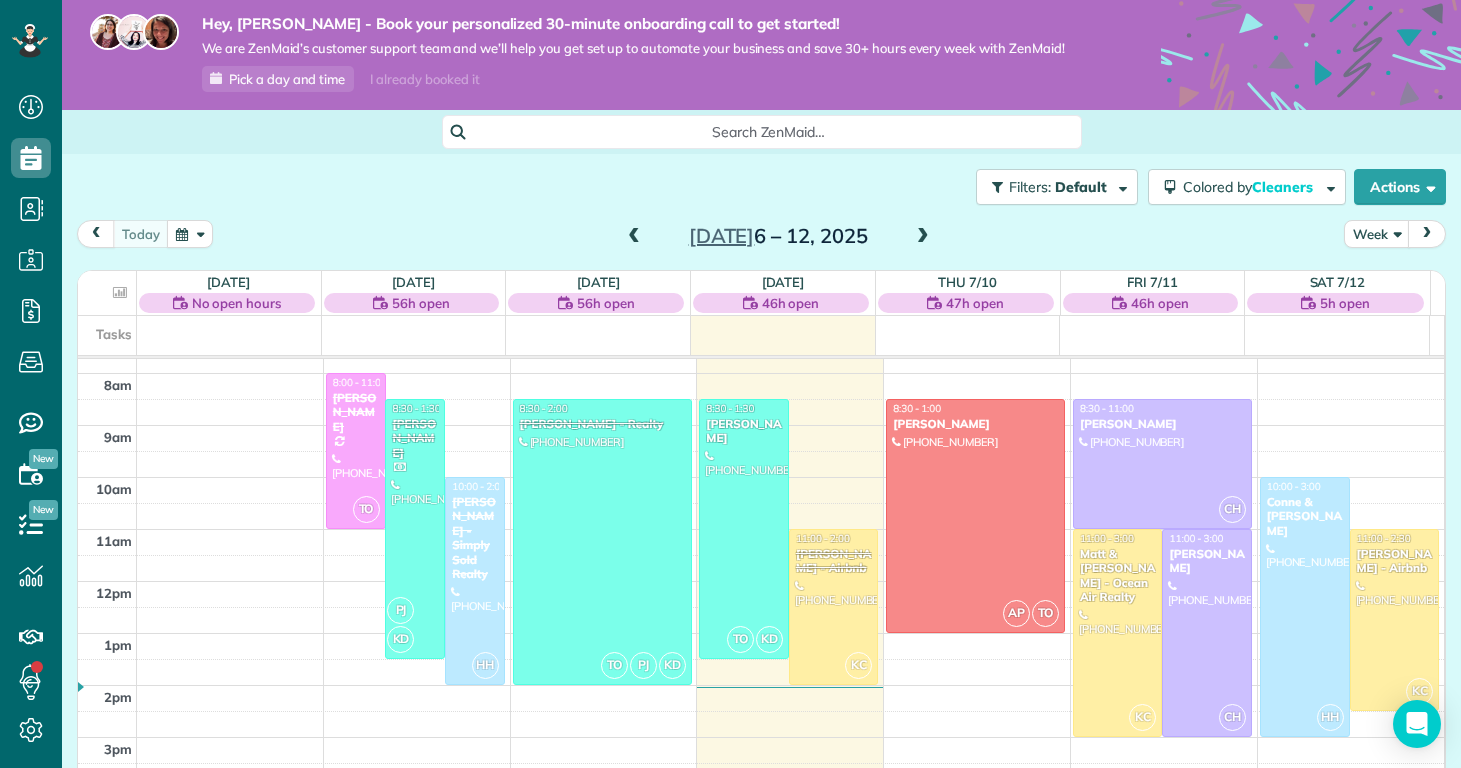 click on "Filters:   Default
Colored by  Cleaners
Color by Cleaner
Color by Team
Color by Status
Color by Recurrence
Color by Paid/Unpaid
Filters  Default
Schedule Changes
Actions
Create Appointment
Create Task
Clock In/Out
Send Work Orders
Print Route Sheets
[DATE] Emails/Texts
View Metrics" at bounding box center [761, 187] 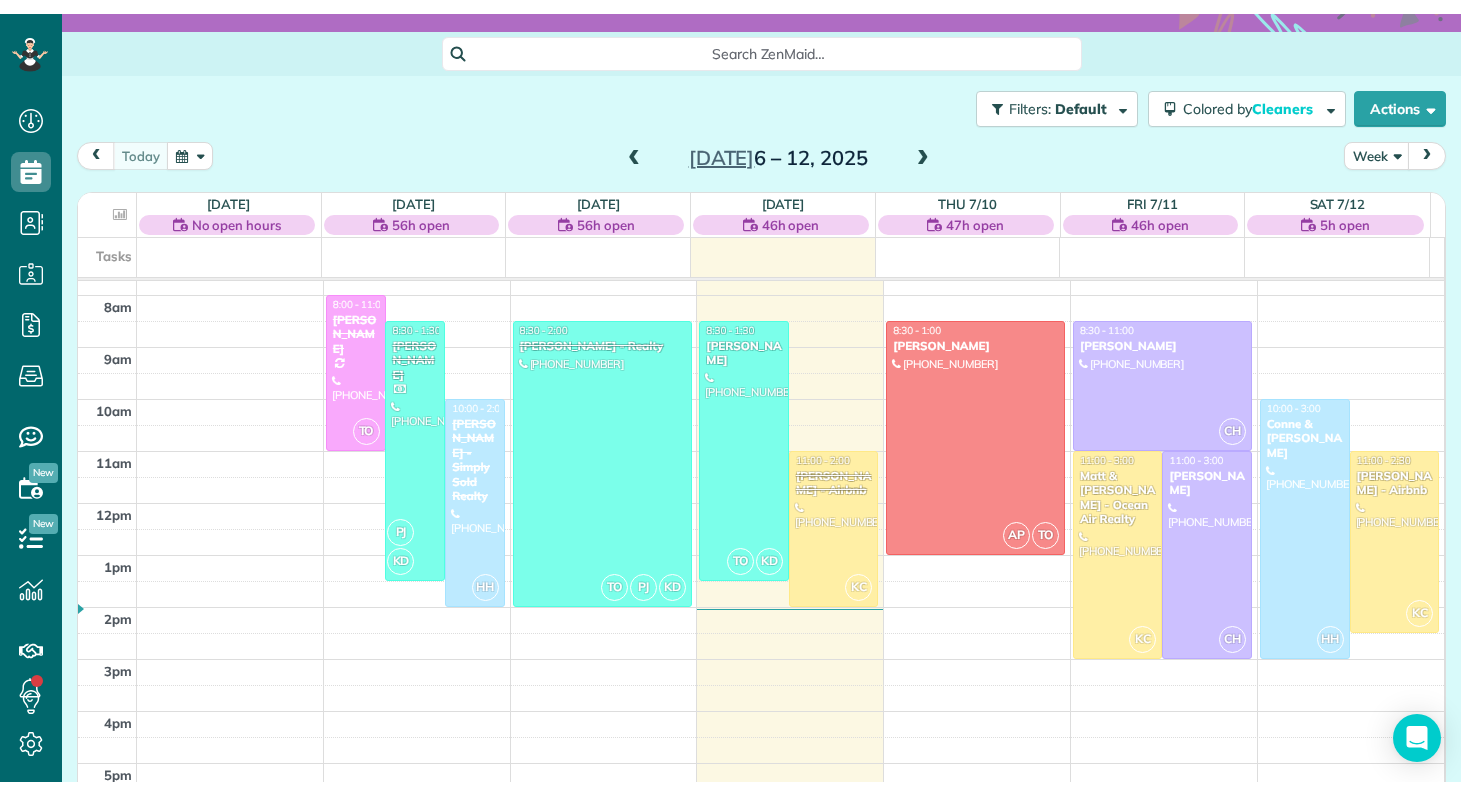 scroll, scrollTop: 0, scrollLeft: 0, axis: both 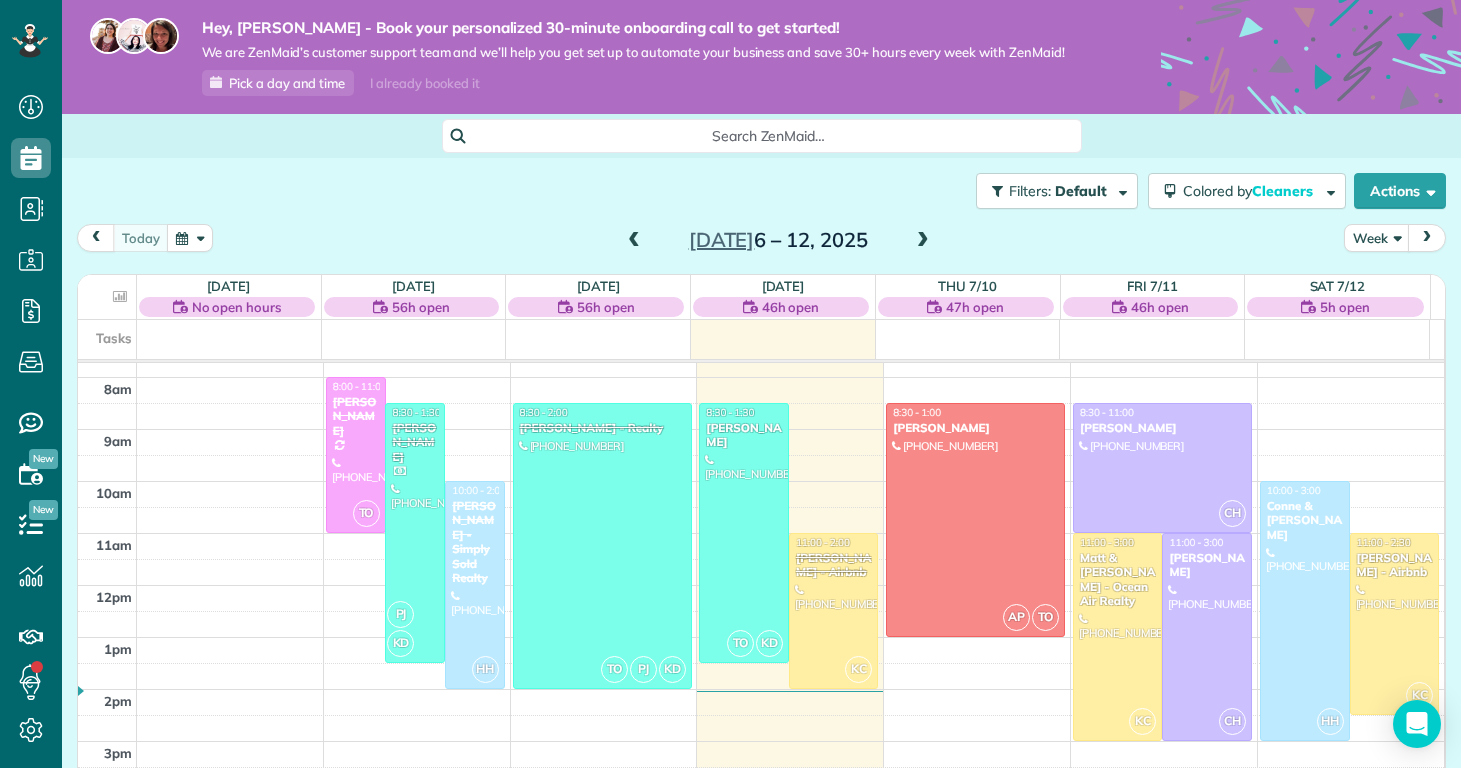 click on "Filters:   Default
Colored by  Cleaners
Color by Cleaner
Color by Team
Color by Status
Color by Recurrence
Color by Paid/Unpaid
Filters  Default
Schedule Changes
Actions
Create Appointment
Create Task
Clock In/Out
Send Work Orders
Print Route Sheets
[DATE] Emails/Texts
View Metrics" at bounding box center [761, 191] 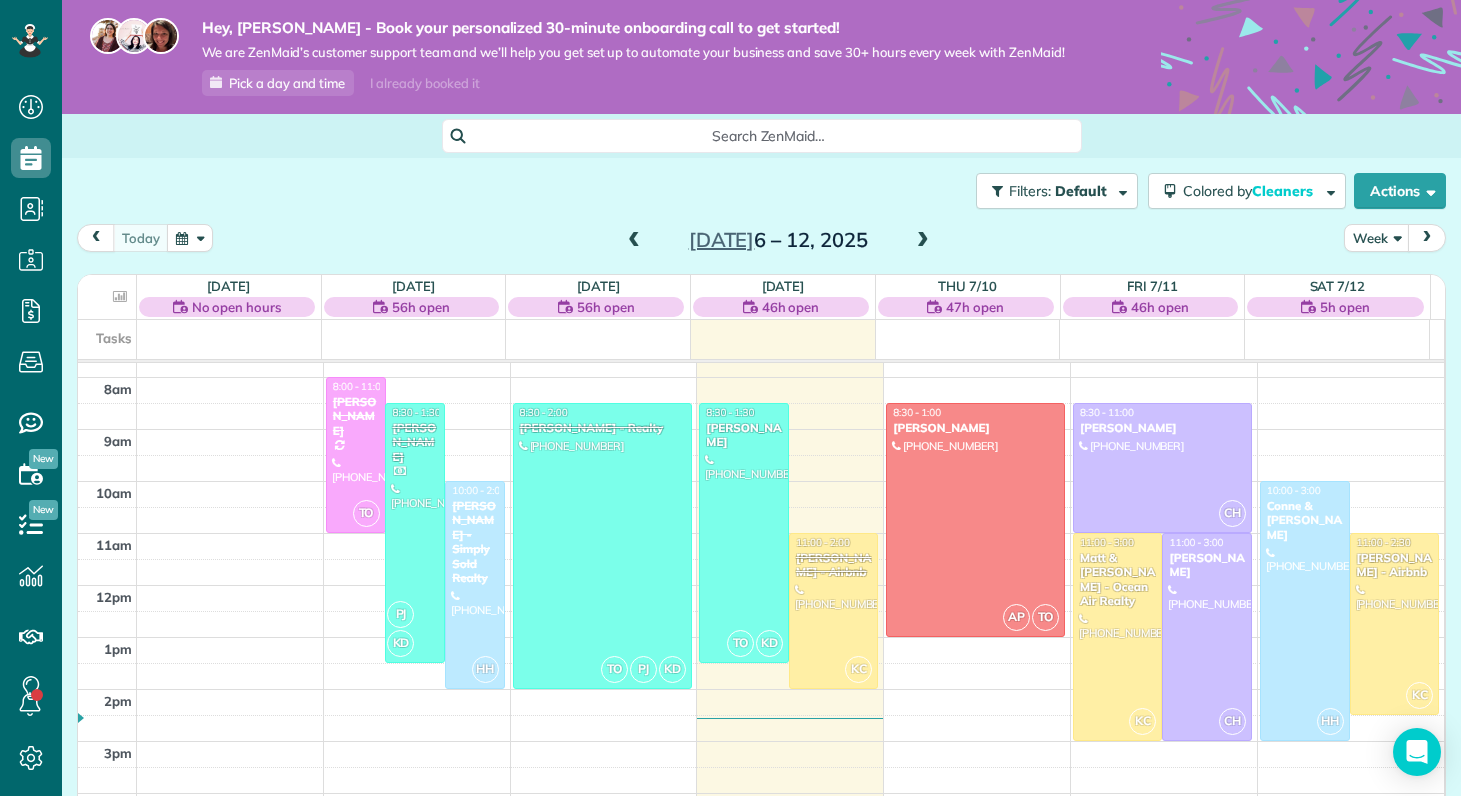 scroll, scrollTop: 796, scrollLeft: 62, axis: both 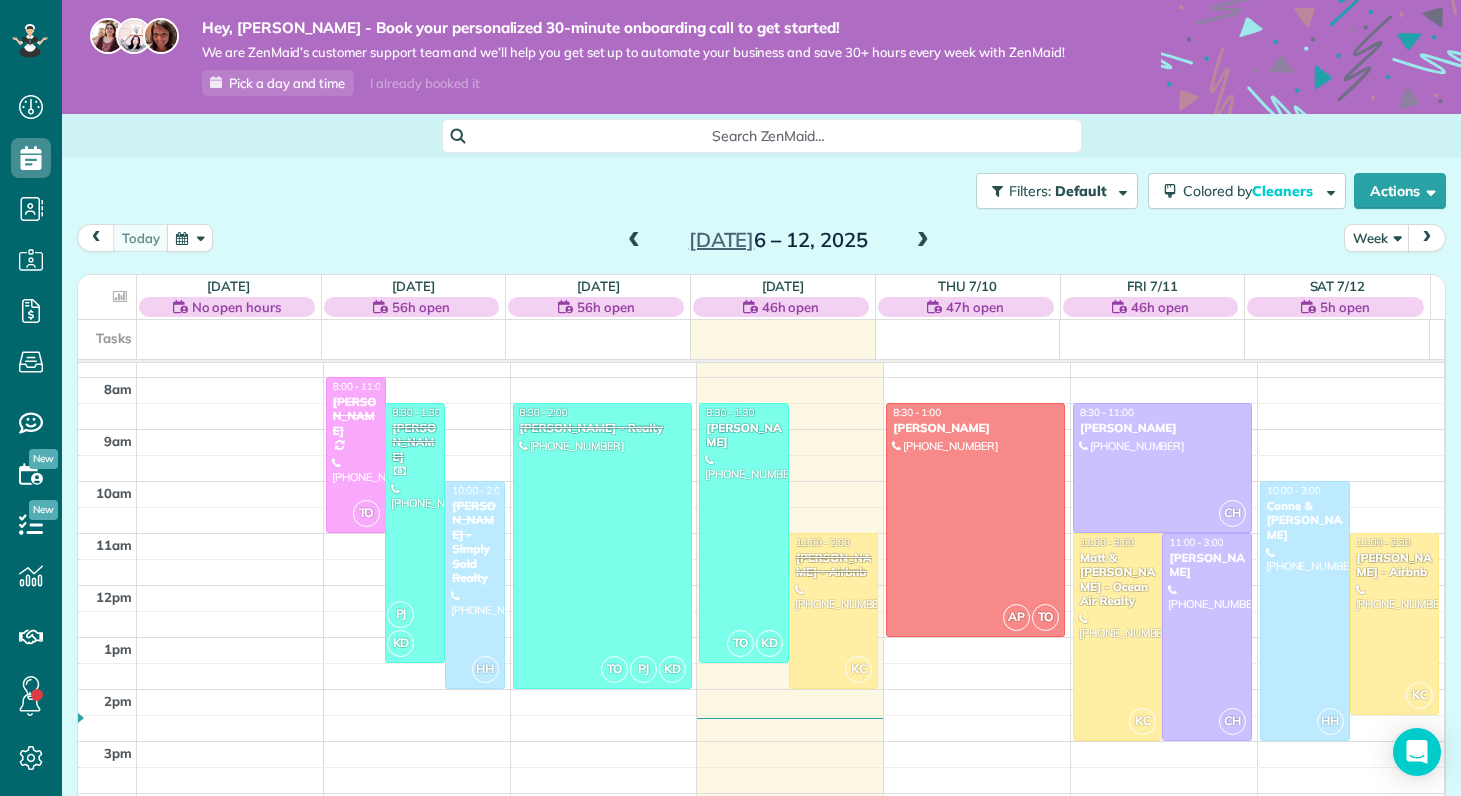 click on "[DATE]   Week [DATE] – [DATE]" at bounding box center (761, 242) 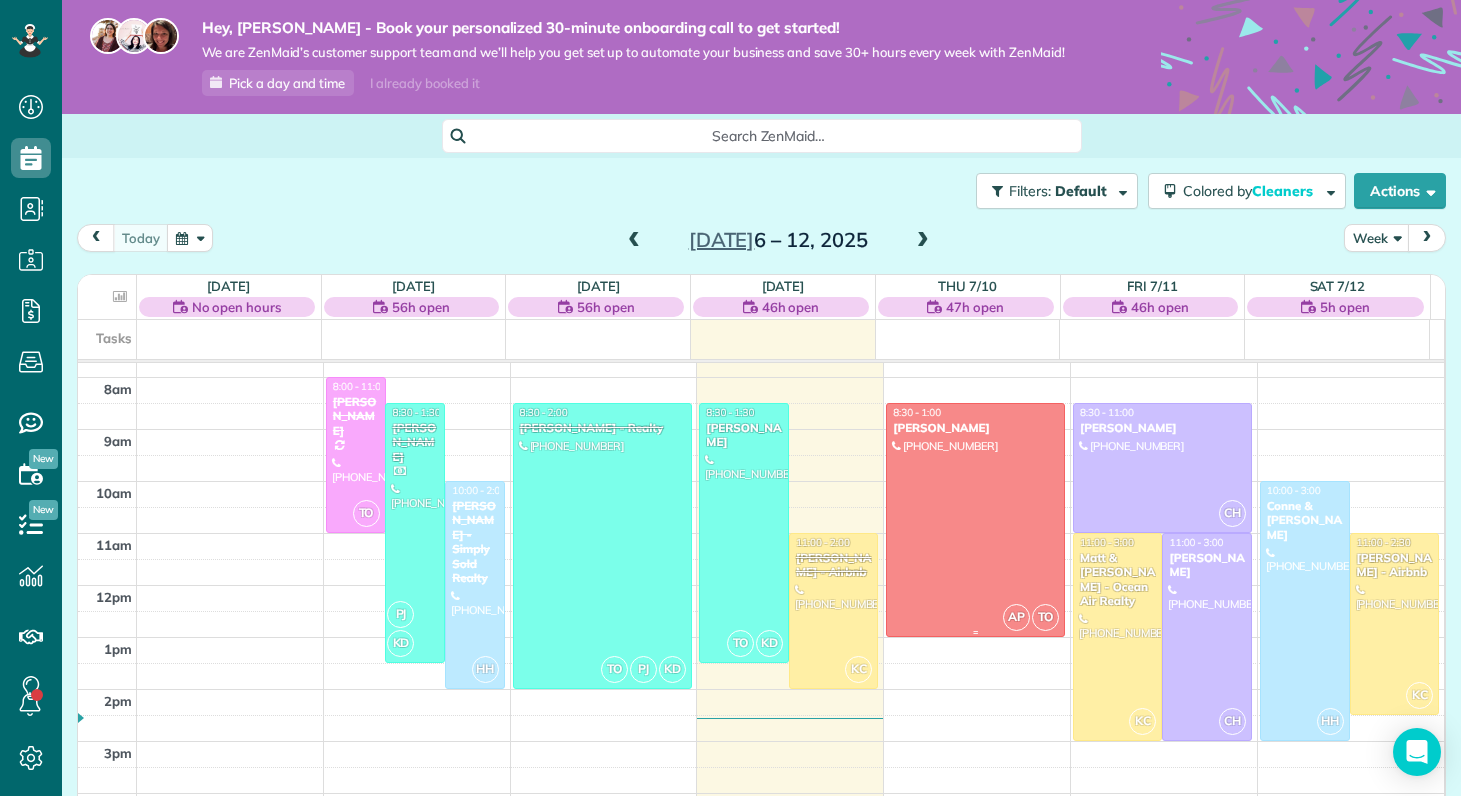 click at bounding box center [975, 520] 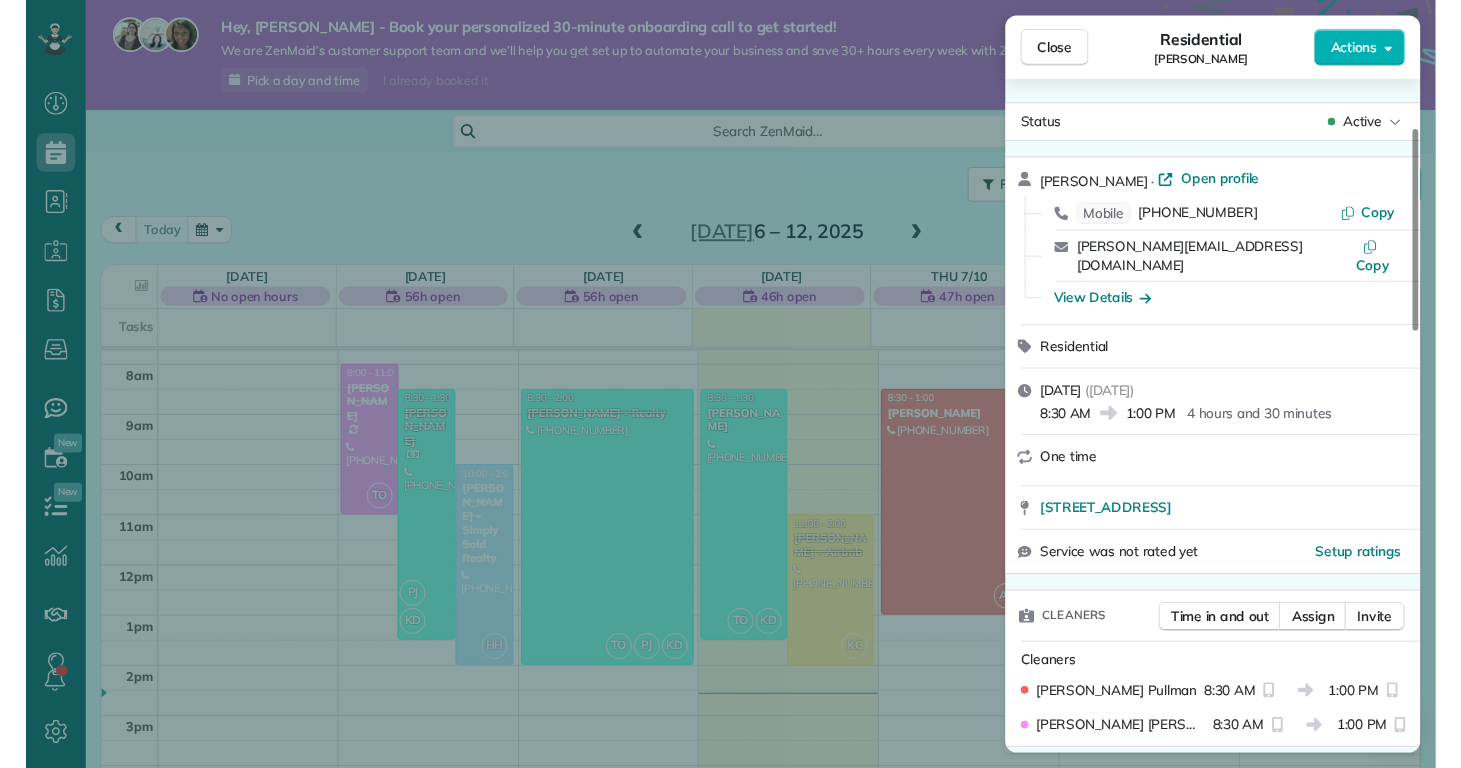 scroll, scrollTop: 166, scrollLeft: 0, axis: vertical 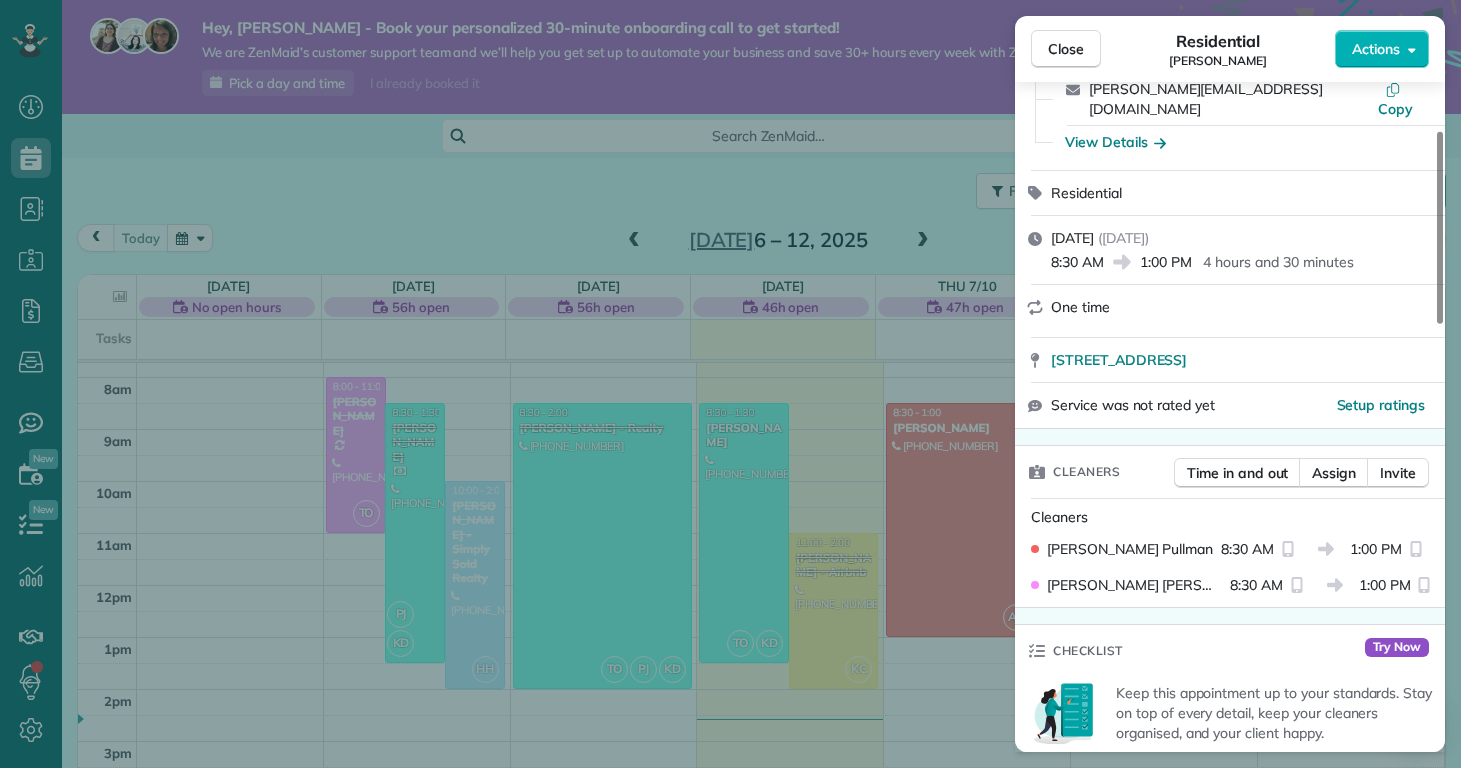 click on "Close Residential [PERSON_NAME] Actions Status Active [PERSON_NAME] · Open profile Mobile [PHONE_NUMBER] Copy [PERSON_NAME][EMAIL_ADDRESS][DOMAIN_NAME] Copy View Details Residential [DATE] ( [DATE] ) 8:30 AM 1:00 PM 4 hours and 30 minutes One time [STREET_ADDRESS] Service was not rated yet Setup ratings Cleaners Time in and out Assign Invite Cleaners [PERSON_NAME] 8:30 AM 1:00 PM [PERSON_NAME] 8:30 AM 1:00 PM Checklist Try Now Keep this appointment up to your standards. Stay on top of every detail, keep your cleaners organised, and your client happy. Assign a checklist Watch a 5 min demo Billing Billing actions Price $0.00 Overcharge $0.00 Discount $0.00 Coupon discount - Primary tax - Secondary tax - Total appointment price $0.00 Tips collected New feature! $0.00 [PERSON_NAME] as paid Total including tip $0.00 Get paid online in no-time! Send an invoice and reward your cleaners with tips Charge customer credit card Appointment custom fields Reason for Skip - Pay Method - 1 0" at bounding box center [730, 384] 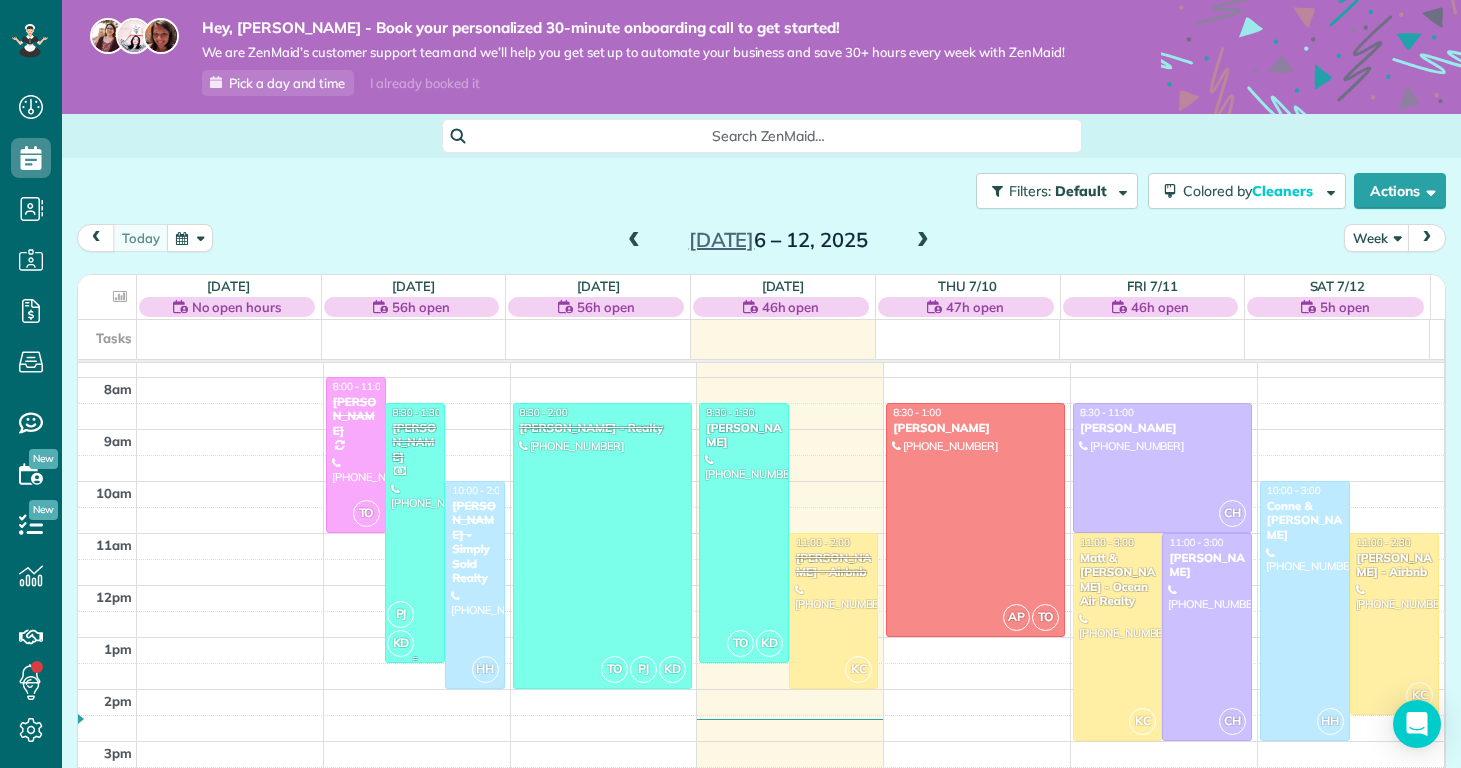 click at bounding box center [415, 533] 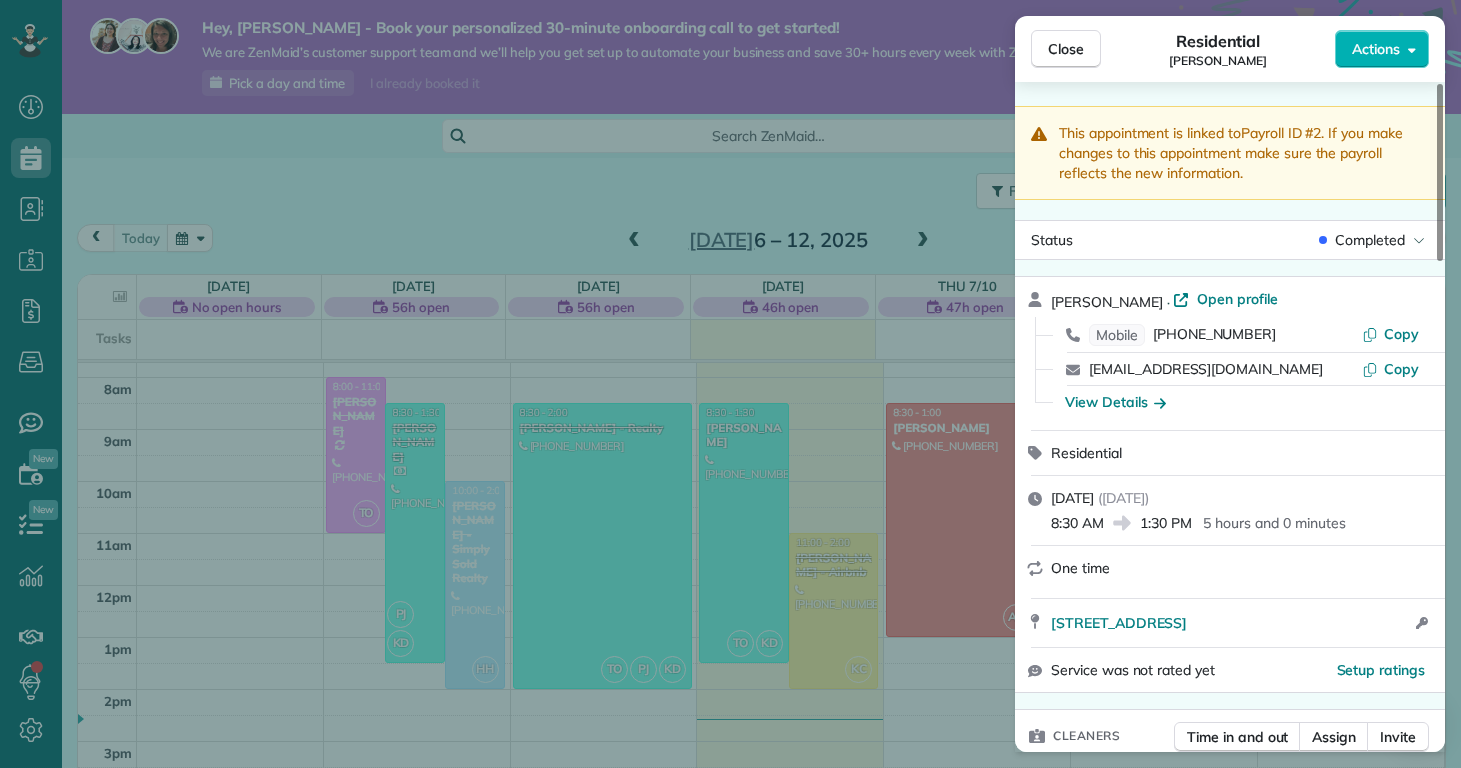 scroll, scrollTop: 386, scrollLeft: 0, axis: vertical 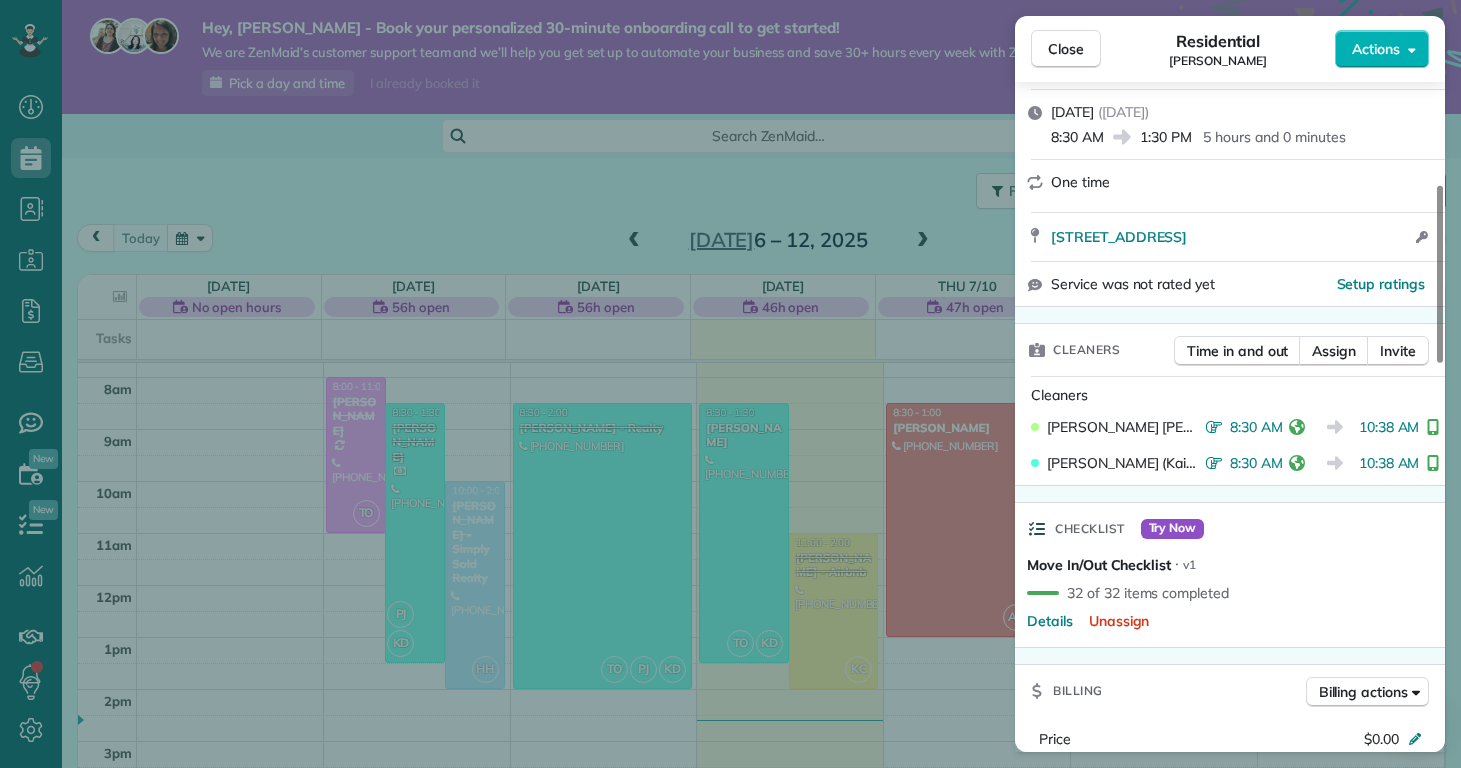 click on "Close Residential [PERSON_NAME] Actions This appointment is linked to  Payroll ID #2 .   If you make changes to this appointment make sure the payroll reflects the new information. Status Completed [PERSON_NAME] · Open profile Mobile [PHONE_NUMBER] Copy [EMAIL_ADDRESS][DOMAIN_NAME] Copy View Details Residential [DATE] ( [DATE] ) 8:30 AM 1:30 PM 5 hours and 0 minutes One time [STREET_ADDRESS] Open access information Service was not rated yet Setup ratings Cleaners Time in and out Assign Invite Cleaners [PERSON_NAME] 8:30 AM 10:38 AM Kaitlin (Kaite)   Delorme 8:30 AM 10:38 AM Checklist Try Now Move In/Out Checklist  ⋅  v1 32 of 32 items completed Details Unassign Billing Billing actions Price $0.00 Overcharge $0.00 Discount $0.00 Coupon discount - Primary tax - Secondary tax - Total appointment price $0.00 Tips collected New feature! $0.00 Paid Total including tip $0.00 Get paid online in no-time! Send an invoice and reward your cleaners with tips -" at bounding box center (730, 384) 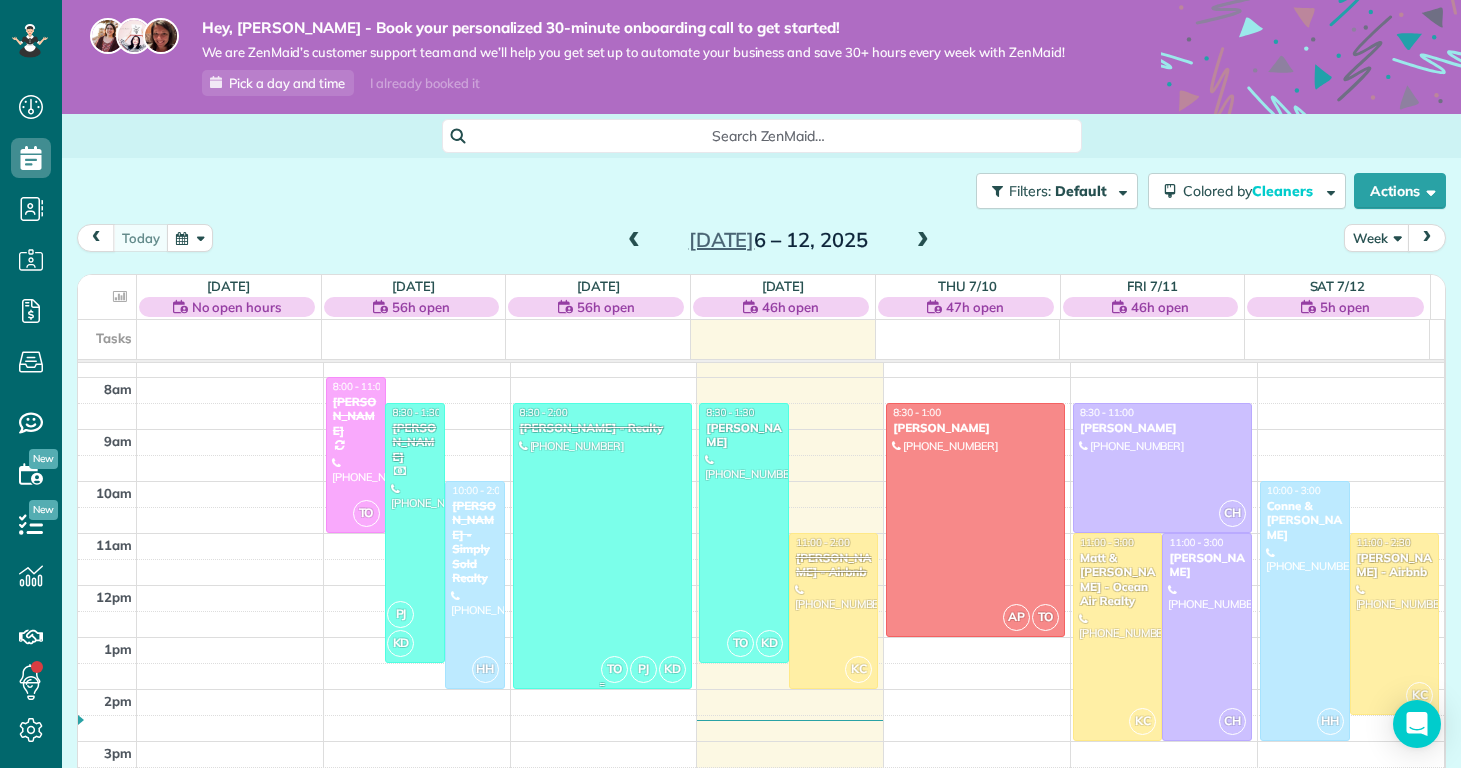 click at bounding box center (602, 546) 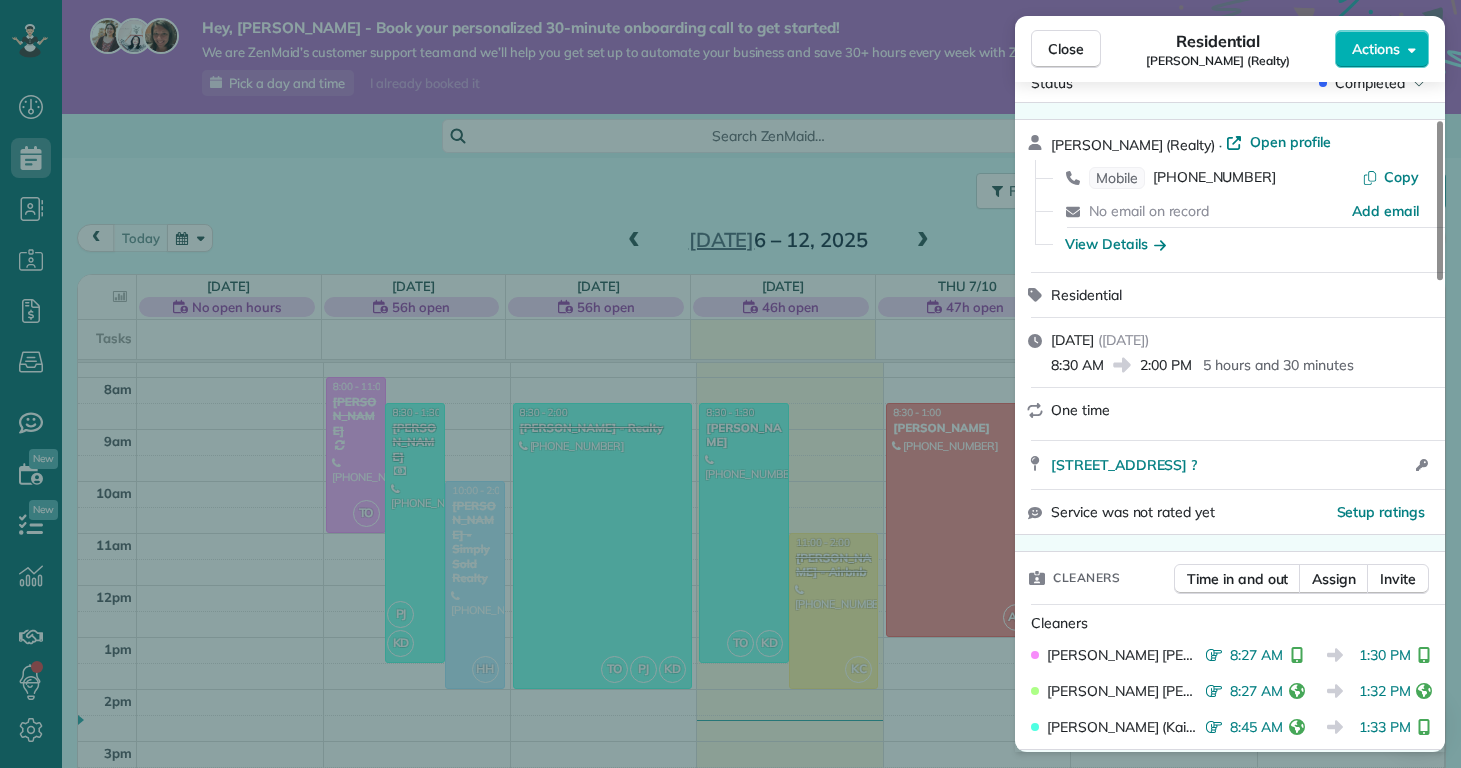 scroll, scrollTop: 248, scrollLeft: 0, axis: vertical 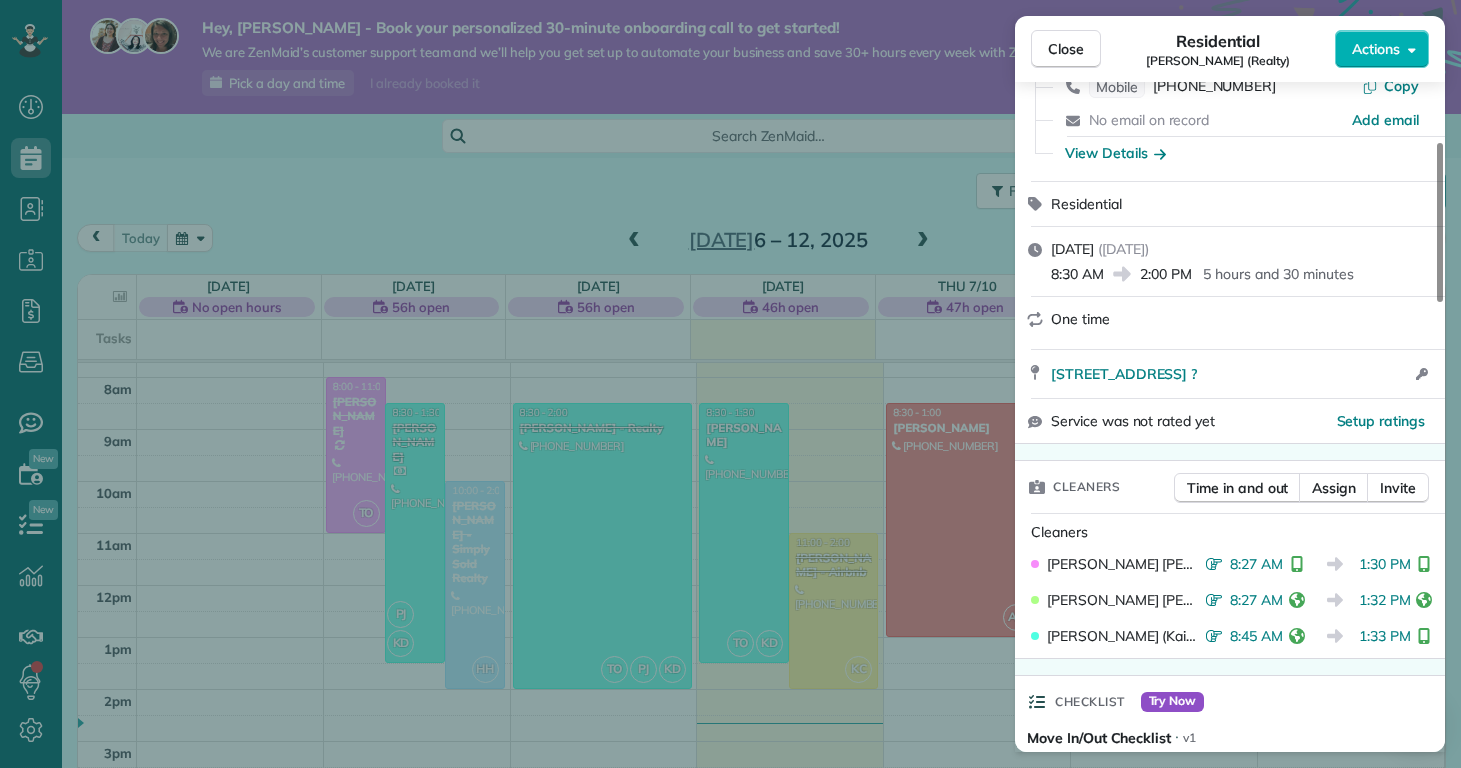 click on "Close Residential [PERSON_NAME] (Realty) Actions This appointment is linked to  Payroll ID #2 .   If you make changes to this appointment make sure the payroll reflects the new information. Status Completed [PERSON_NAME] (Realty) · Open profile Mobile [PHONE_NUMBER] Copy No email on record Add email View Details Residential [DATE] ( [DATE] ) 8:30 AM 2:00 PM 5 hours and 30 minutes One time [STREET_ADDRESS] ? Open access information Service was not rated yet Setup ratings Cleaners Time in and out Assign Invite Cleaners [PERSON_NAME] 8:27 AM 1:30 PM [PERSON_NAME] 8:27 AM 1:32 PM [PERSON_NAME] (Kaite)   Delorme 8:45 AM 1:33 PM Checklist Try Now Move In/Out Checklist  ⋅  v1 28 of 32 items completed Details Unassign Billing Billing actions Price $0.00 Overcharge $0.00 Discount $0.00 Coupon discount - Primary tax - Secondary tax - Total appointment price $0.00 Tips collected New feature! $0.00 [PERSON_NAME] as paid Total including tip $0.00 Get paid online in no-time! - Pay Method" at bounding box center [730, 384] 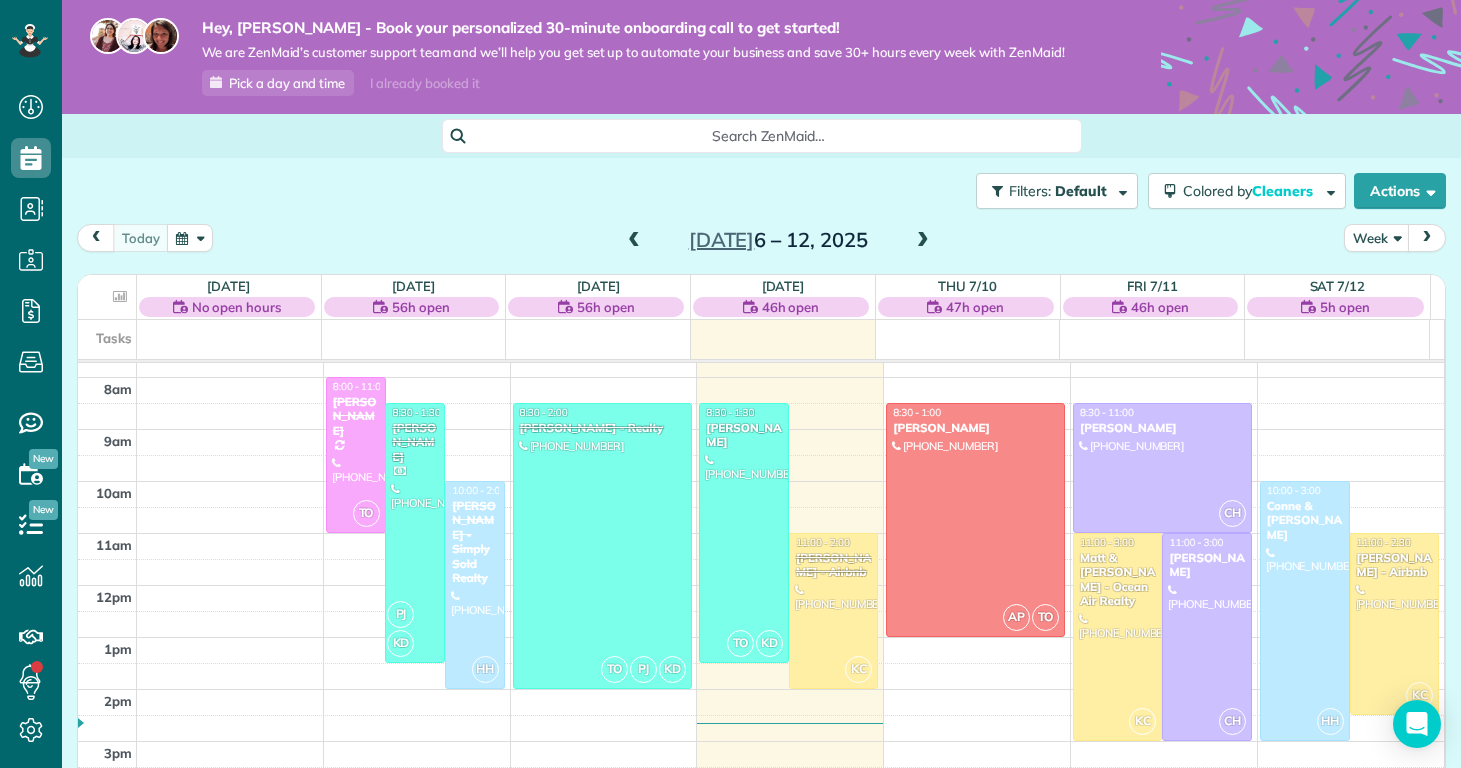 click at bounding box center [634, 241] 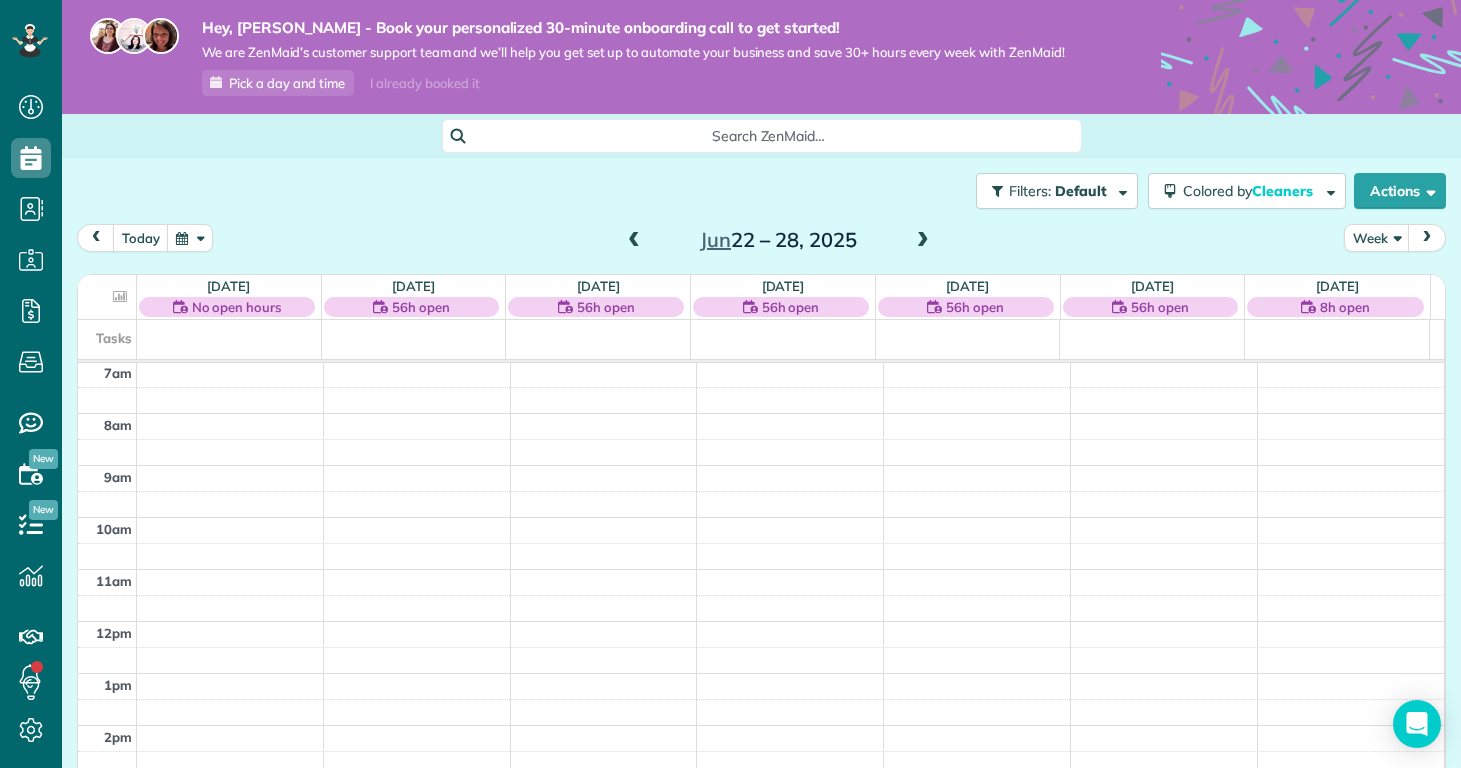 scroll, scrollTop: 365, scrollLeft: 0, axis: vertical 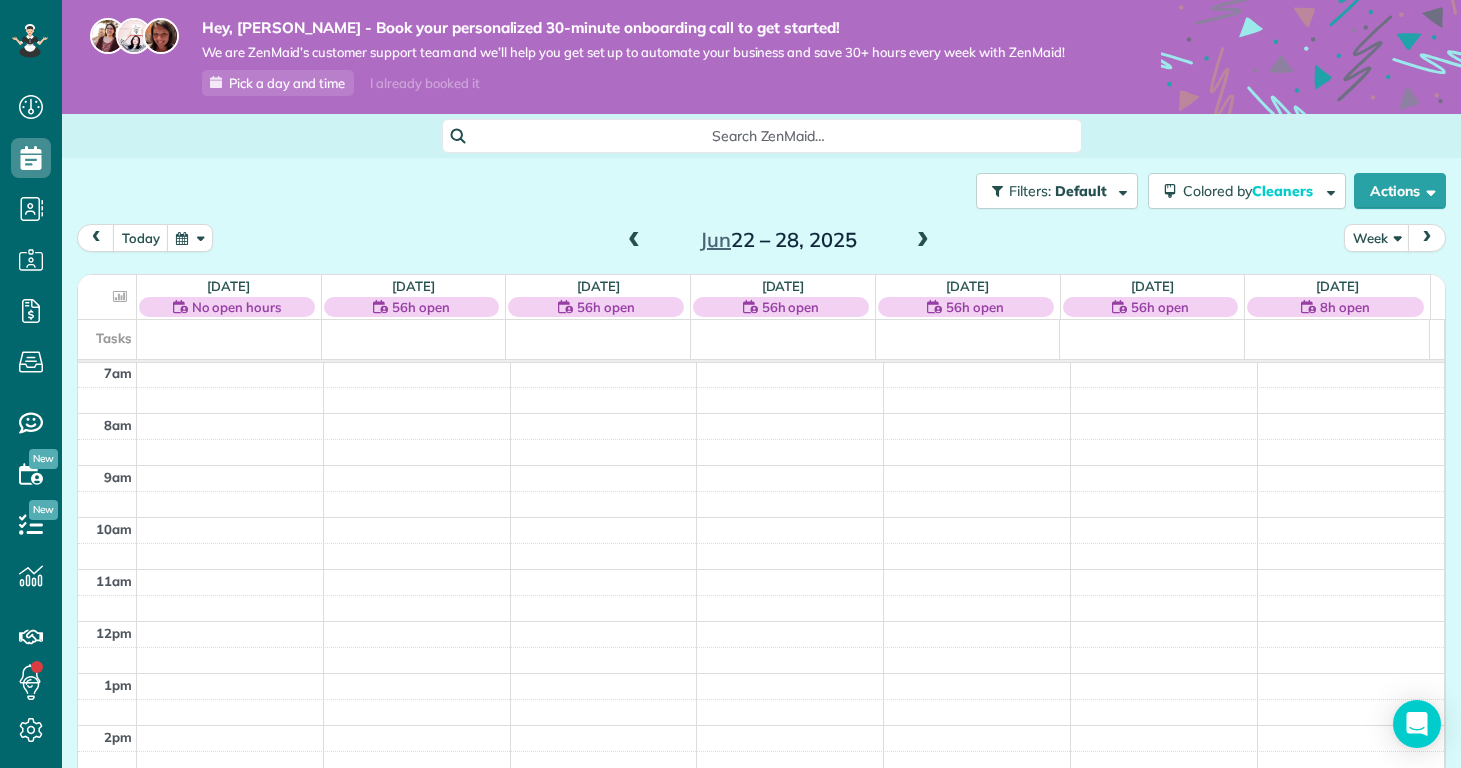click at bounding box center (923, 241) 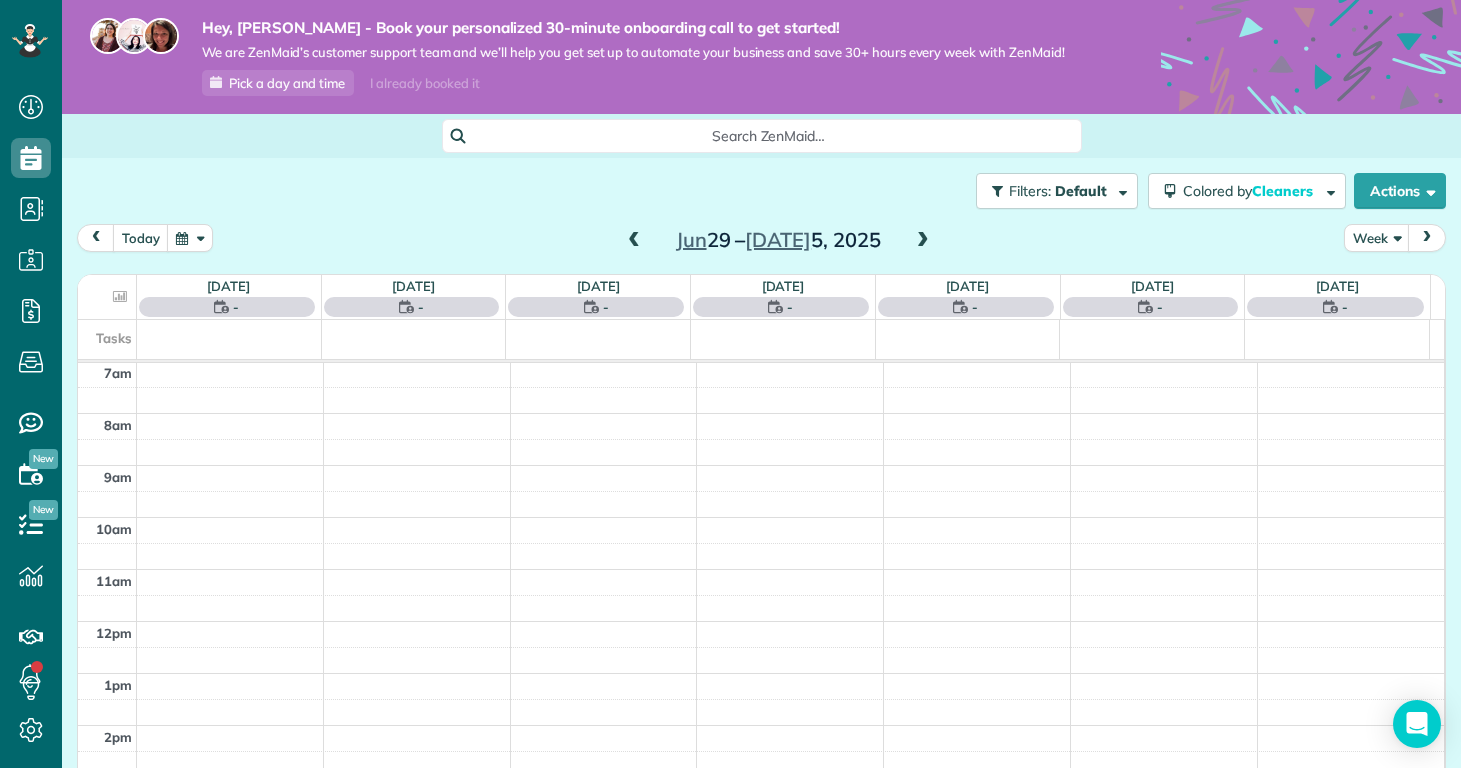 scroll, scrollTop: 365, scrollLeft: 0, axis: vertical 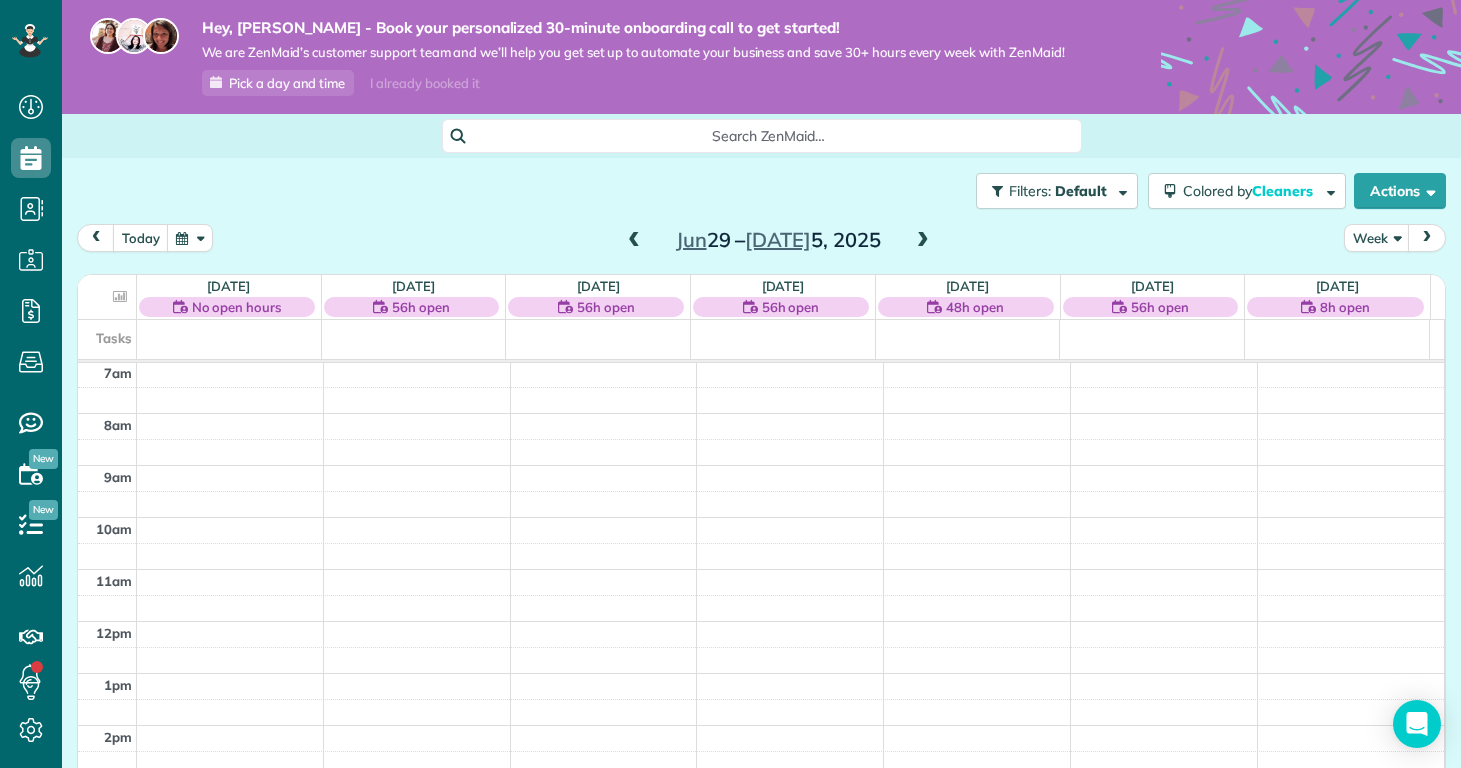 click on "[DATE]   Week [DATE] –  [DATE]" at bounding box center [761, 242] 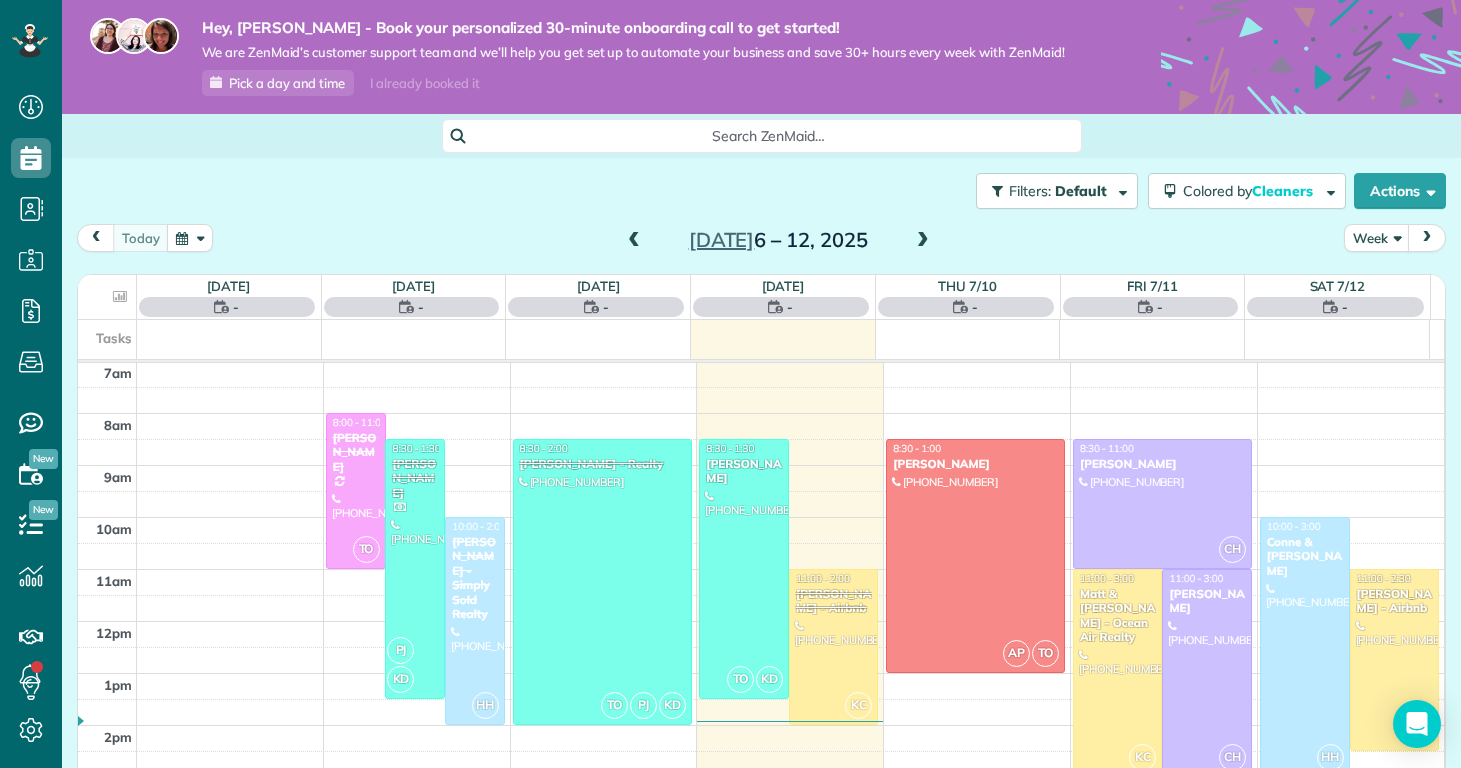 scroll, scrollTop: 365, scrollLeft: 0, axis: vertical 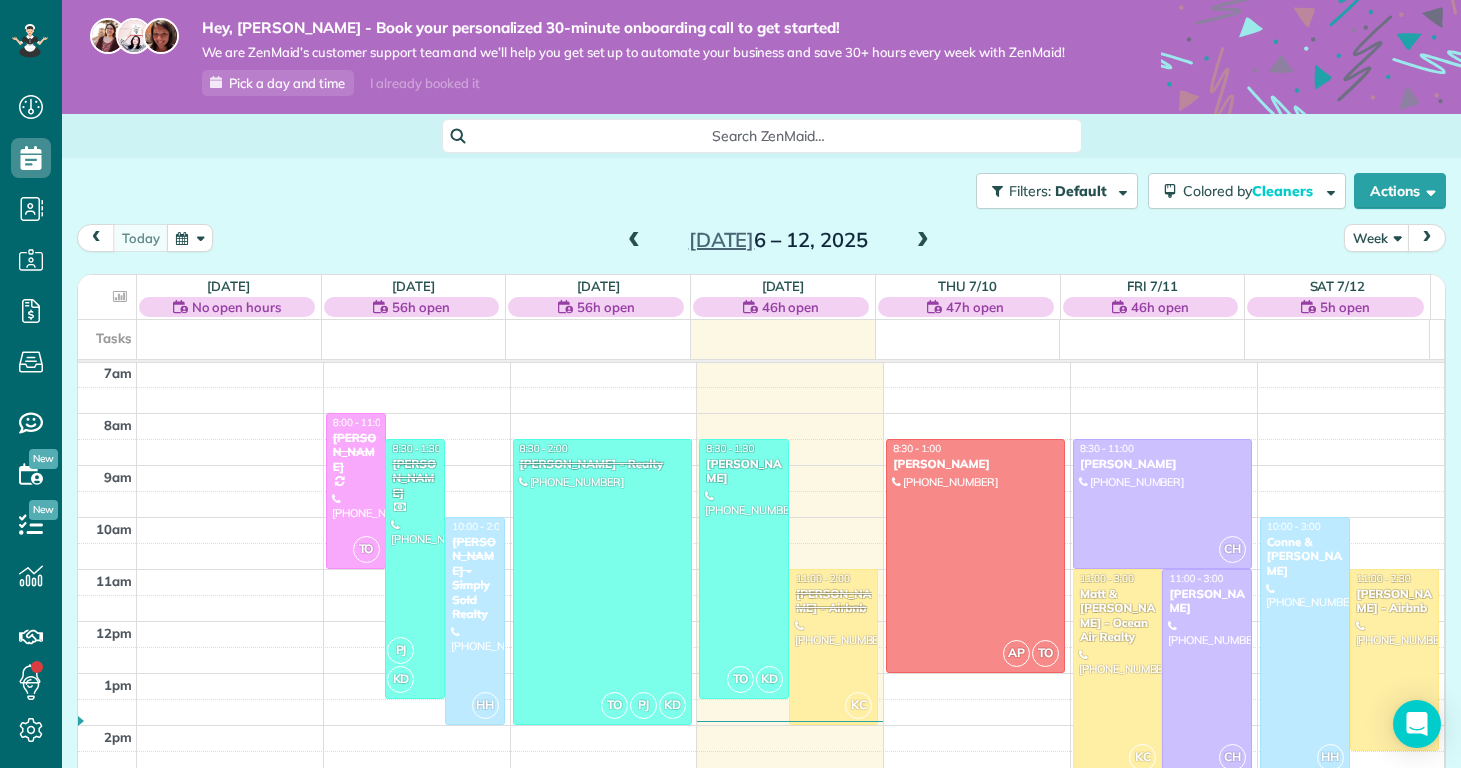 click at bounding box center [634, 241] 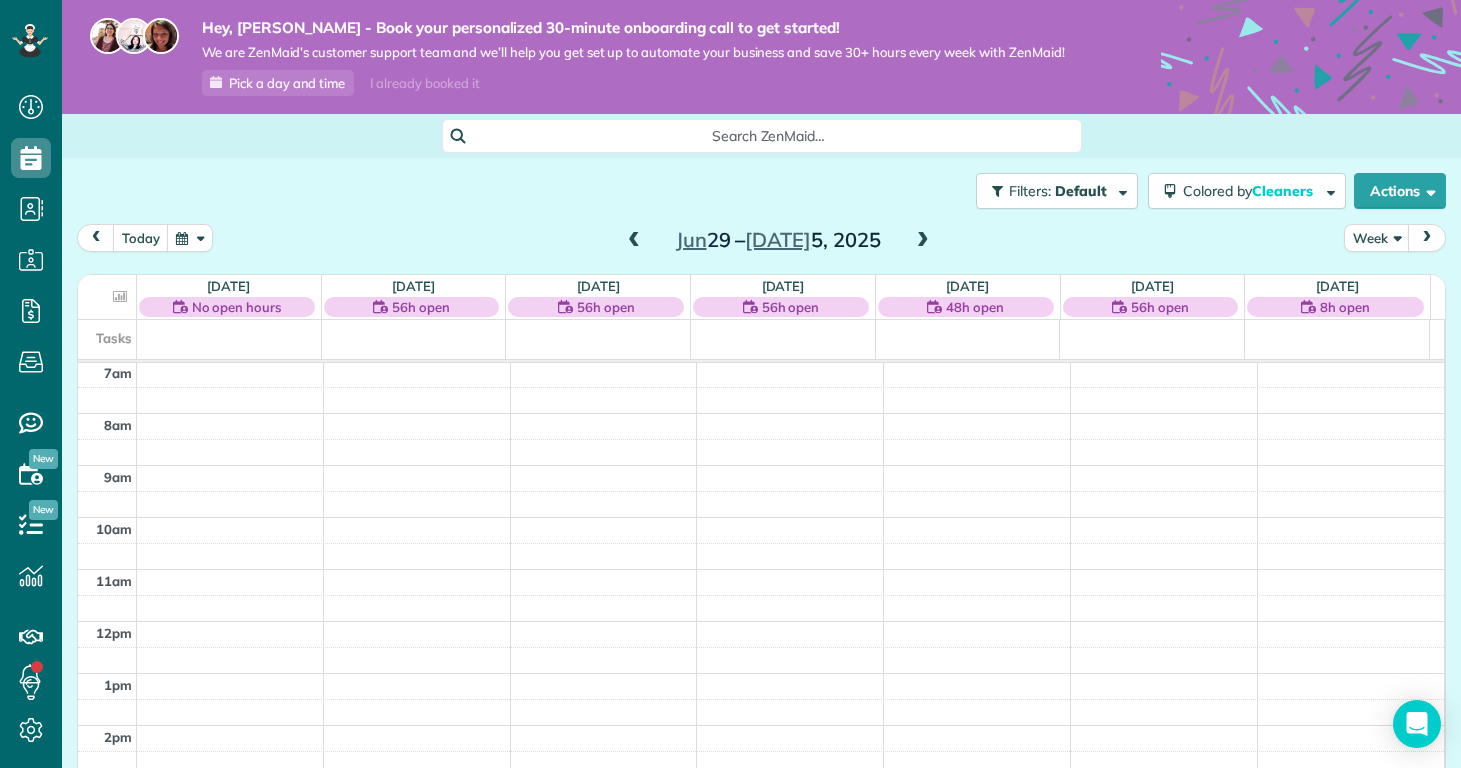 click at bounding box center [923, 241] 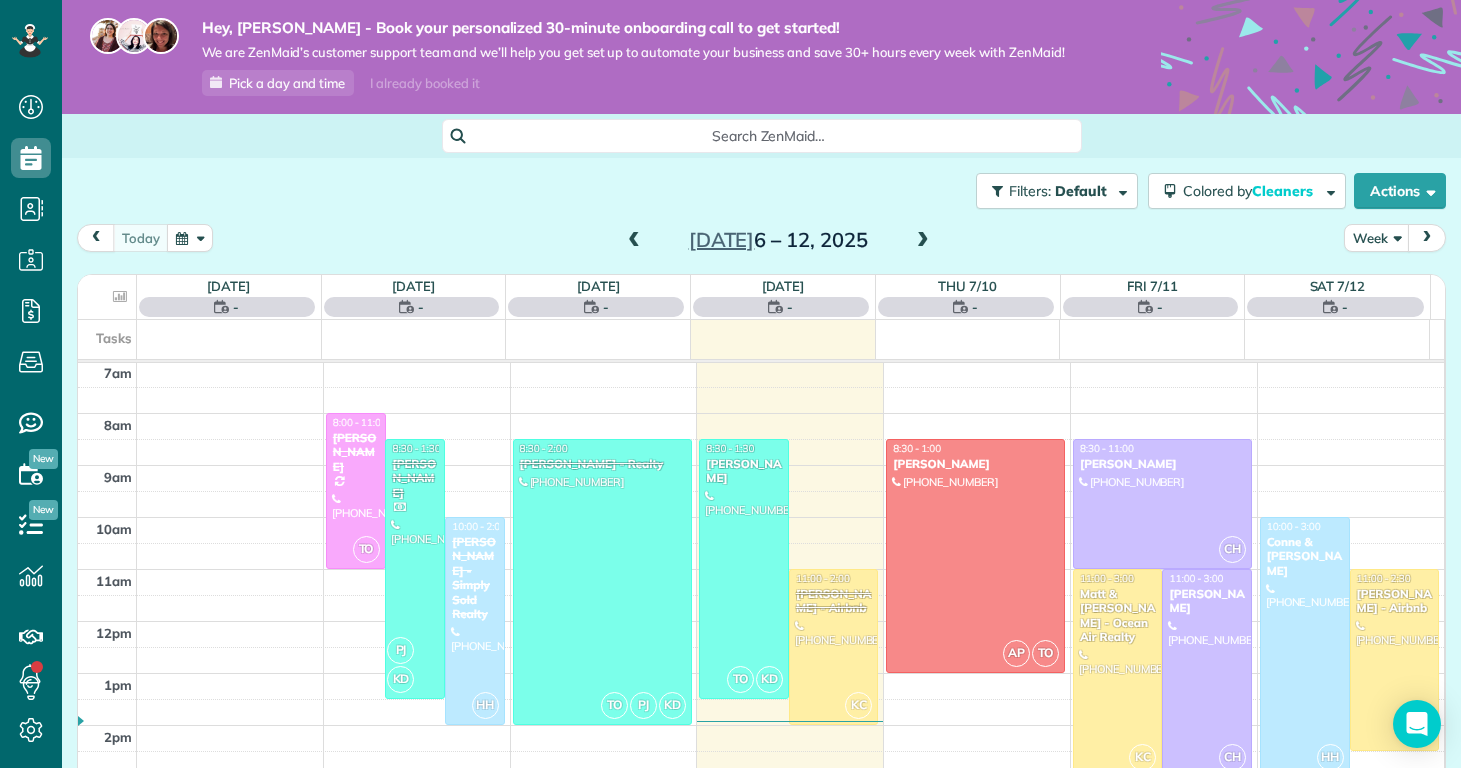 scroll, scrollTop: 365, scrollLeft: 0, axis: vertical 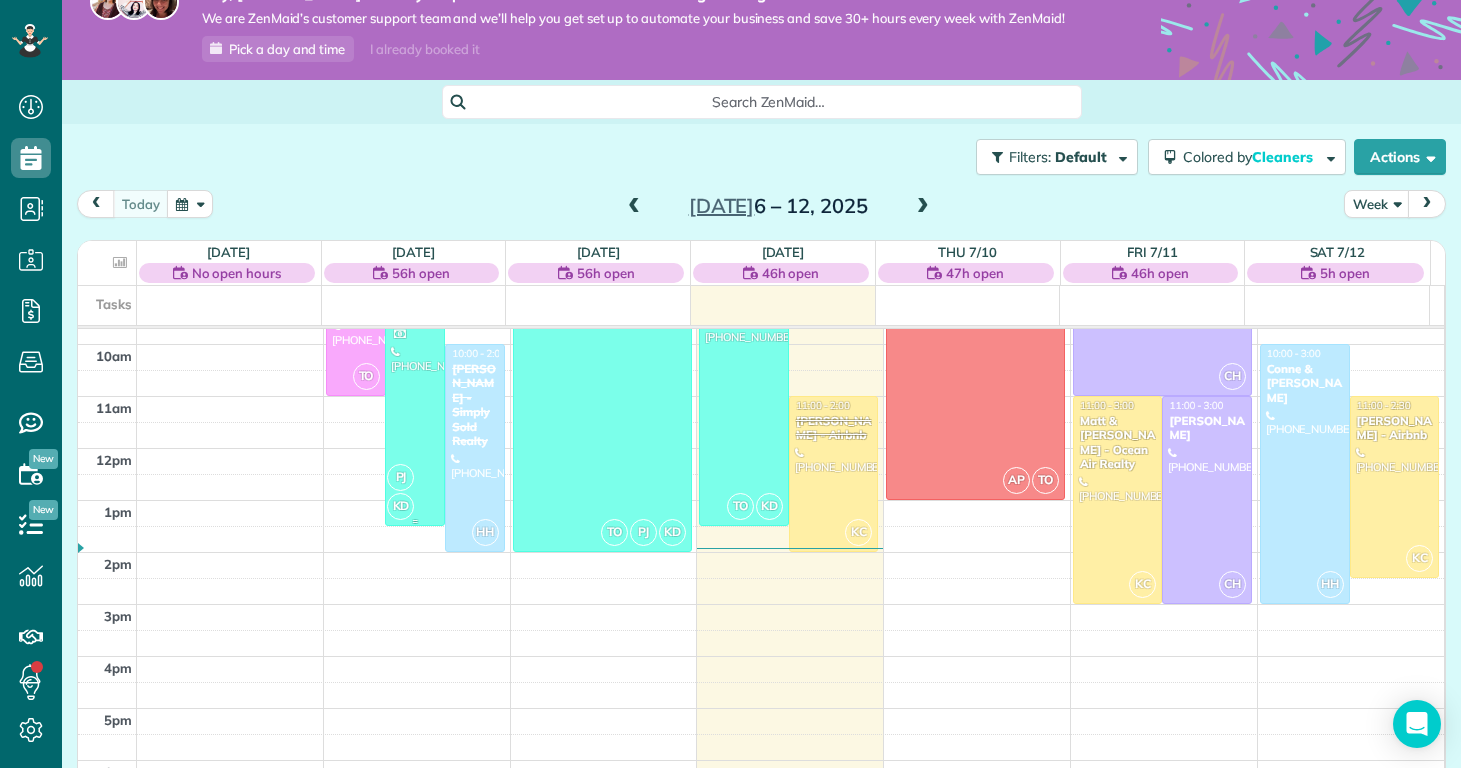 click at bounding box center [415, 396] 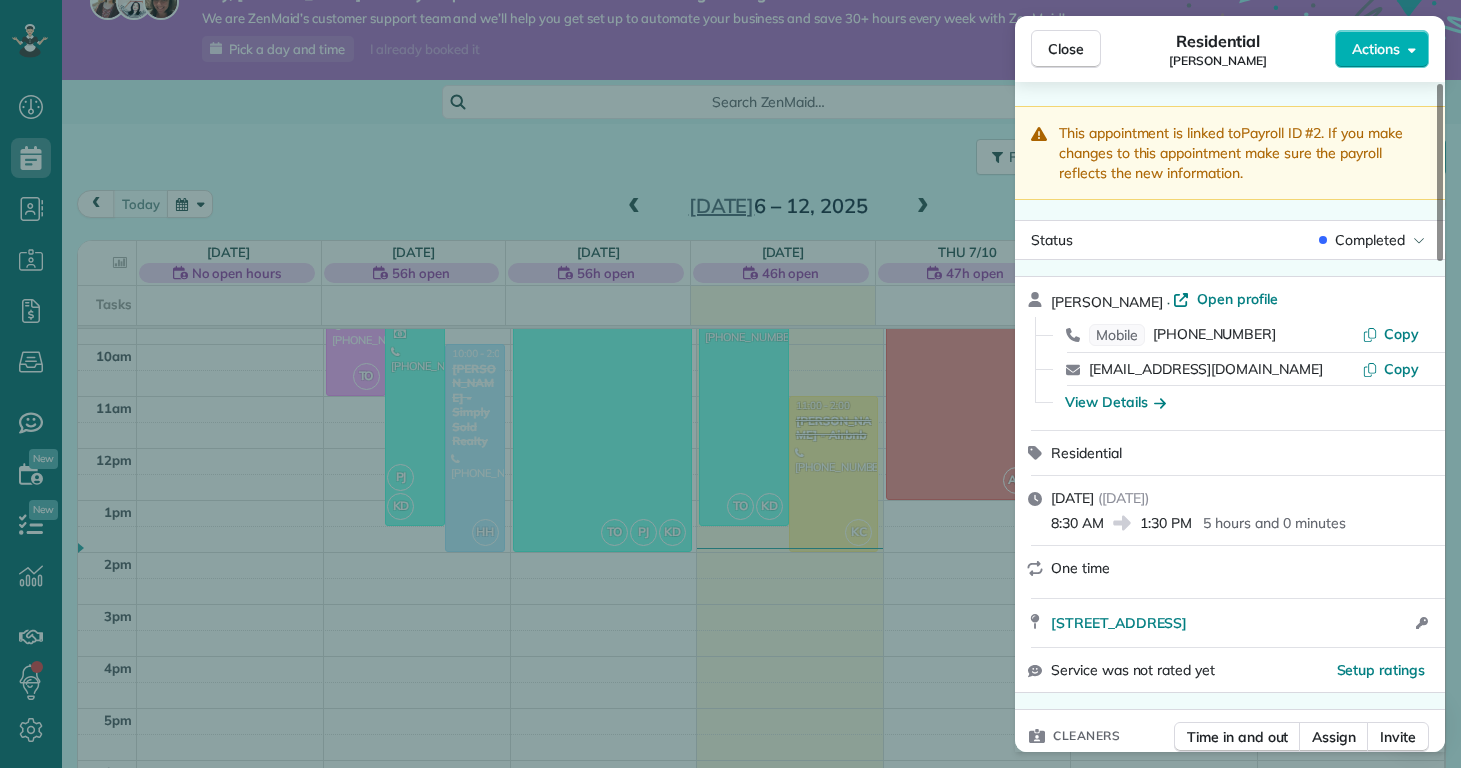drag, startPoint x: 1046, startPoint y: 522, endPoint x: 1200, endPoint y: 526, distance: 154.05194 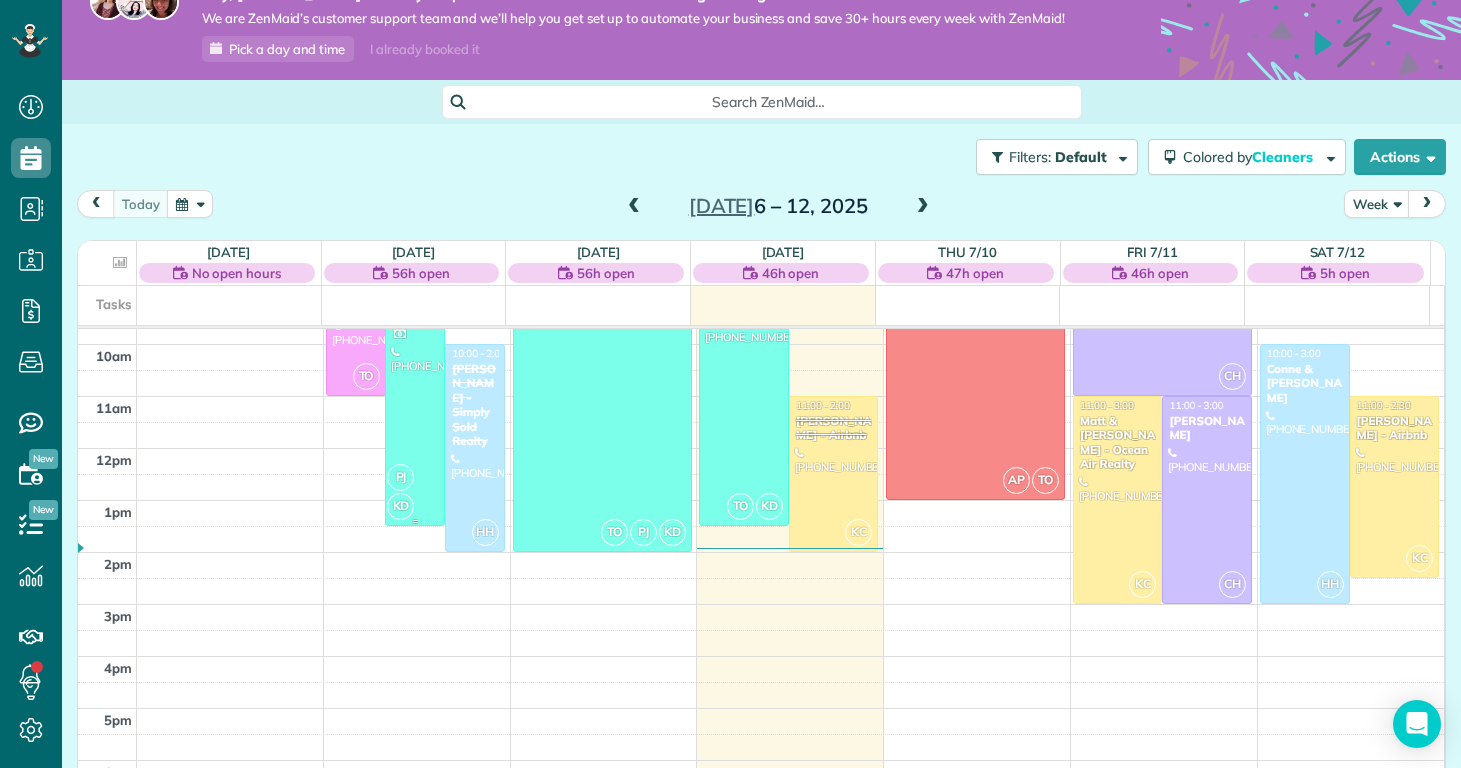 scroll, scrollTop: 477, scrollLeft: 0, axis: vertical 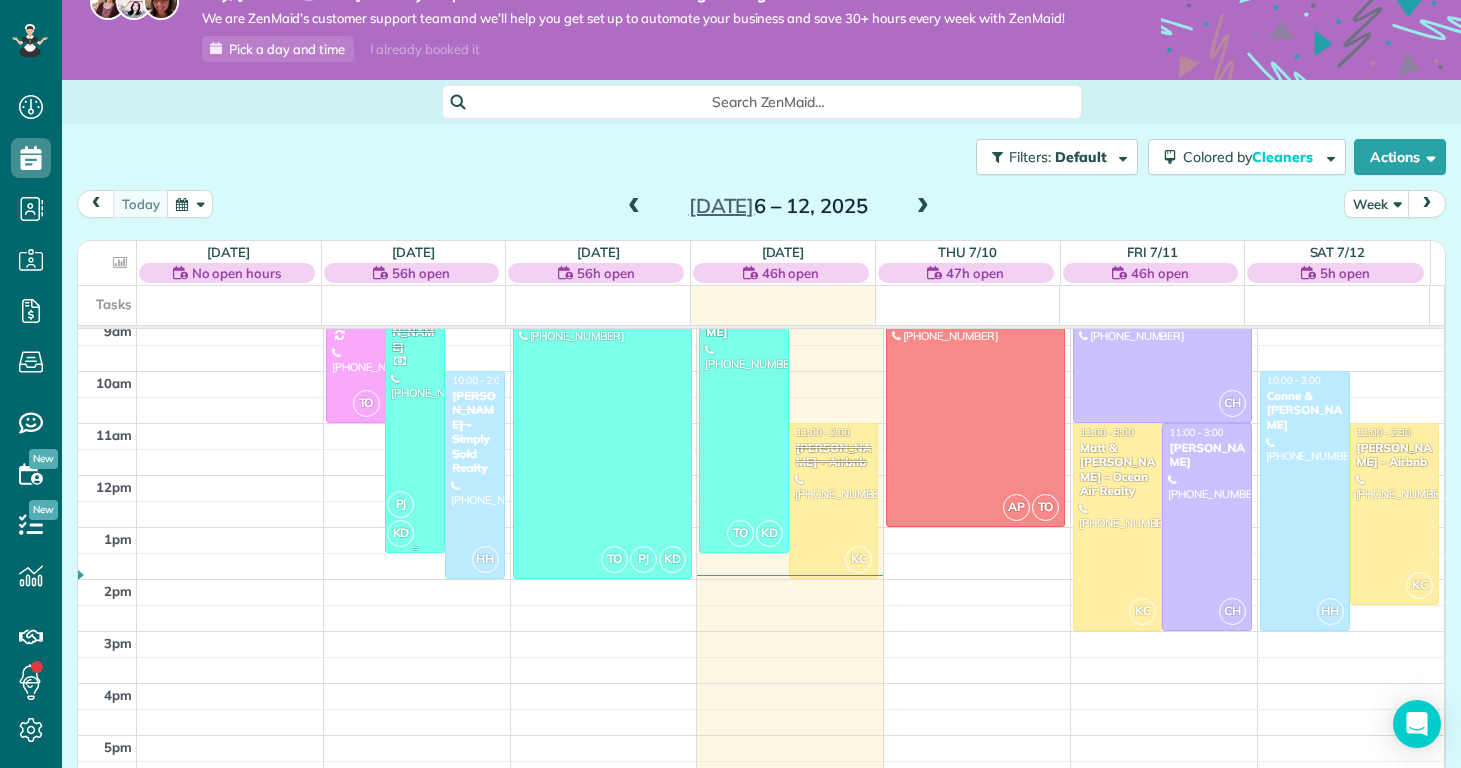 click at bounding box center (415, 423) 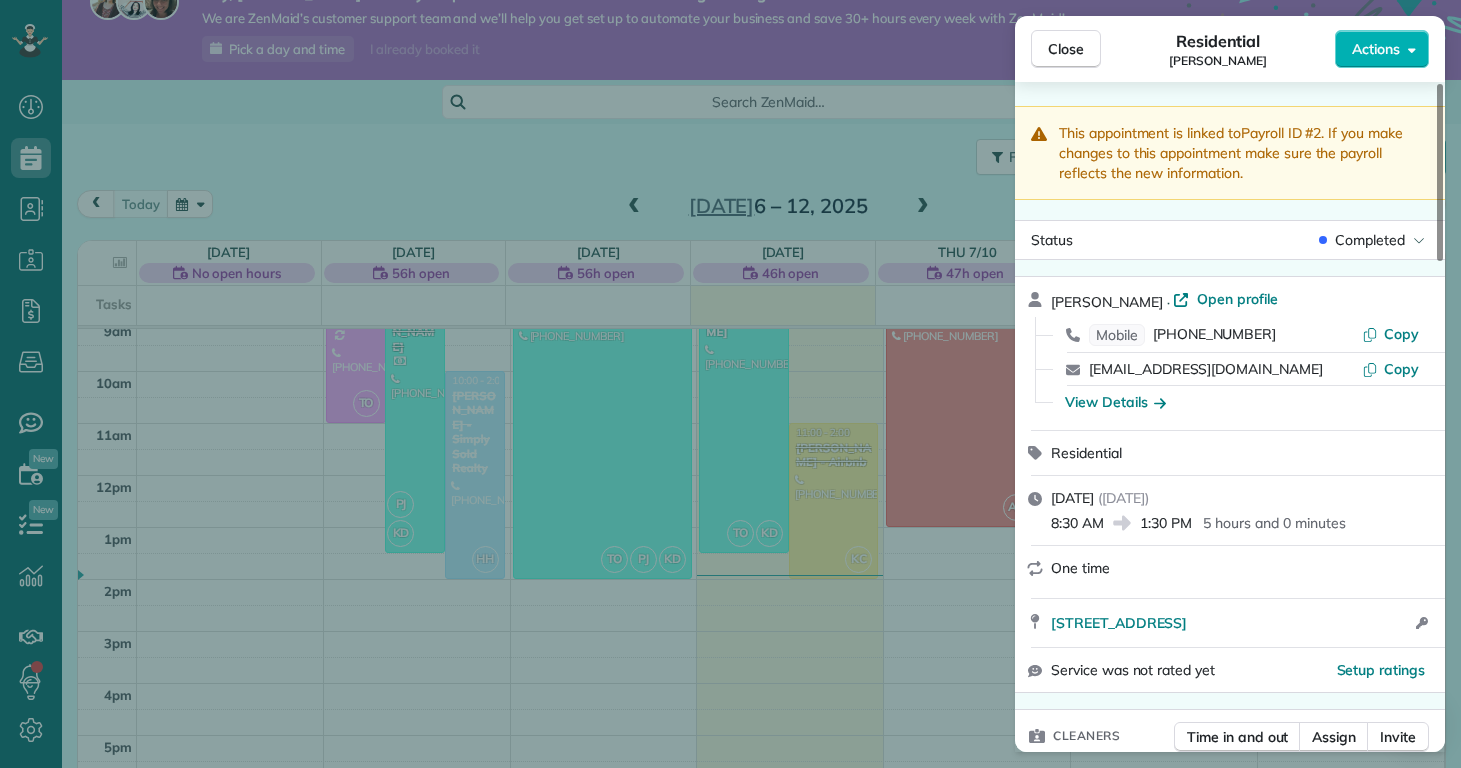 scroll, scrollTop: 216, scrollLeft: 0, axis: vertical 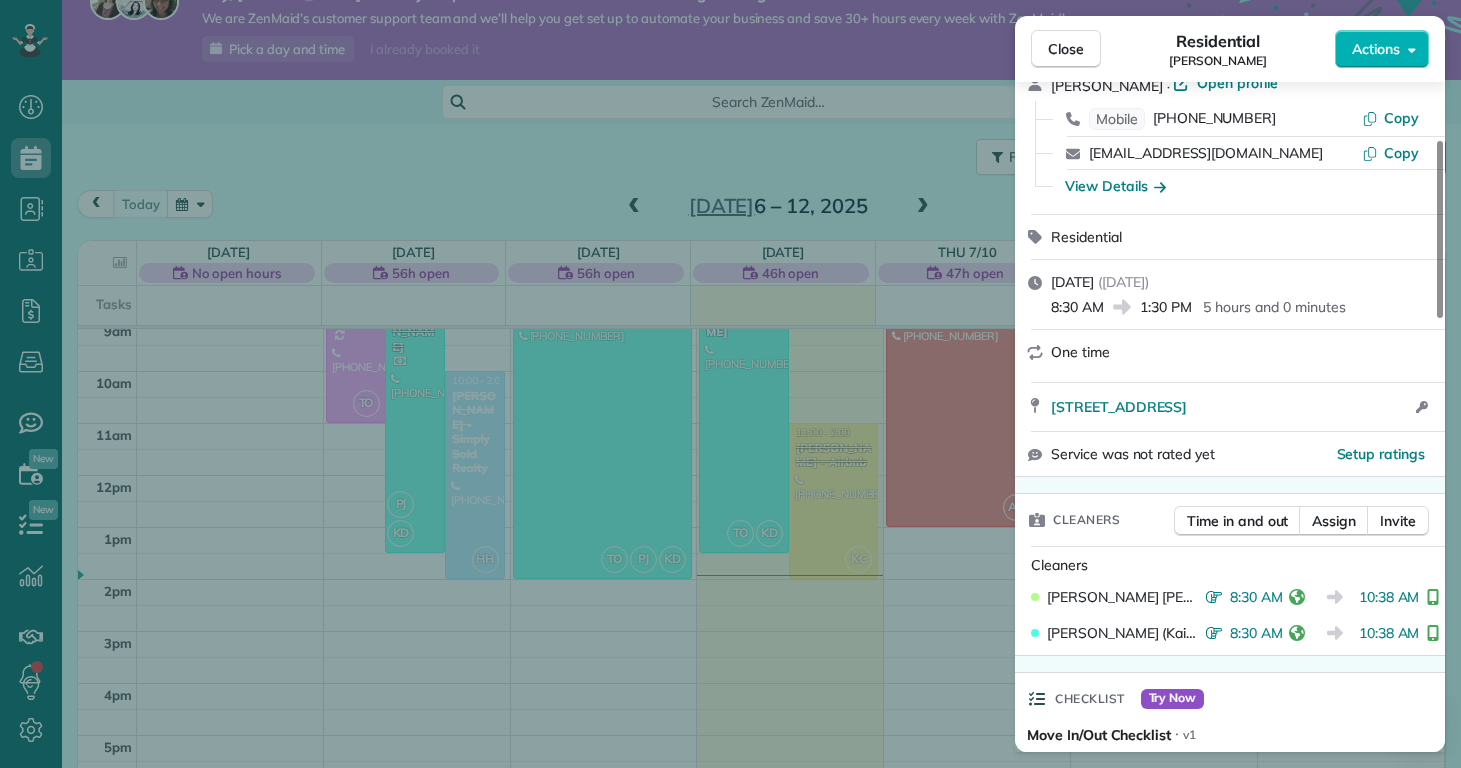 click on "Close Residential [PERSON_NAME] Actions This appointment is linked to  Payroll ID #2 .   If you make changes to this appointment make sure the payroll reflects the new information. Status Completed [PERSON_NAME] · Open profile Mobile [PHONE_NUMBER] Copy [EMAIL_ADDRESS][DOMAIN_NAME] Copy View Details Residential [DATE] ( [DATE] ) 8:30 AM 1:30 PM 5 hours and 0 minutes One time [STREET_ADDRESS] Open access information Service was not rated yet Setup ratings Cleaners Time in and out Assign Invite Cleaners [PERSON_NAME] 8:30 AM 10:38 AM Kaitlin (Kaite)   Delorme 8:30 AM 10:38 AM Checklist Try Now Move In/Out Checklist  ⋅  v1 32 of 32 items completed Details Unassign Billing Billing actions Price $0.00 Overcharge $0.00 Discount $0.00 Coupon discount - Primary tax - Secondary tax - Total appointment price $0.00 Tips collected New feature! $0.00 Paid Total including tip $0.00 Get paid online in no-time! Send an invoice and reward your cleaners with tips -" at bounding box center [730, 384] 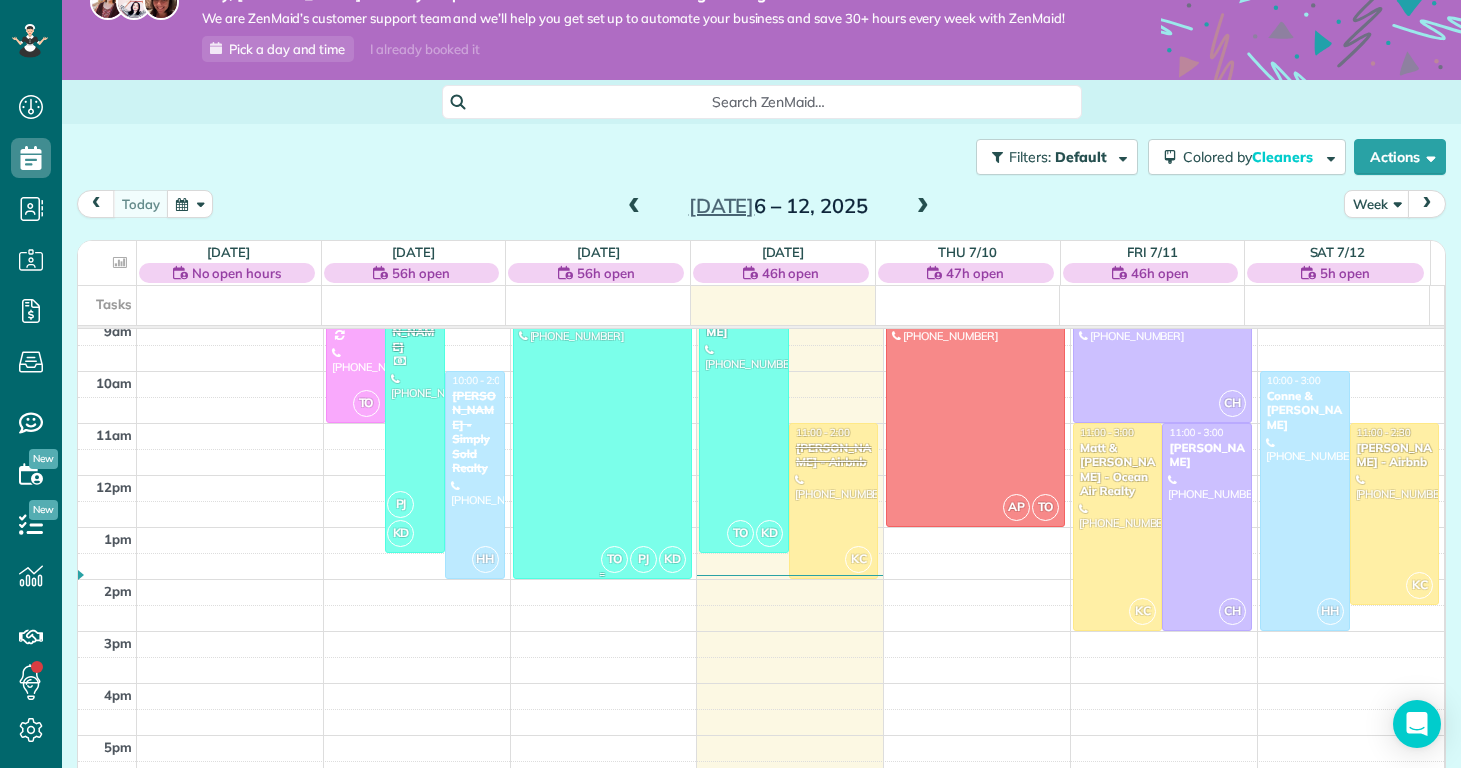 click at bounding box center (602, 436) 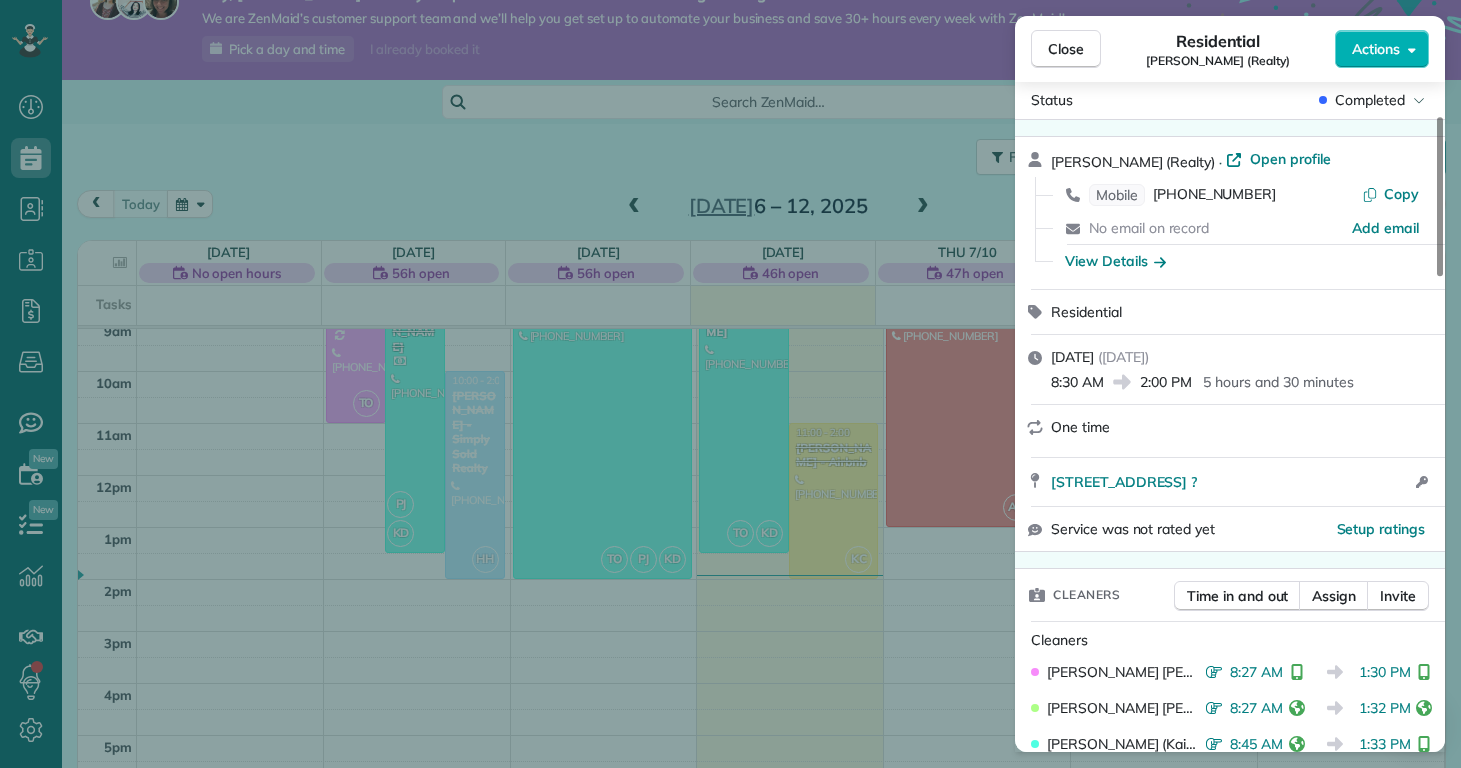 scroll, scrollTop: 155, scrollLeft: 0, axis: vertical 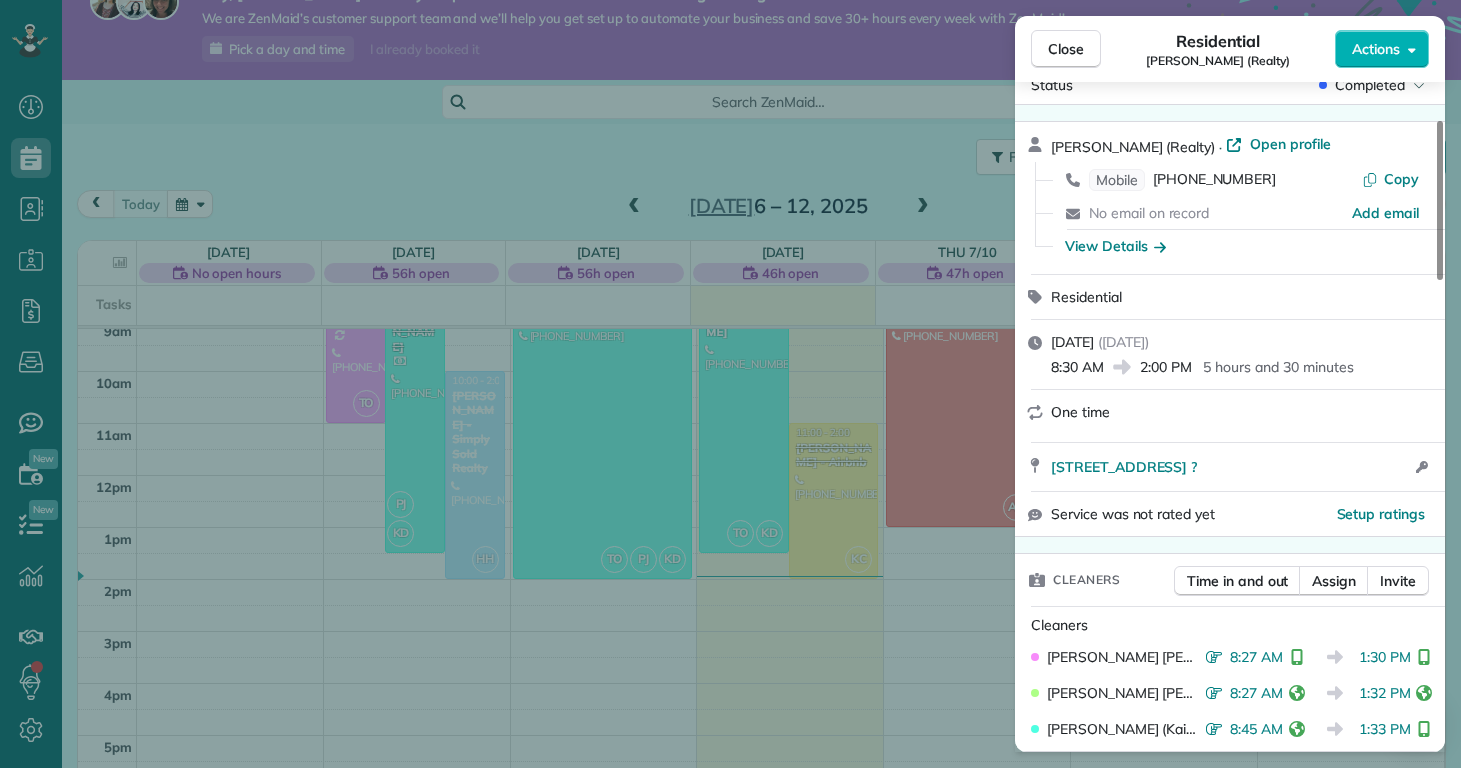 click on "Close Residential [PERSON_NAME] (Realty) Actions This appointment is linked to  Payroll ID #2 .   If you make changes to this appointment make sure the payroll reflects the new information. Status Completed [PERSON_NAME] (Realty) · Open profile Mobile [PHONE_NUMBER] Copy No email on record Add email View Details Residential [DATE] ( [DATE] ) 8:30 AM 2:00 PM 5 hours and 30 minutes One time [STREET_ADDRESS] ? Open access information Service was not rated yet Setup ratings Cleaners Time in and out Assign Invite Cleaners [PERSON_NAME] 8:27 AM 1:30 PM [PERSON_NAME] 8:27 AM 1:32 PM [PERSON_NAME] (Kaite)   Delorme 8:45 AM 1:33 PM Checklist Try Now Move In/Out Checklist  ⋅  v1 28 of 32 items completed Details Unassign Billing Billing actions Price $0.00 Overcharge $0.00 Discount $0.00 Coupon discount - Primary tax - Secondary tax - Total appointment price $0.00 Tips collected New feature! $0.00 [PERSON_NAME] as paid Total including tip $0.00 Get paid online in no-time! - Pay Method" at bounding box center [730, 384] 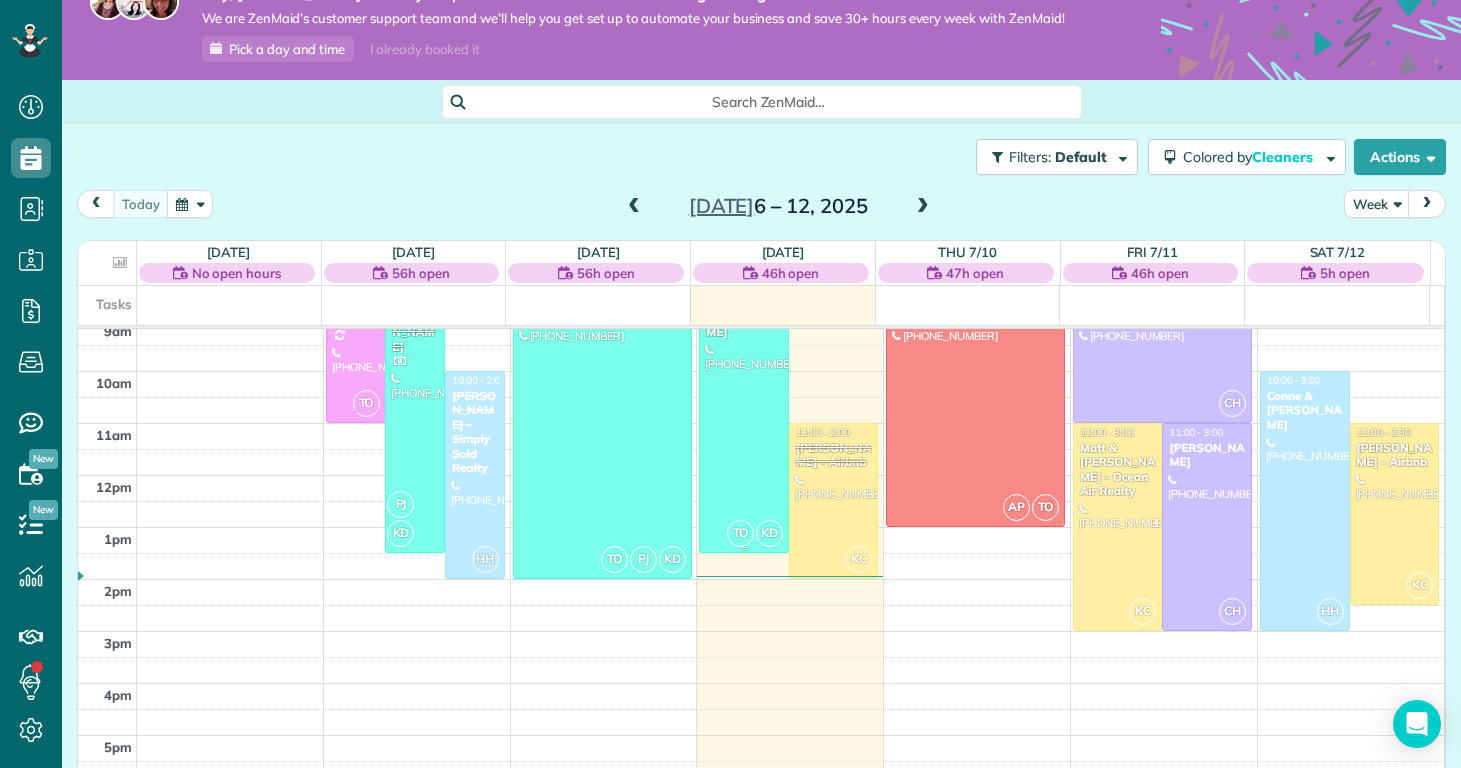 click at bounding box center [744, 423] 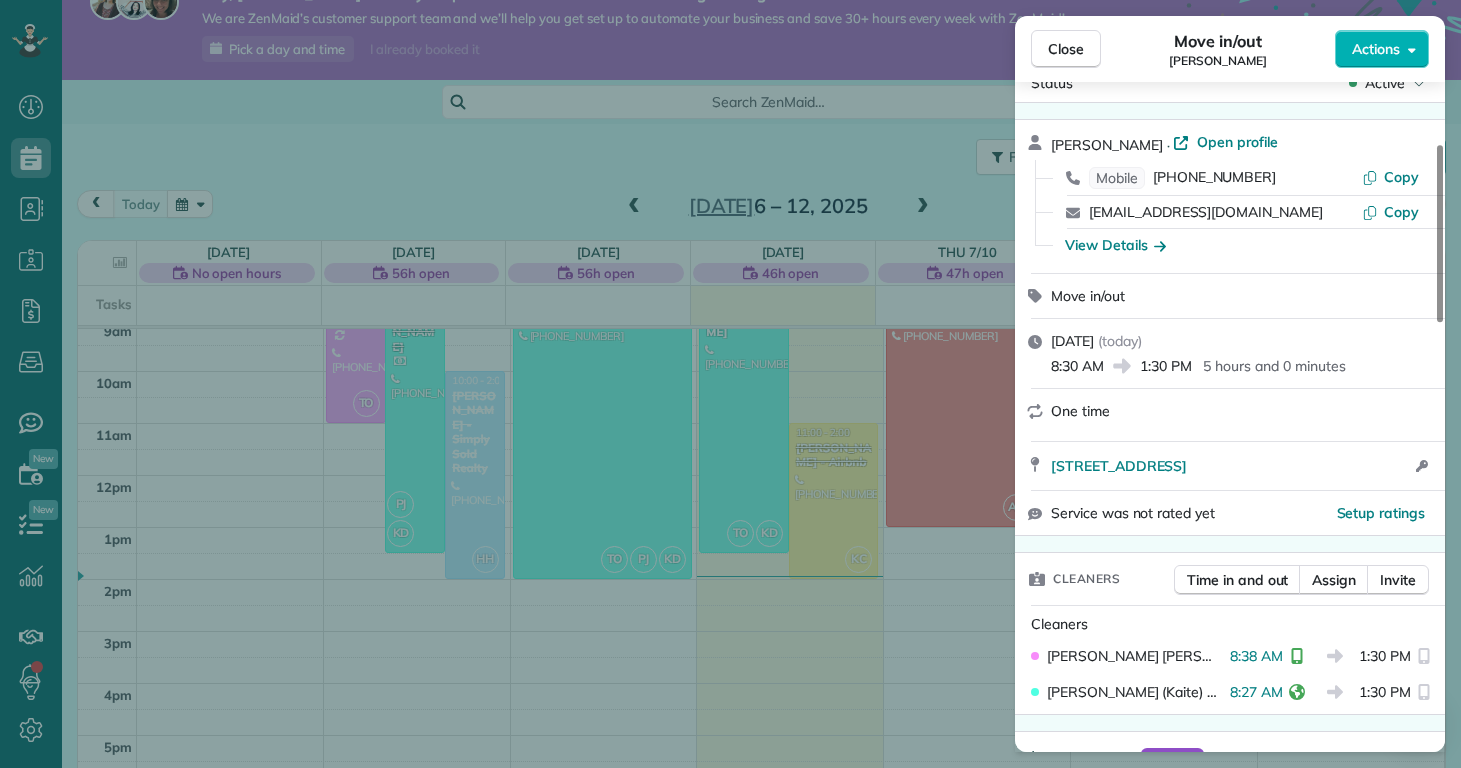 scroll, scrollTop: 232, scrollLeft: 0, axis: vertical 